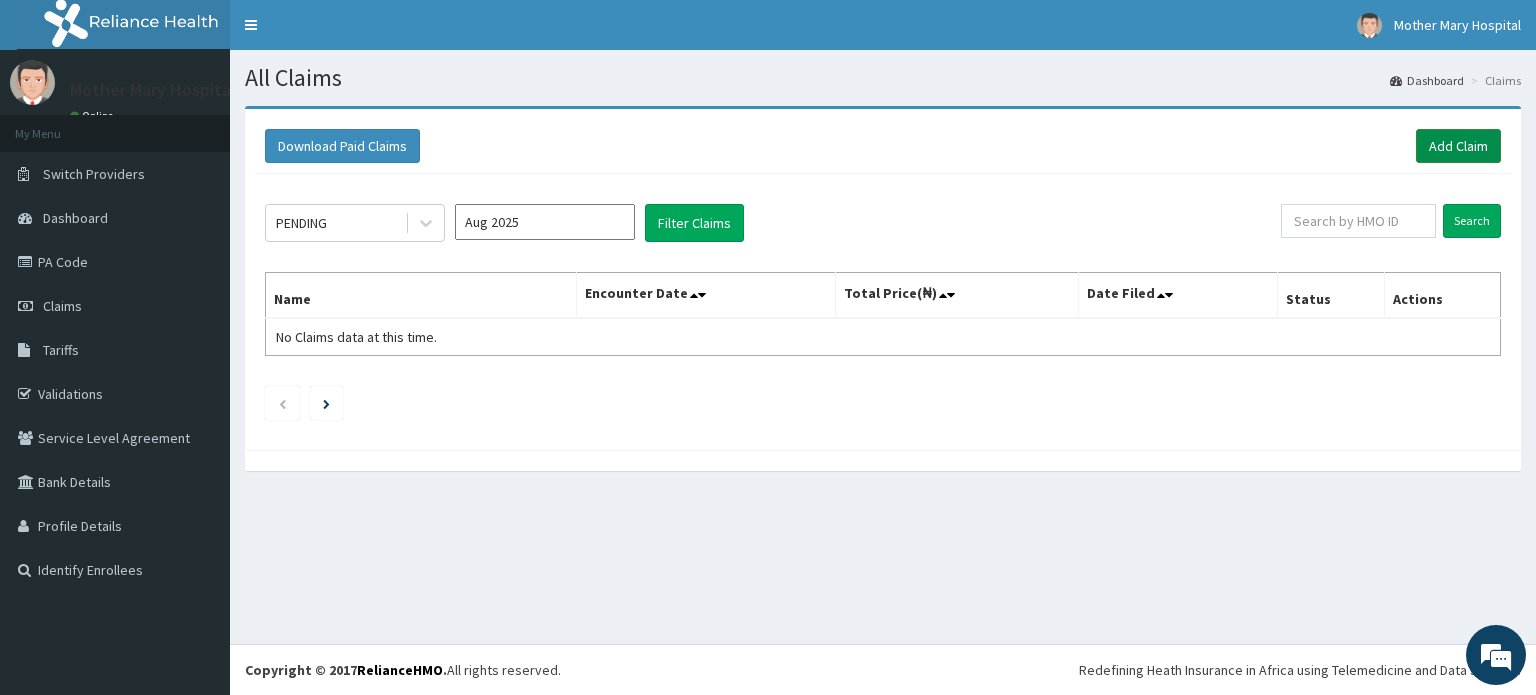 scroll, scrollTop: 0, scrollLeft: 0, axis: both 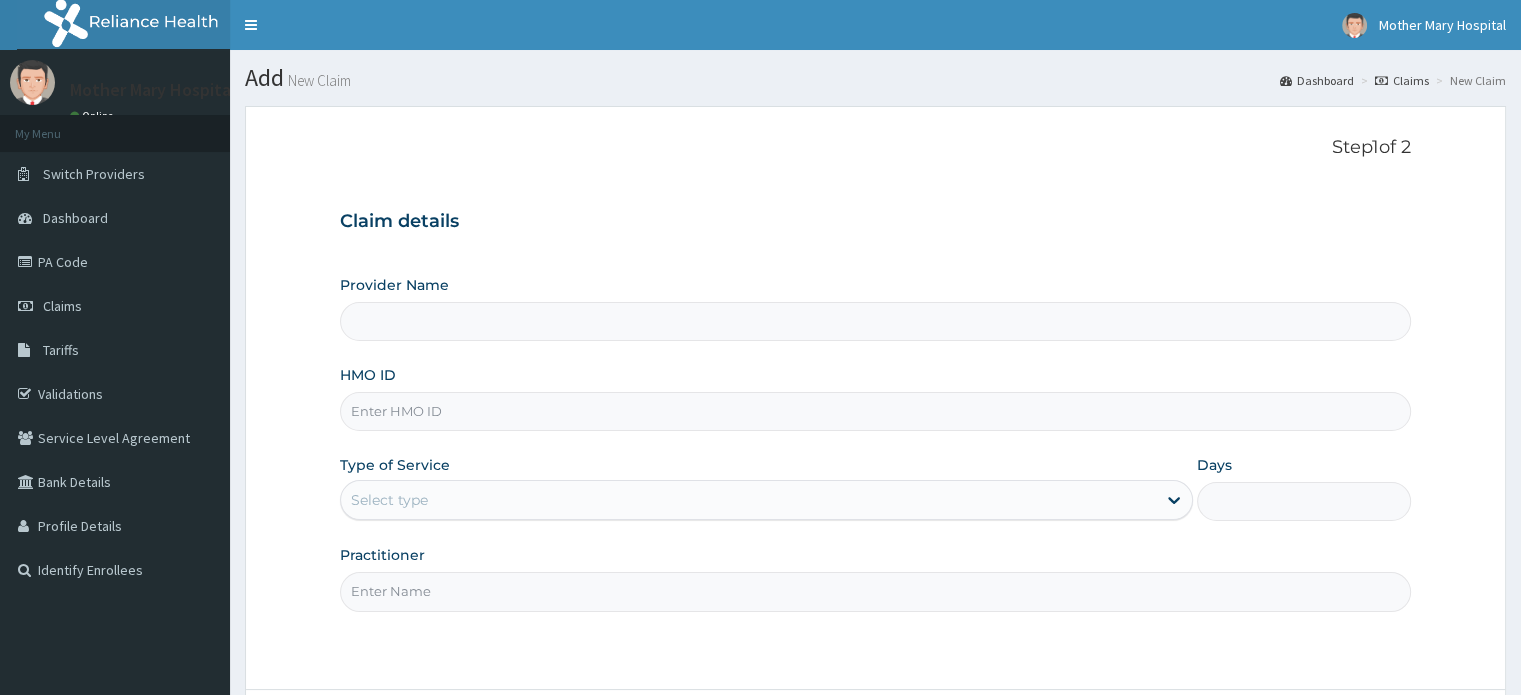 click on "HMO ID" at bounding box center [875, 411] 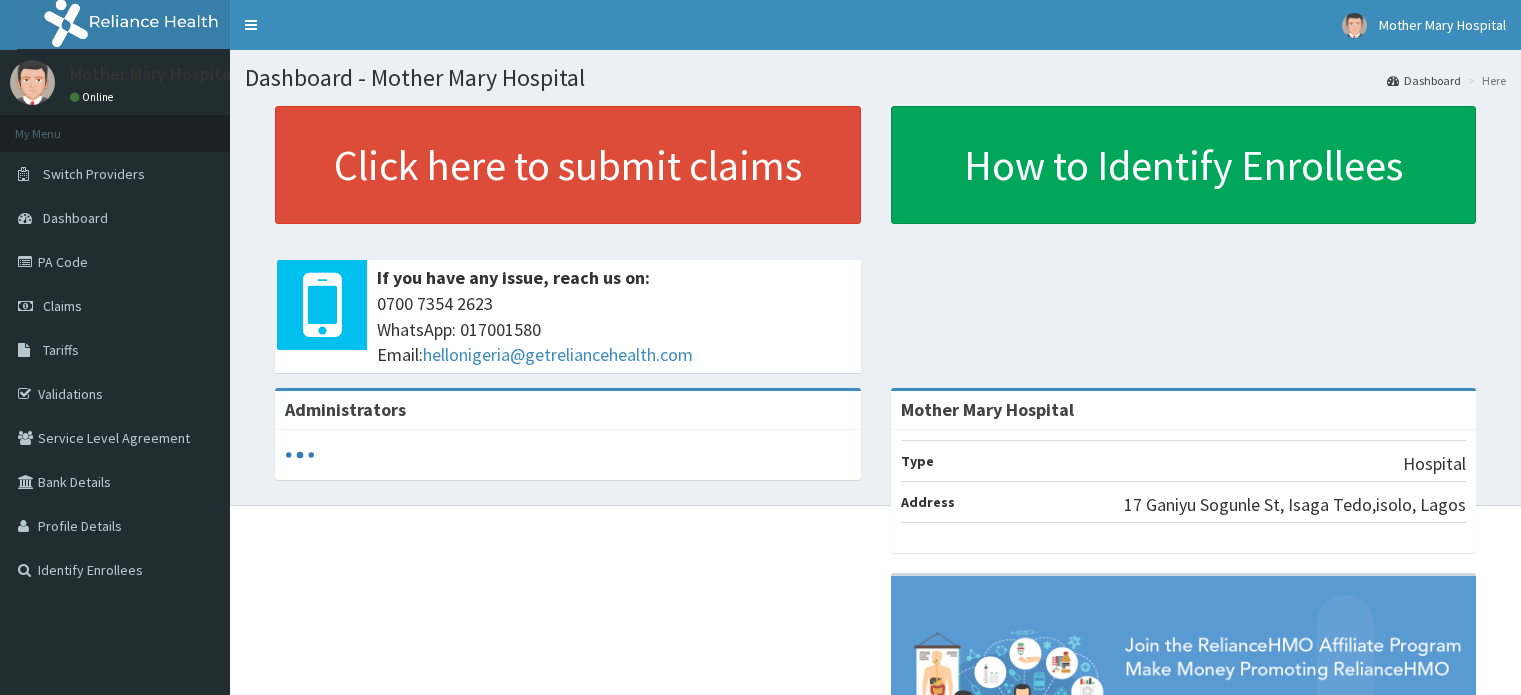 scroll, scrollTop: 0, scrollLeft: 0, axis: both 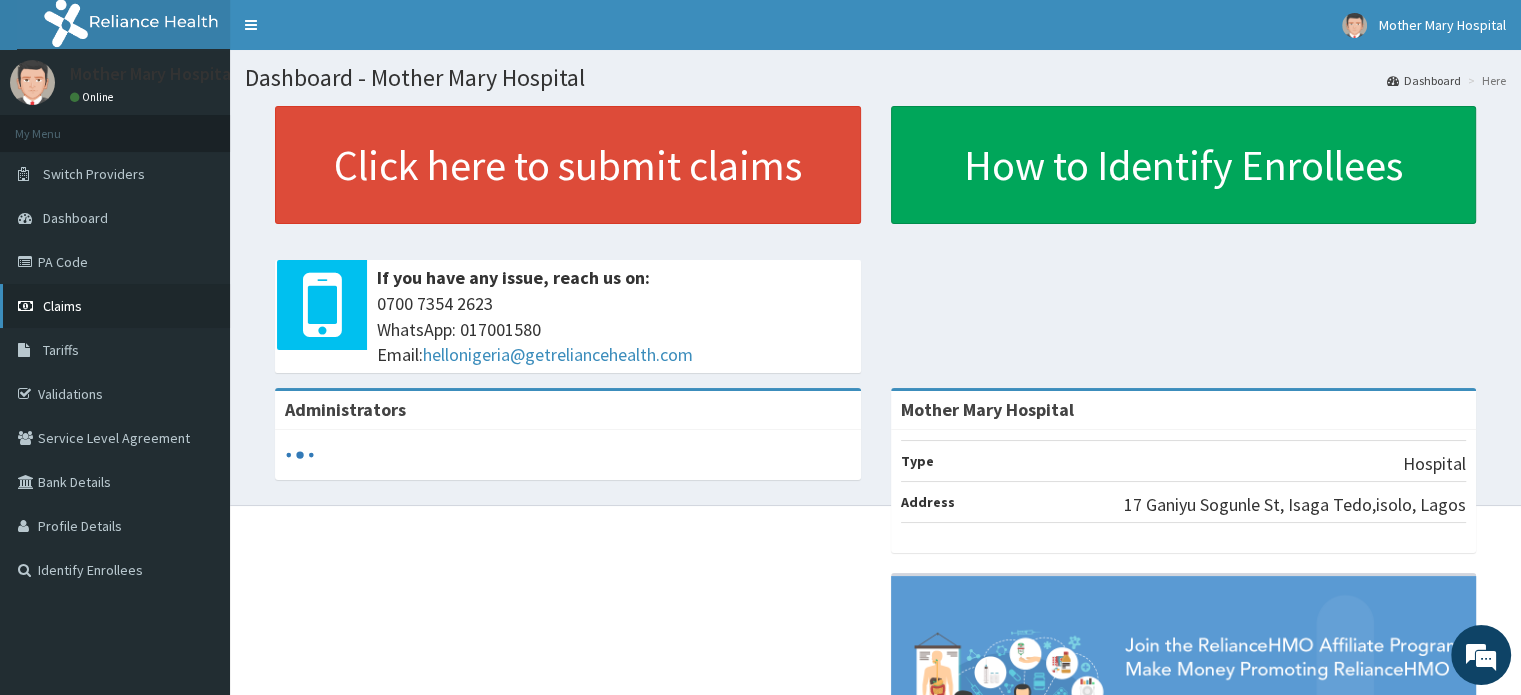 click on "Claims" at bounding box center (115, 306) 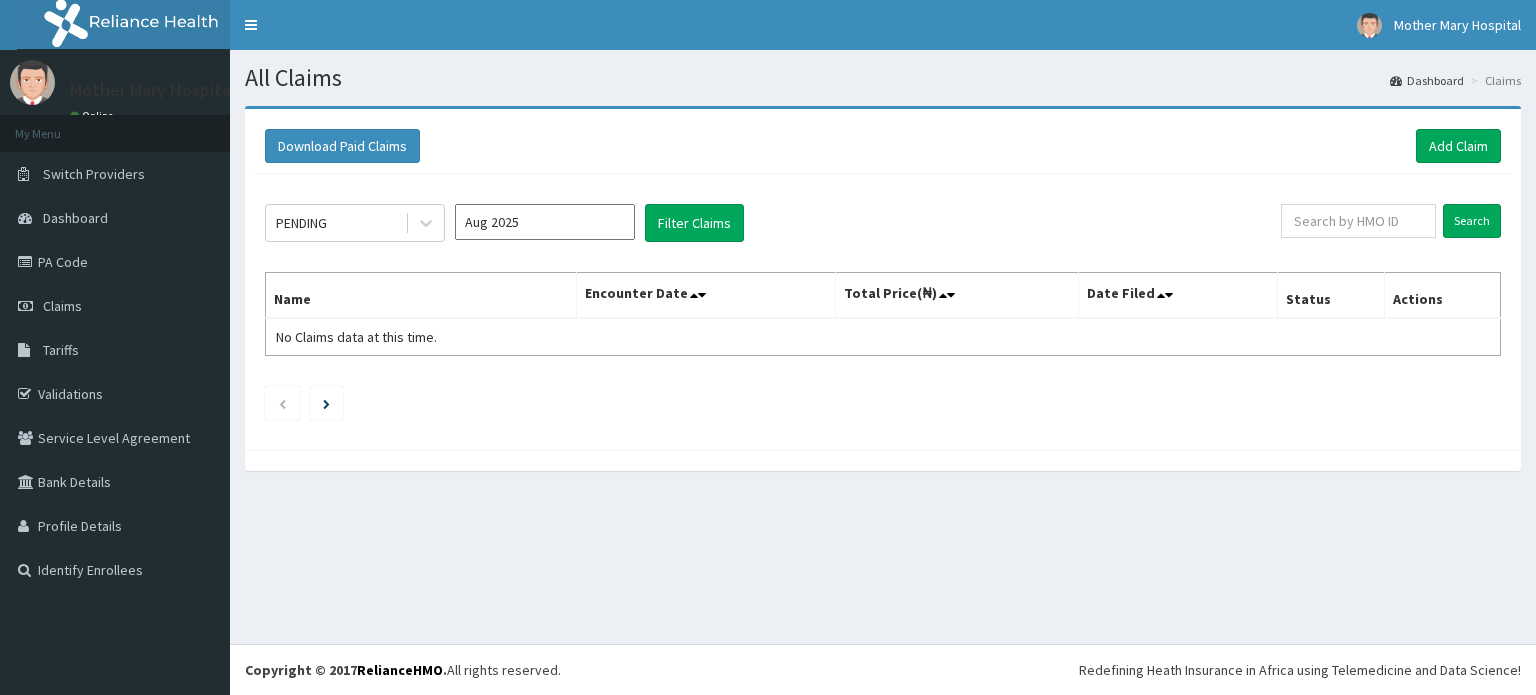 scroll, scrollTop: 0, scrollLeft: 0, axis: both 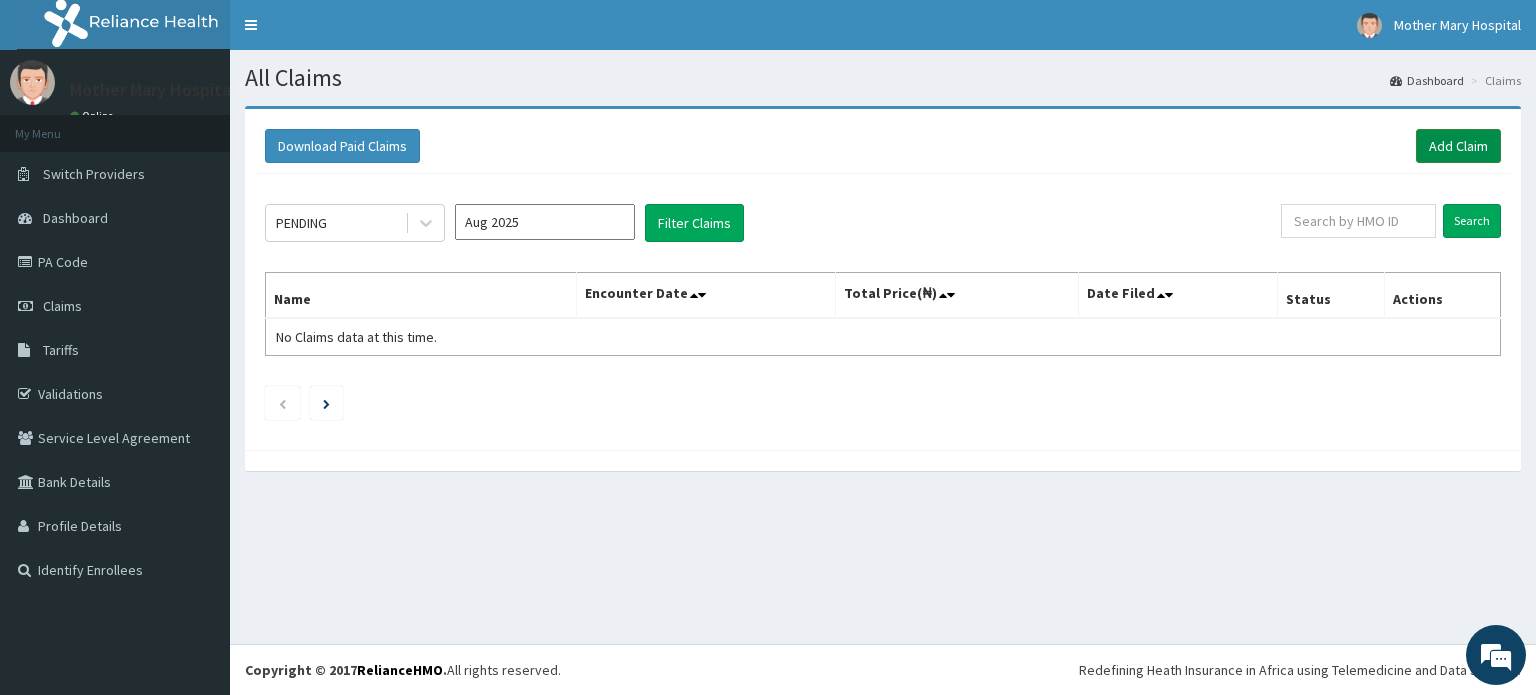 click on "Add Claim" at bounding box center [1458, 146] 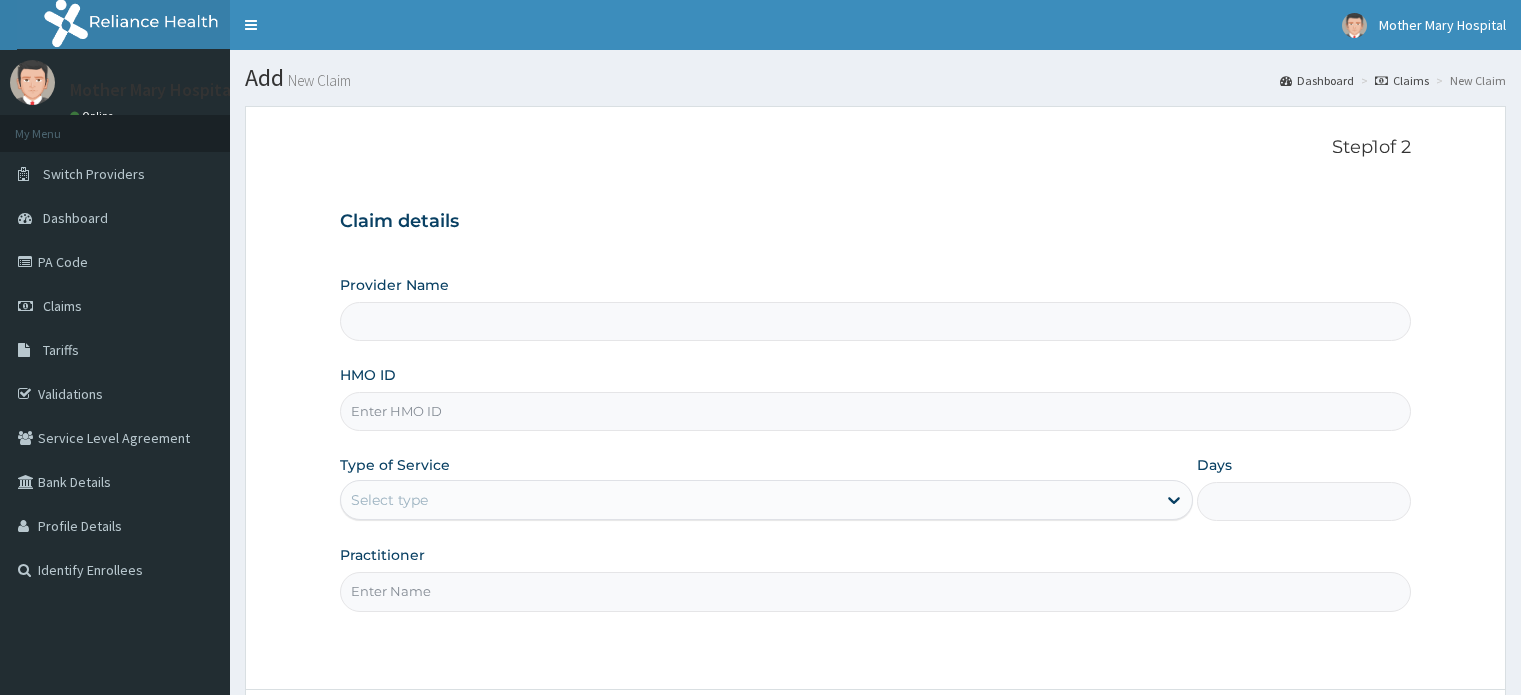 scroll, scrollTop: 0, scrollLeft: 0, axis: both 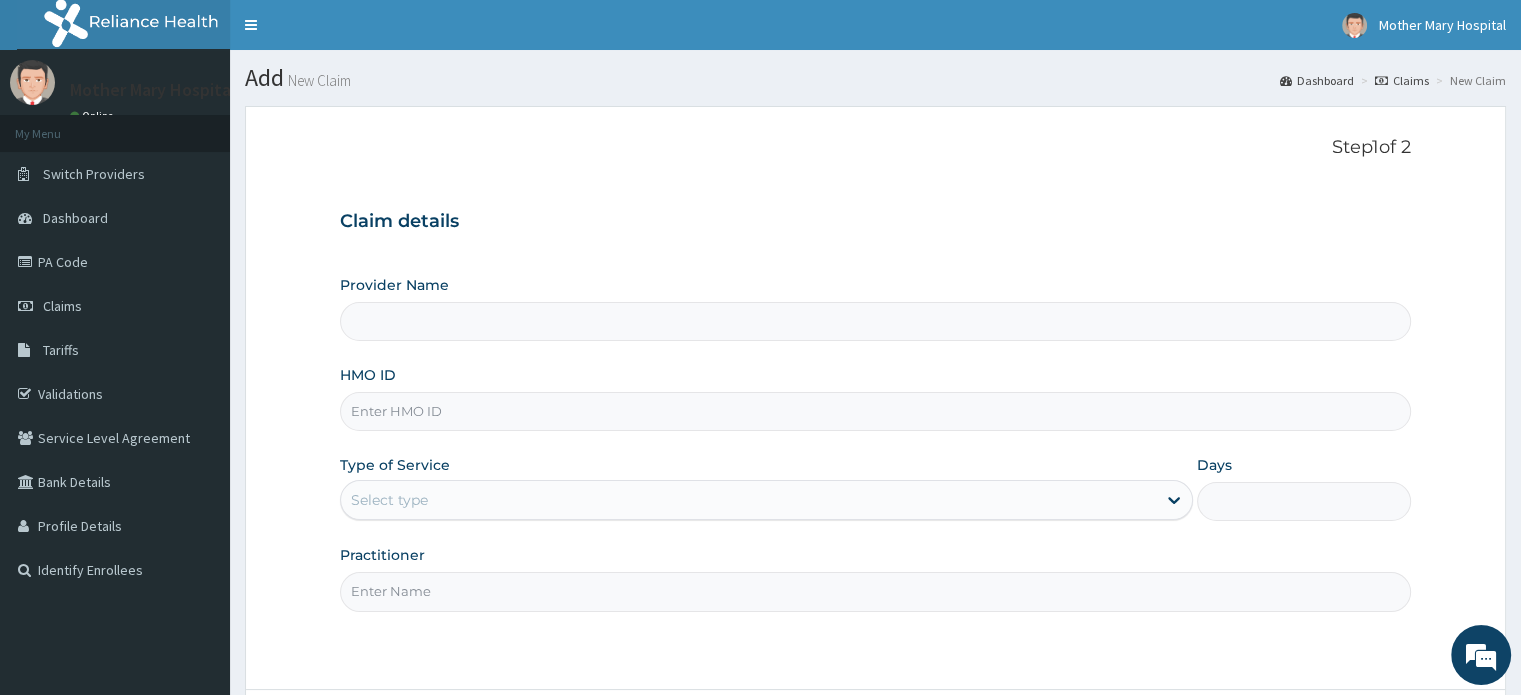 click on "HMO ID" at bounding box center [875, 411] 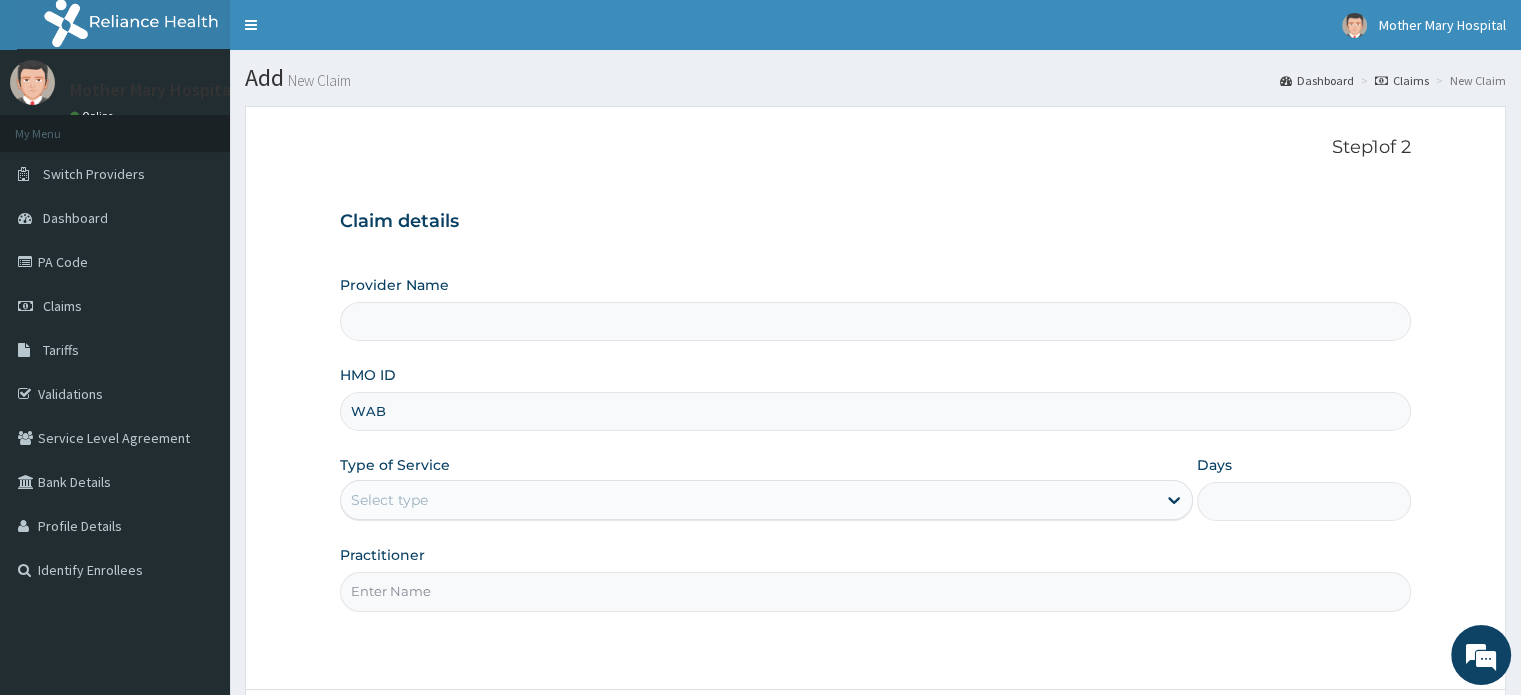 type on "WAB/" 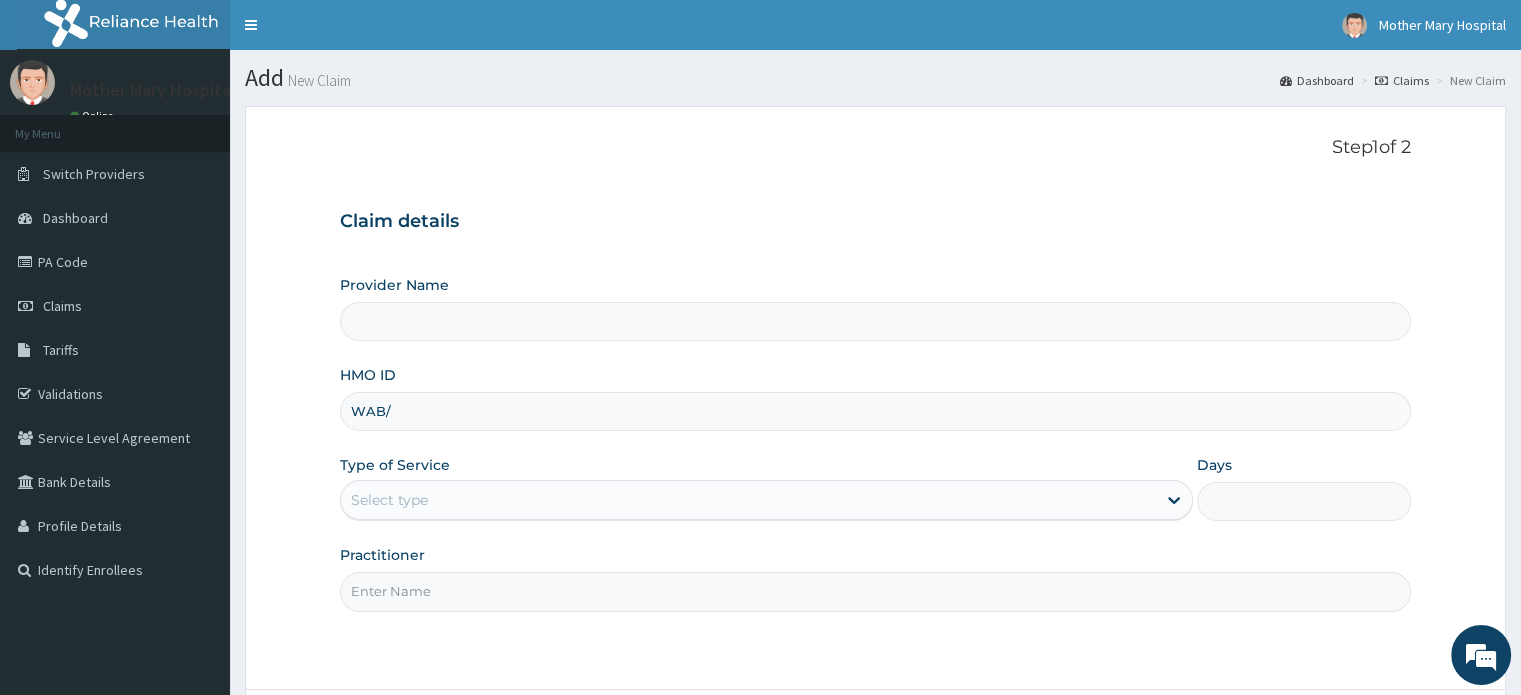 type on "Mother Mary Hospital" 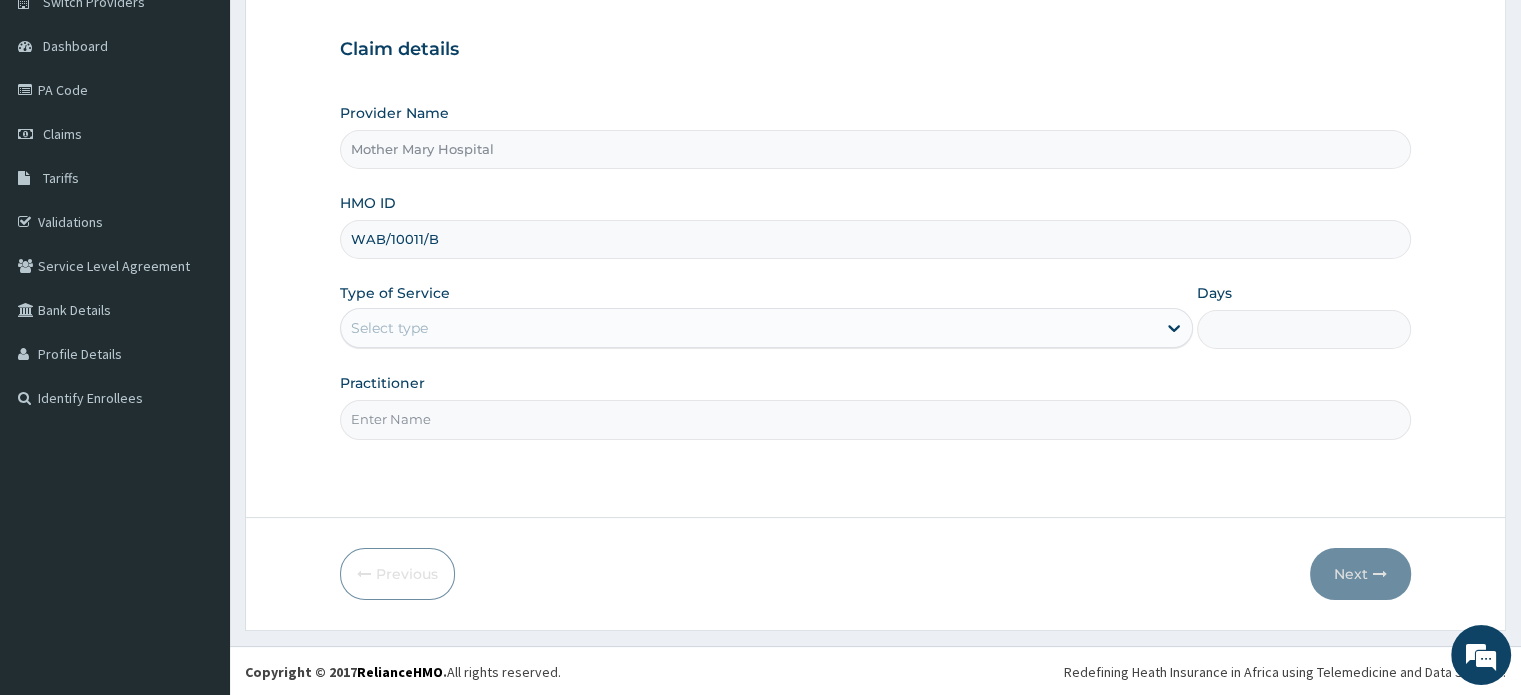 scroll, scrollTop: 172, scrollLeft: 0, axis: vertical 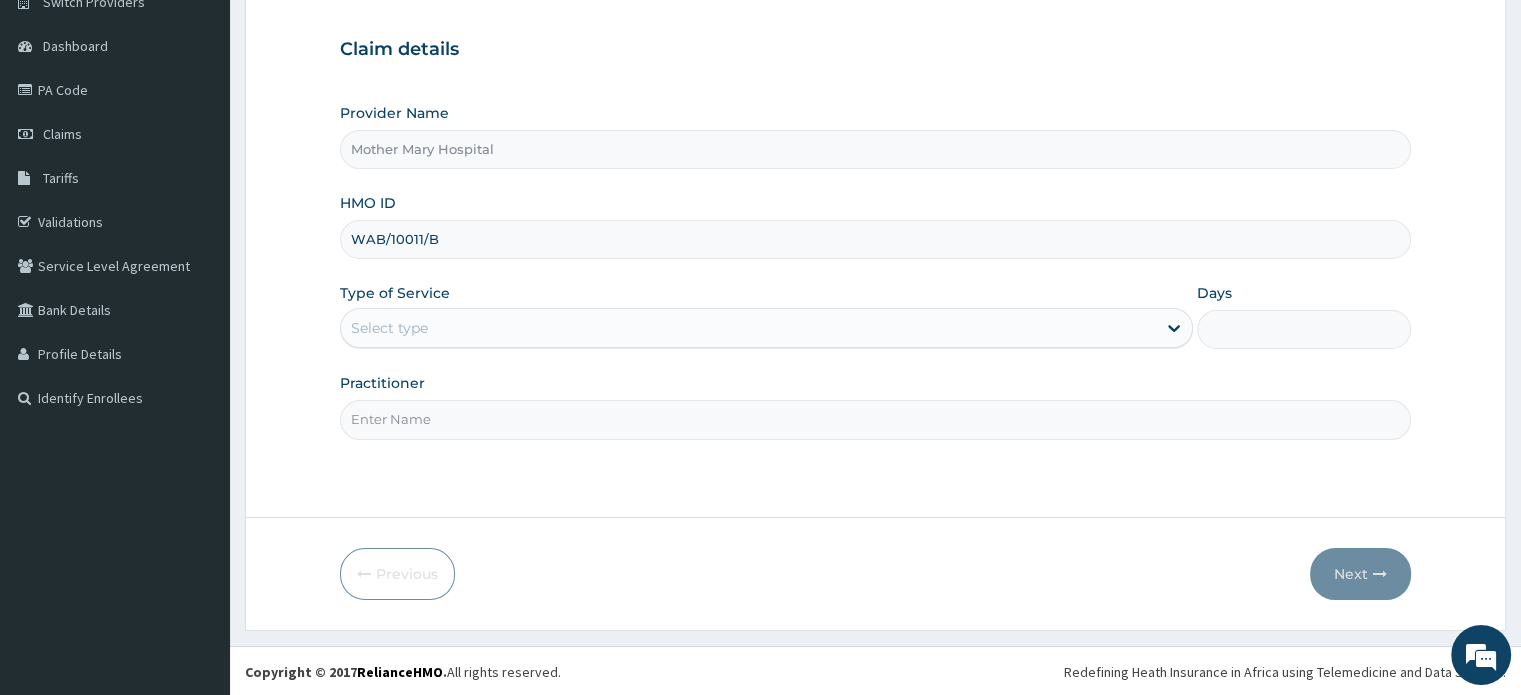 type on "WAB/10011/B" 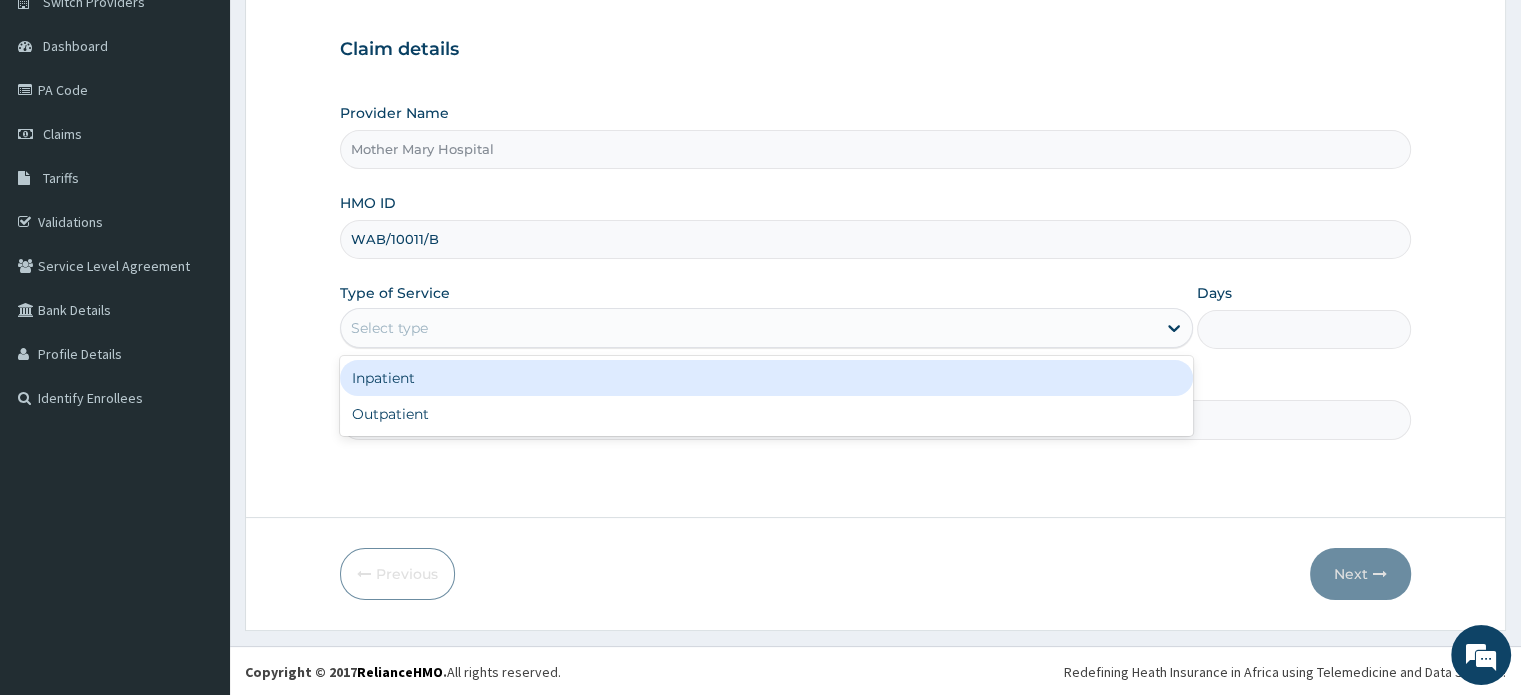 click on "Select type" at bounding box center (389, 328) 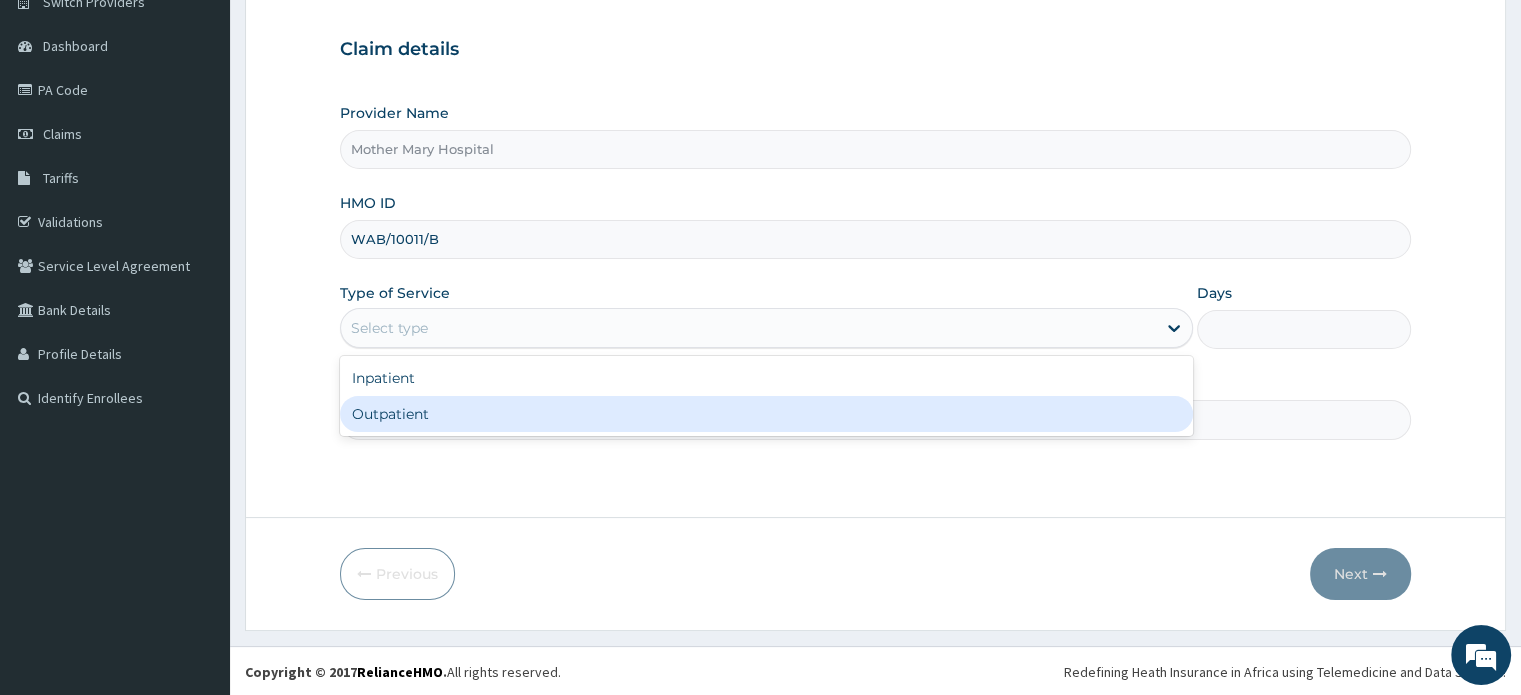 type on "1" 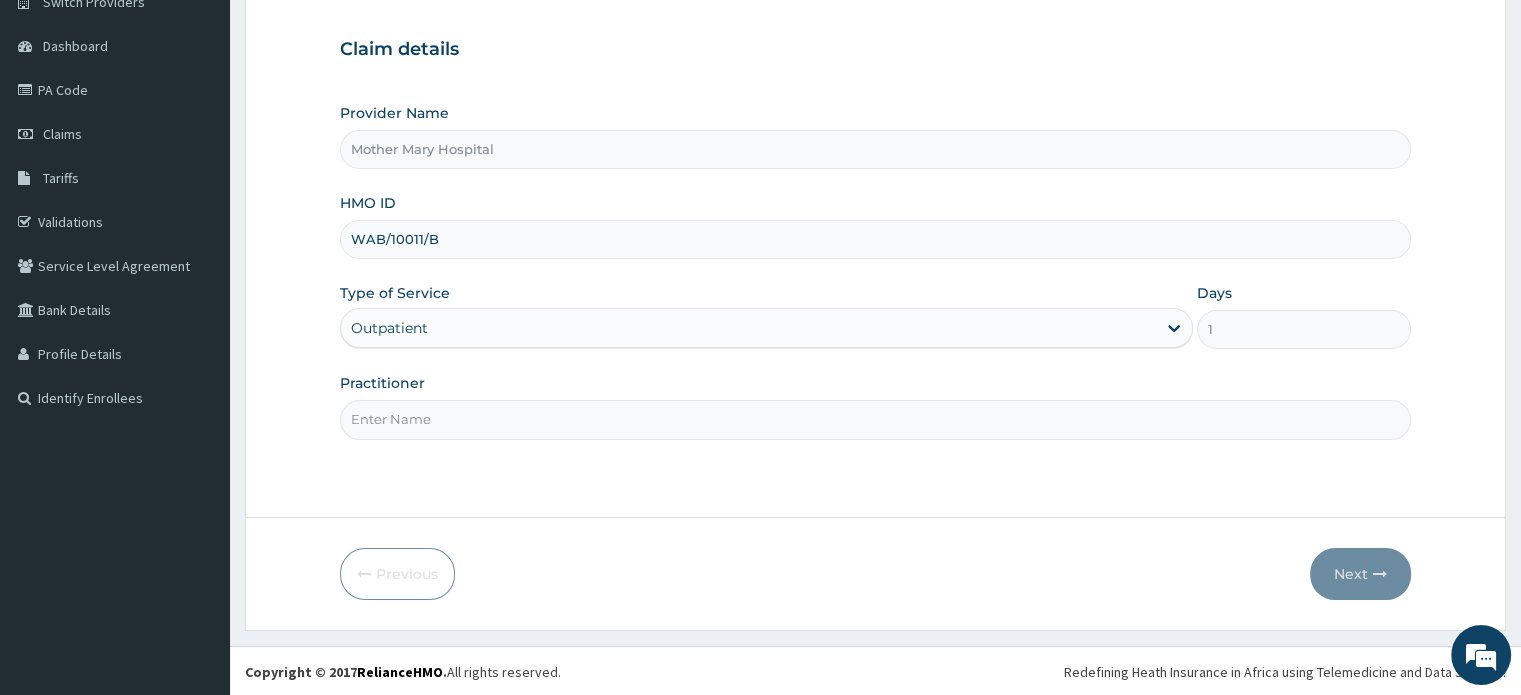 scroll, scrollTop: 0, scrollLeft: 0, axis: both 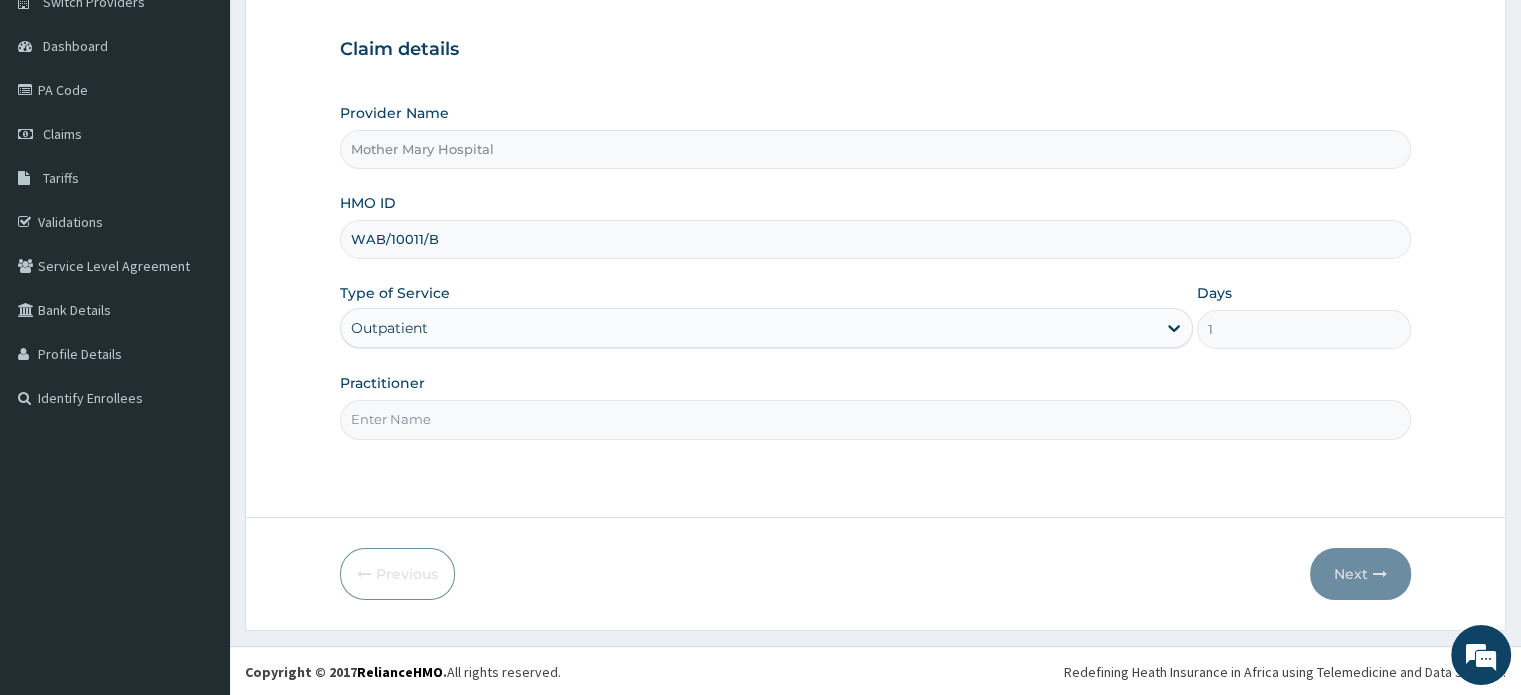 click on "Practitioner" at bounding box center [875, 419] 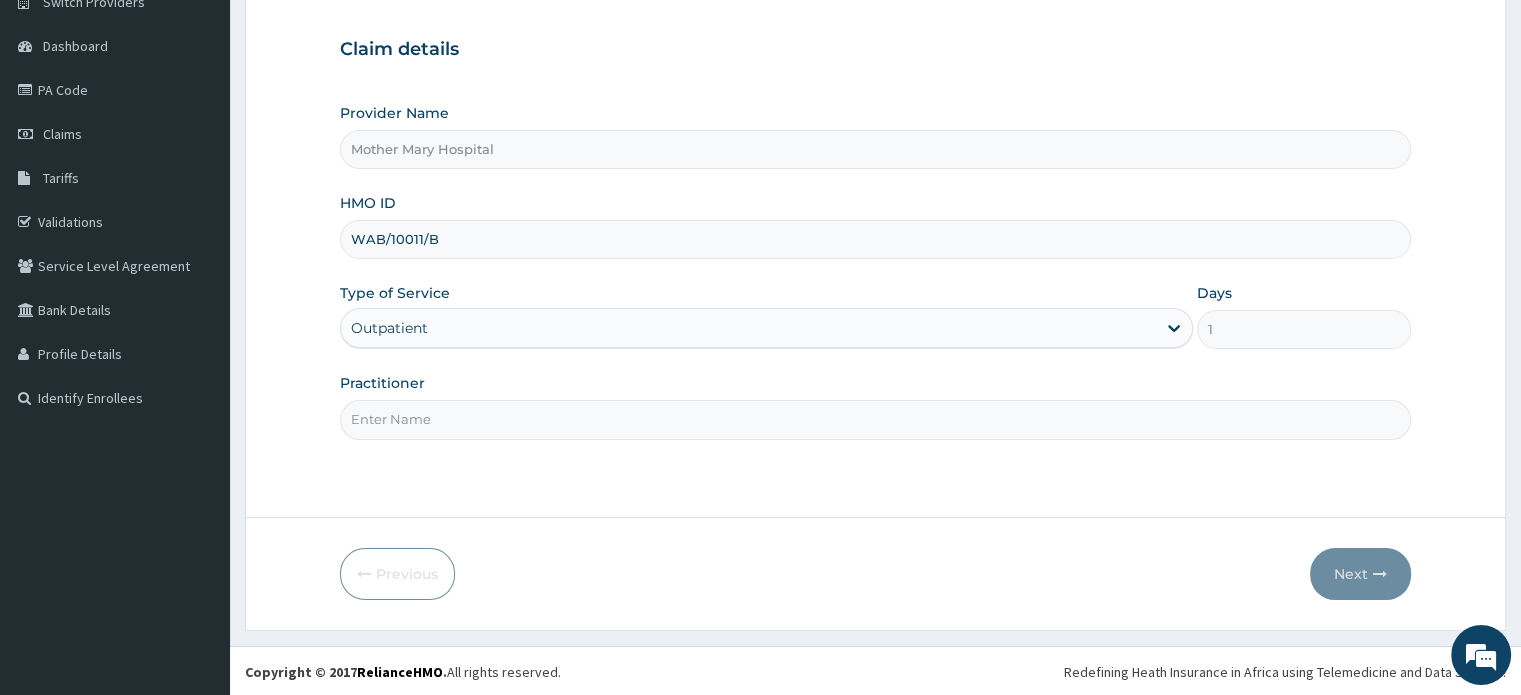 type on "Dr [LAST]" 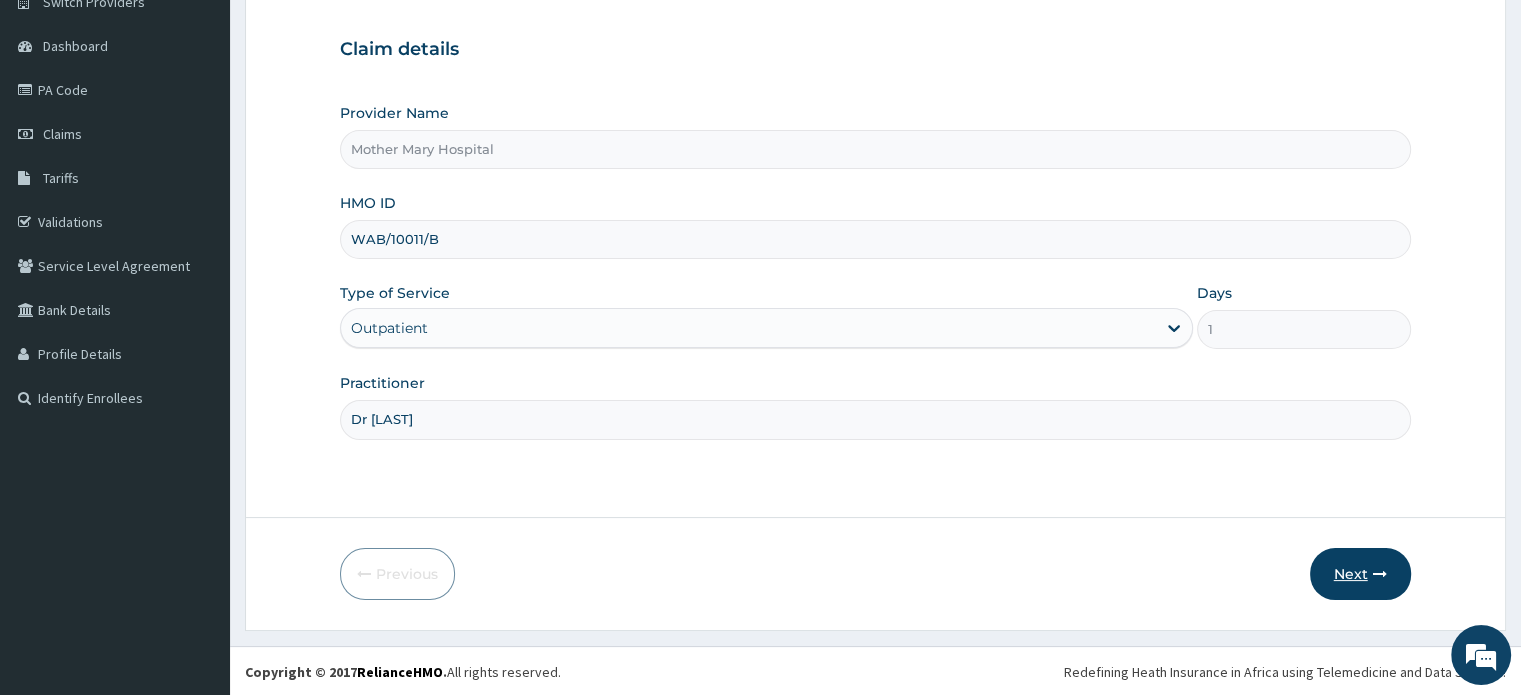 click on "Next" at bounding box center (1360, 574) 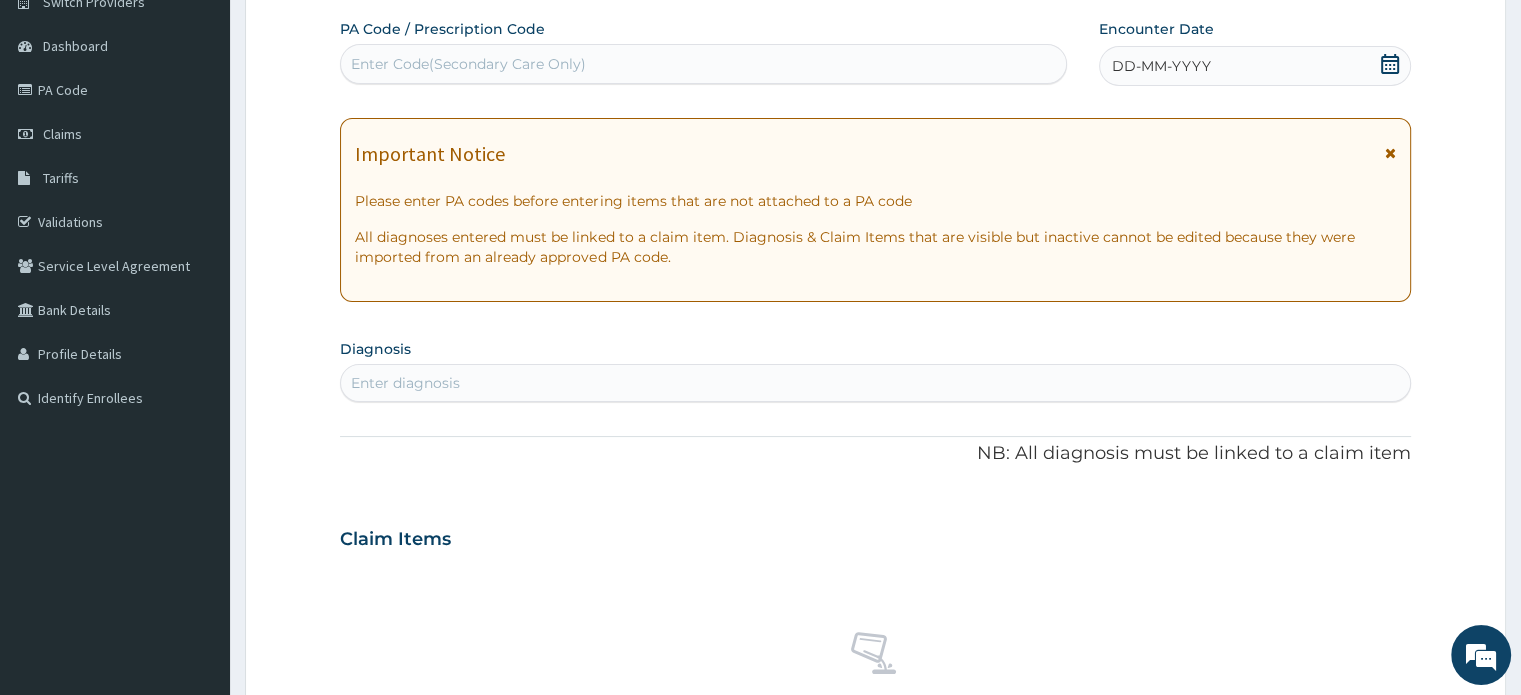 click 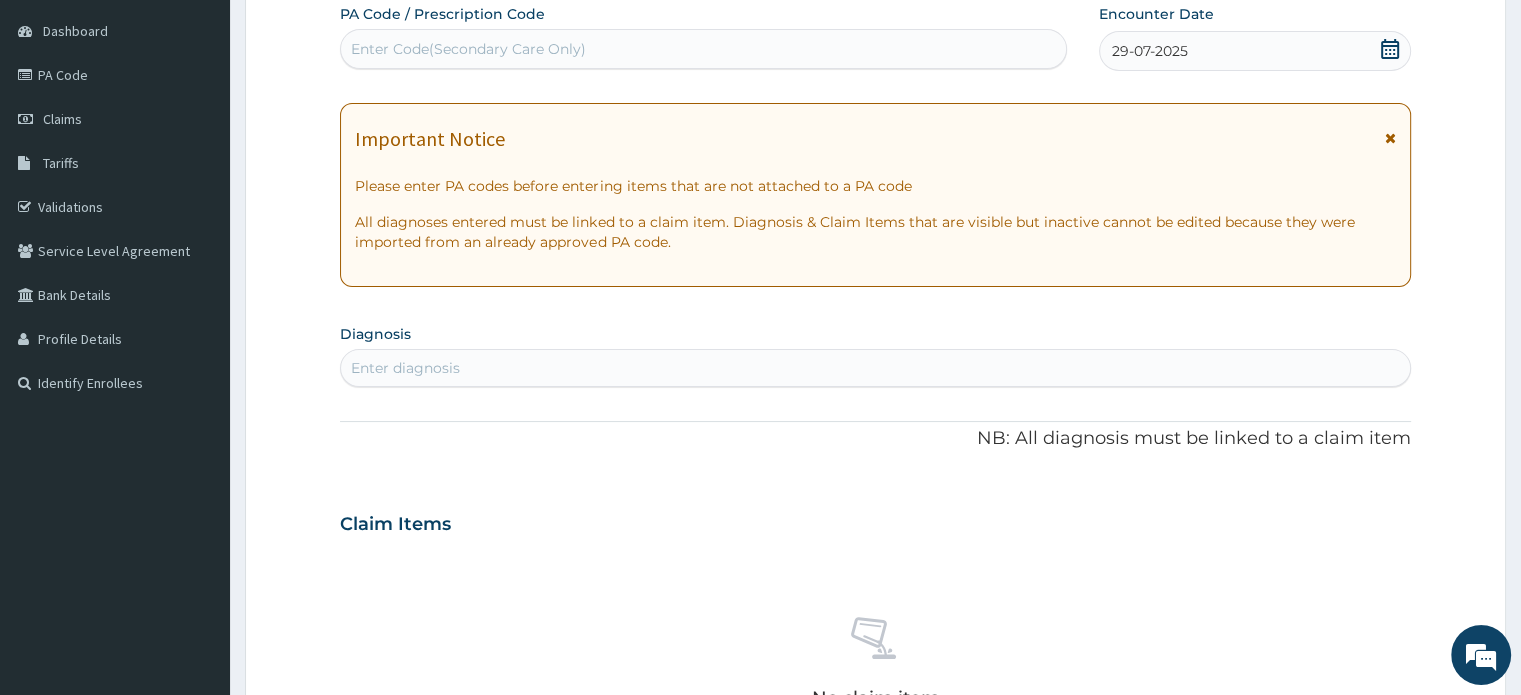 scroll, scrollTop: 202, scrollLeft: 0, axis: vertical 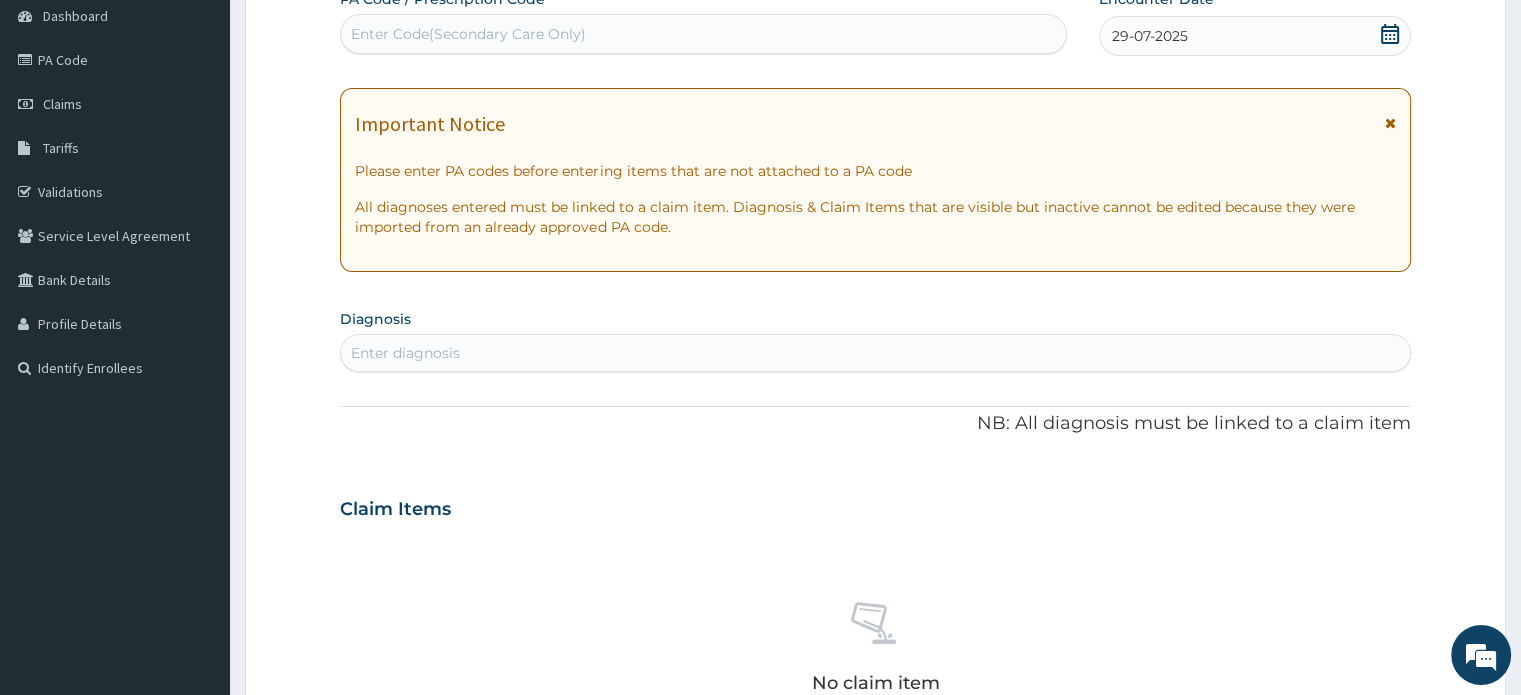 click on "Enter diagnosis" at bounding box center [875, 353] 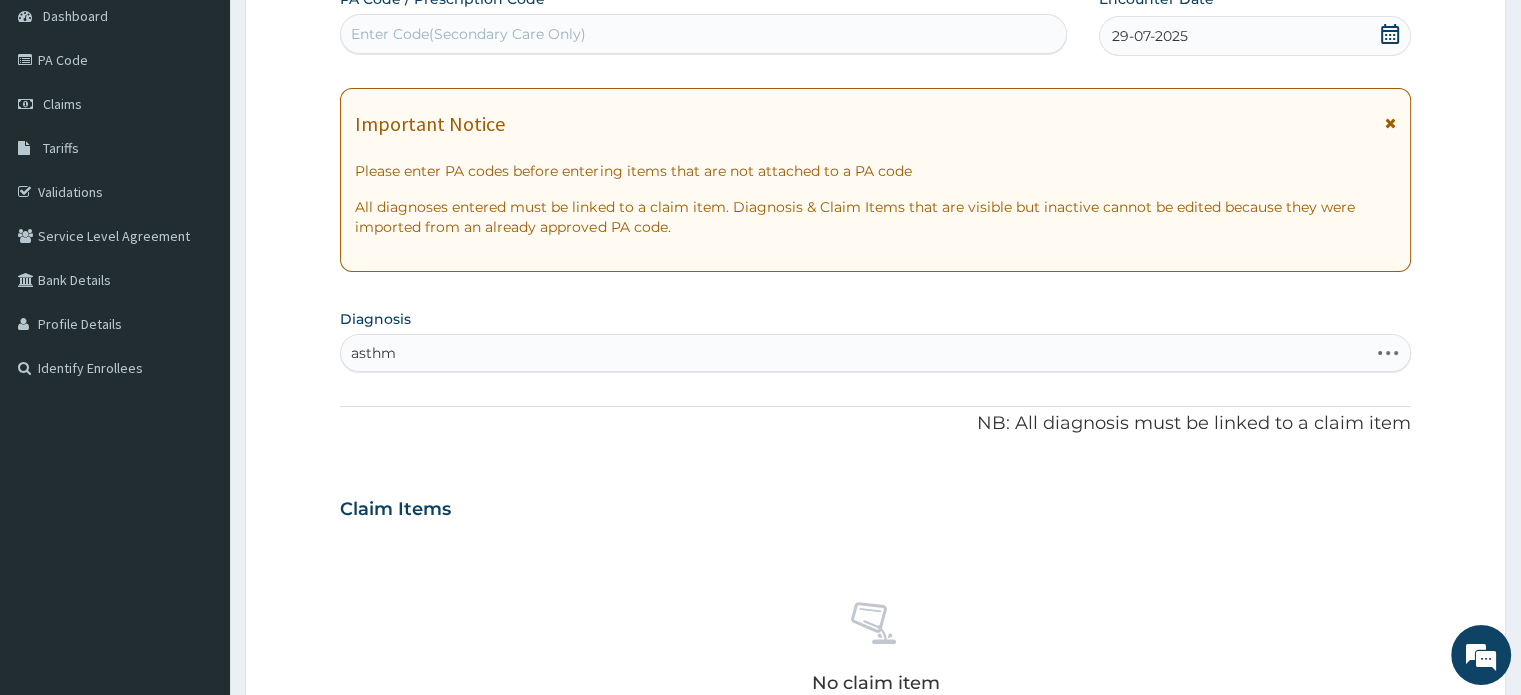 type on "asthma" 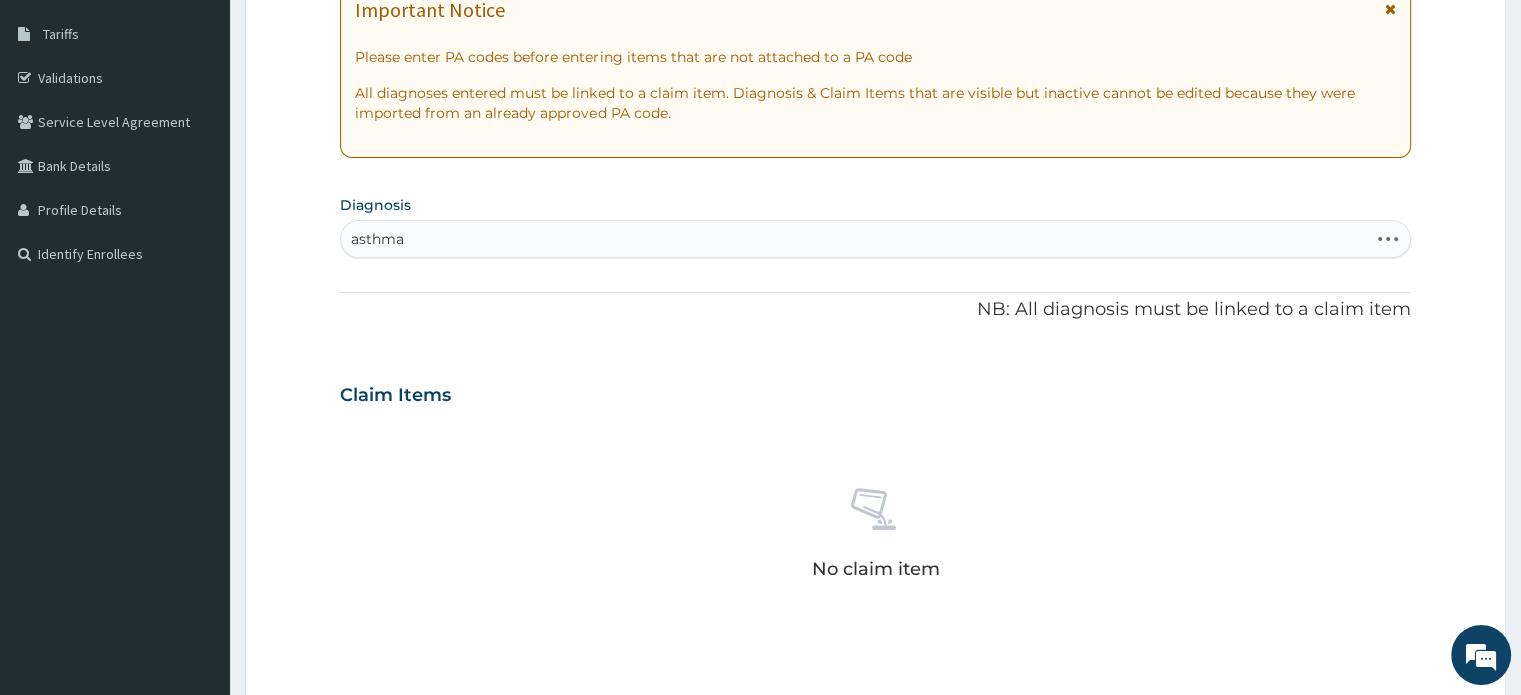 scroll, scrollTop: 512, scrollLeft: 0, axis: vertical 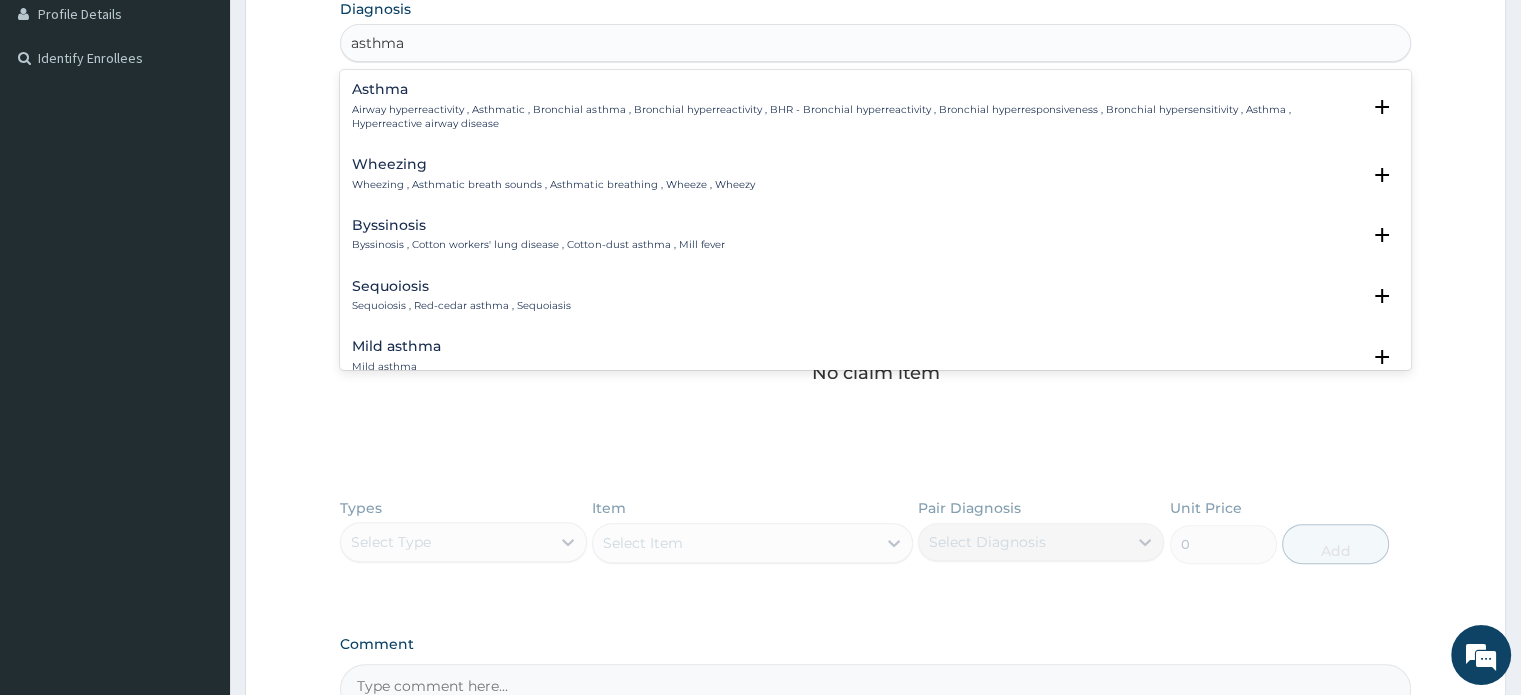 click on "Asthma" at bounding box center [855, 89] 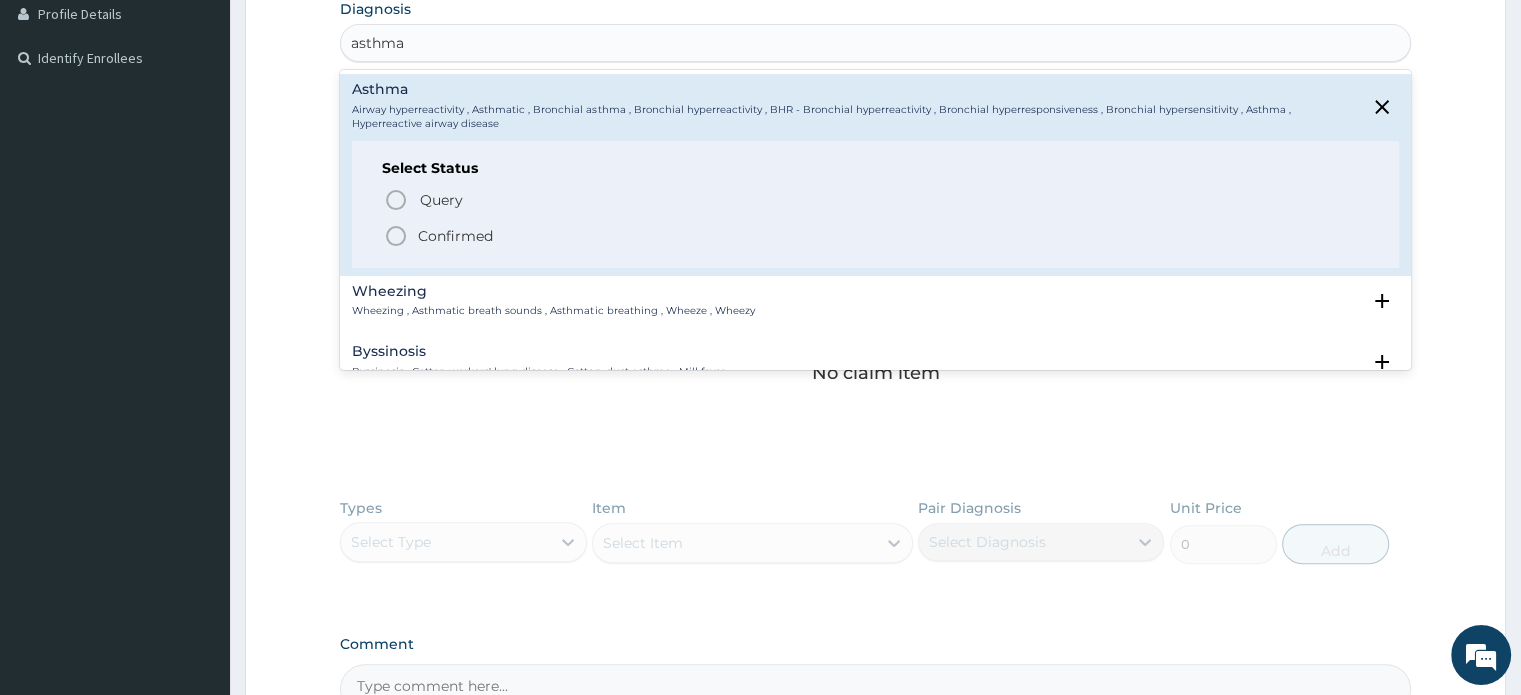 click 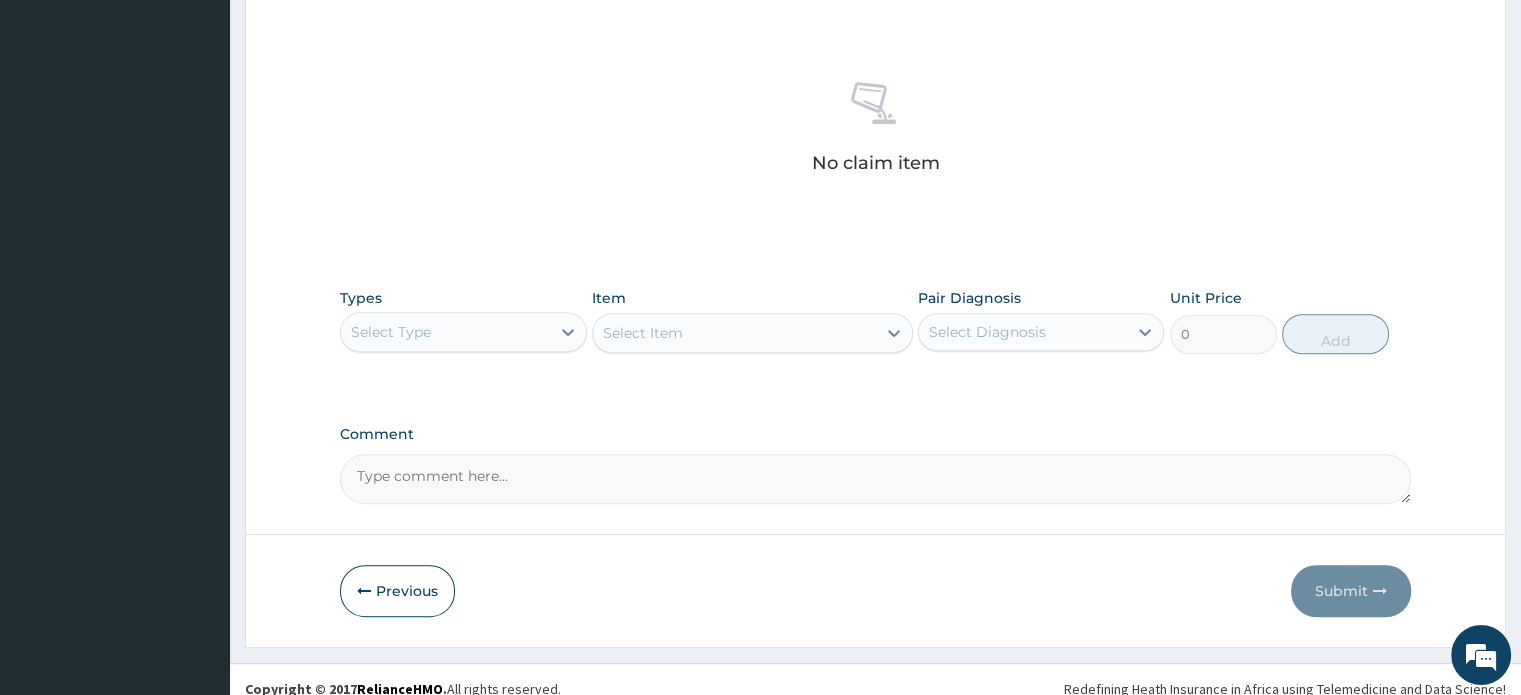 scroll, scrollTop: 744, scrollLeft: 0, axis: vertical 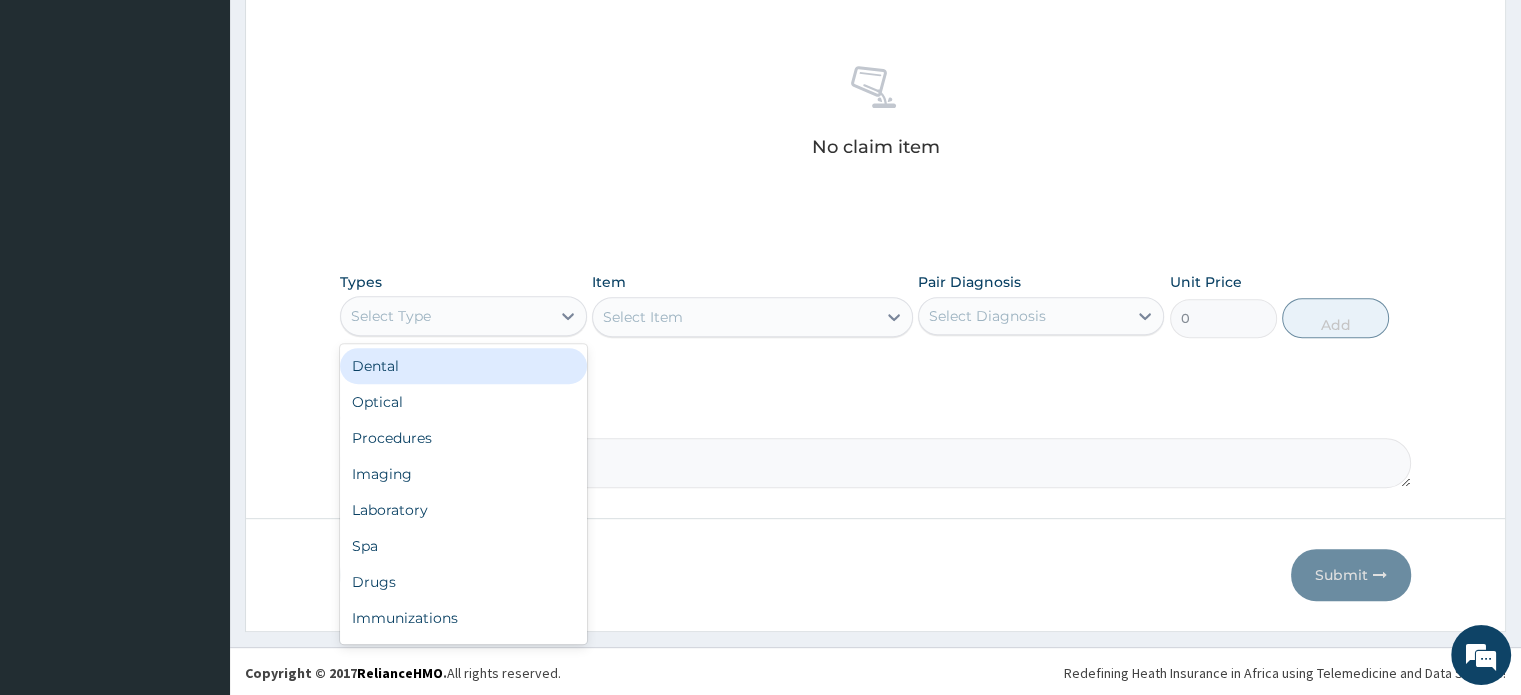 click on "Select Type" at bounding box center [445, 316] 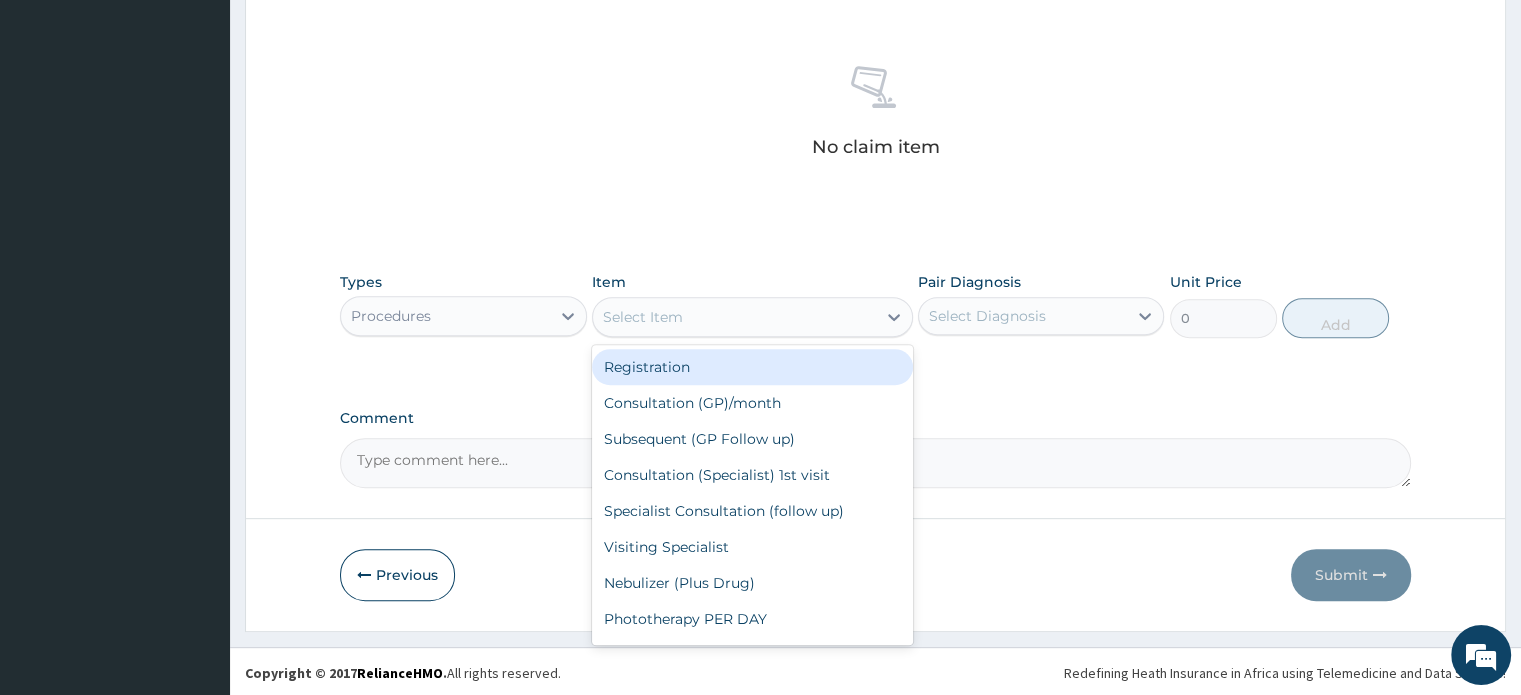 click on "Select Item" at bounding box center (734, 317) 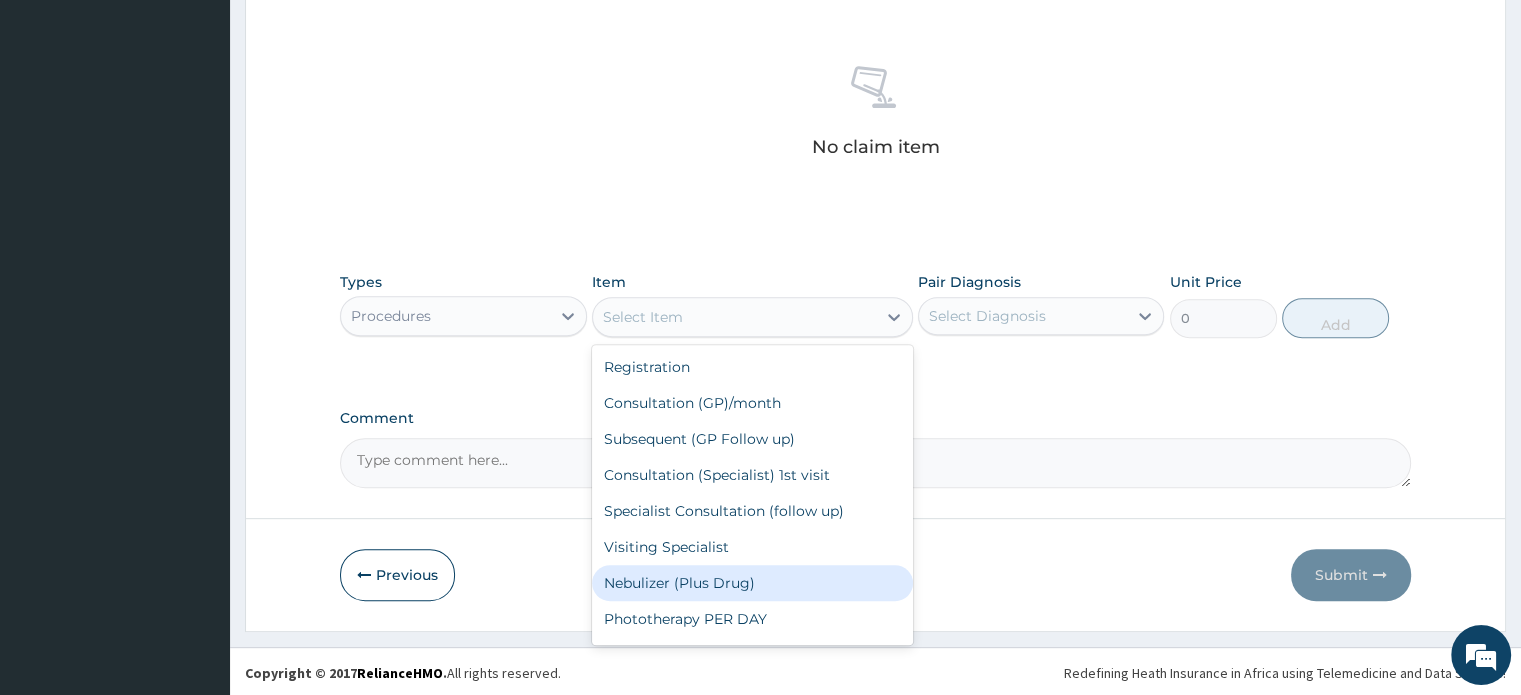 type on "6000" 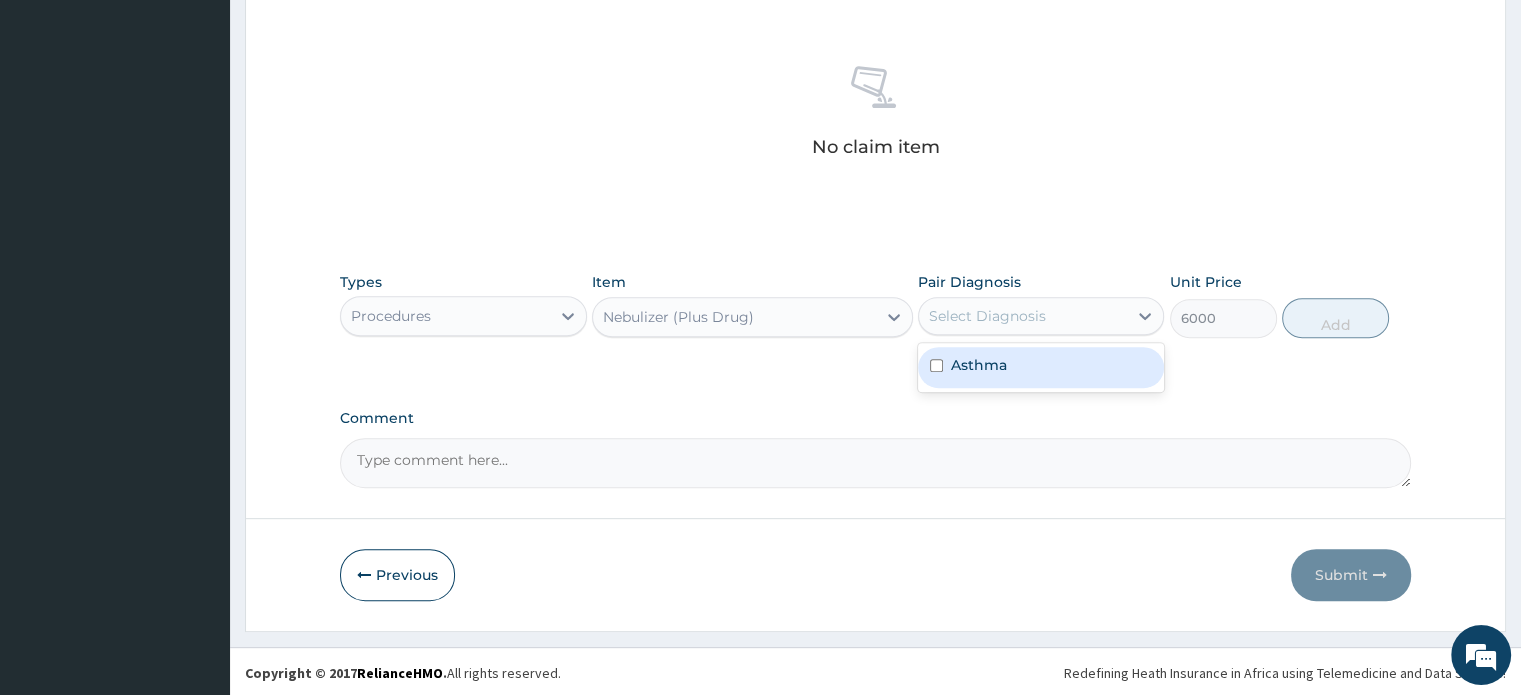 click on "Select Diagnosis" at bounding box center (987, 316) 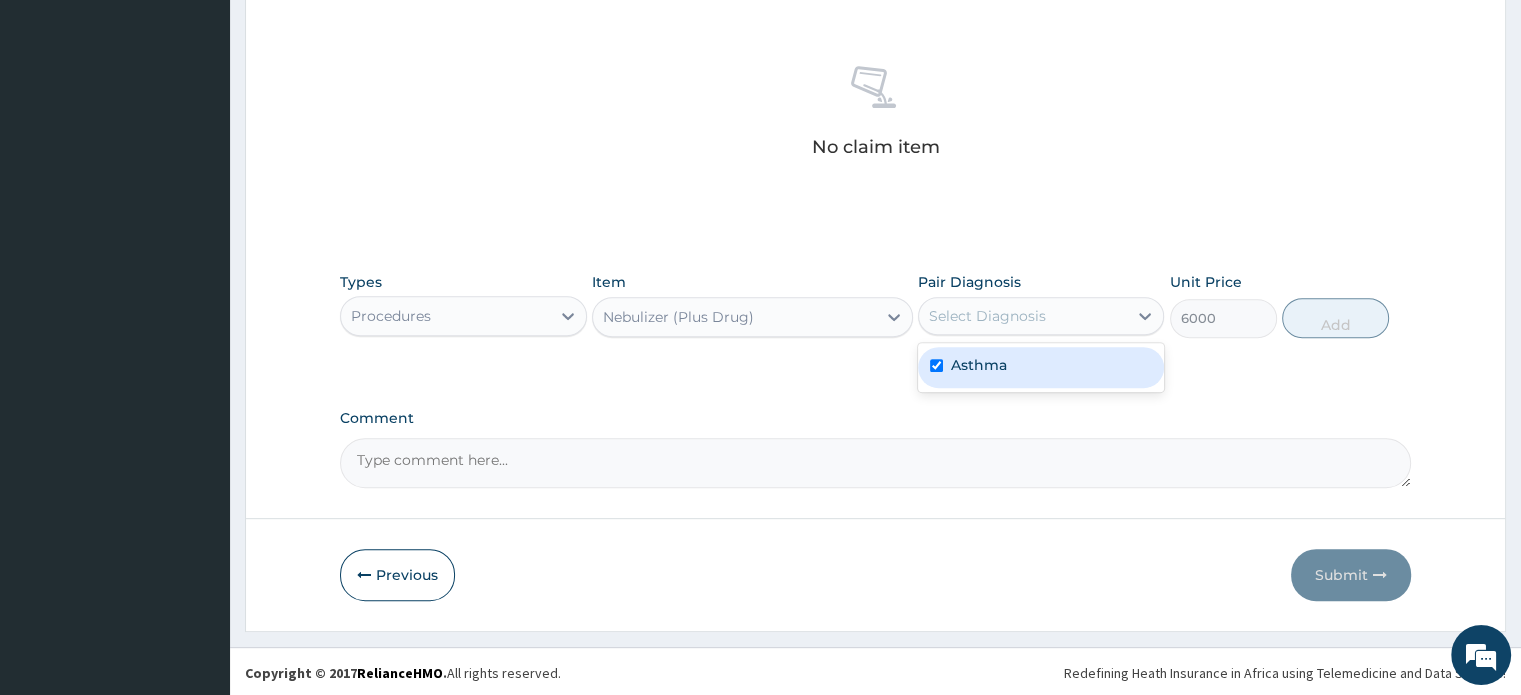 checkbox on "true" 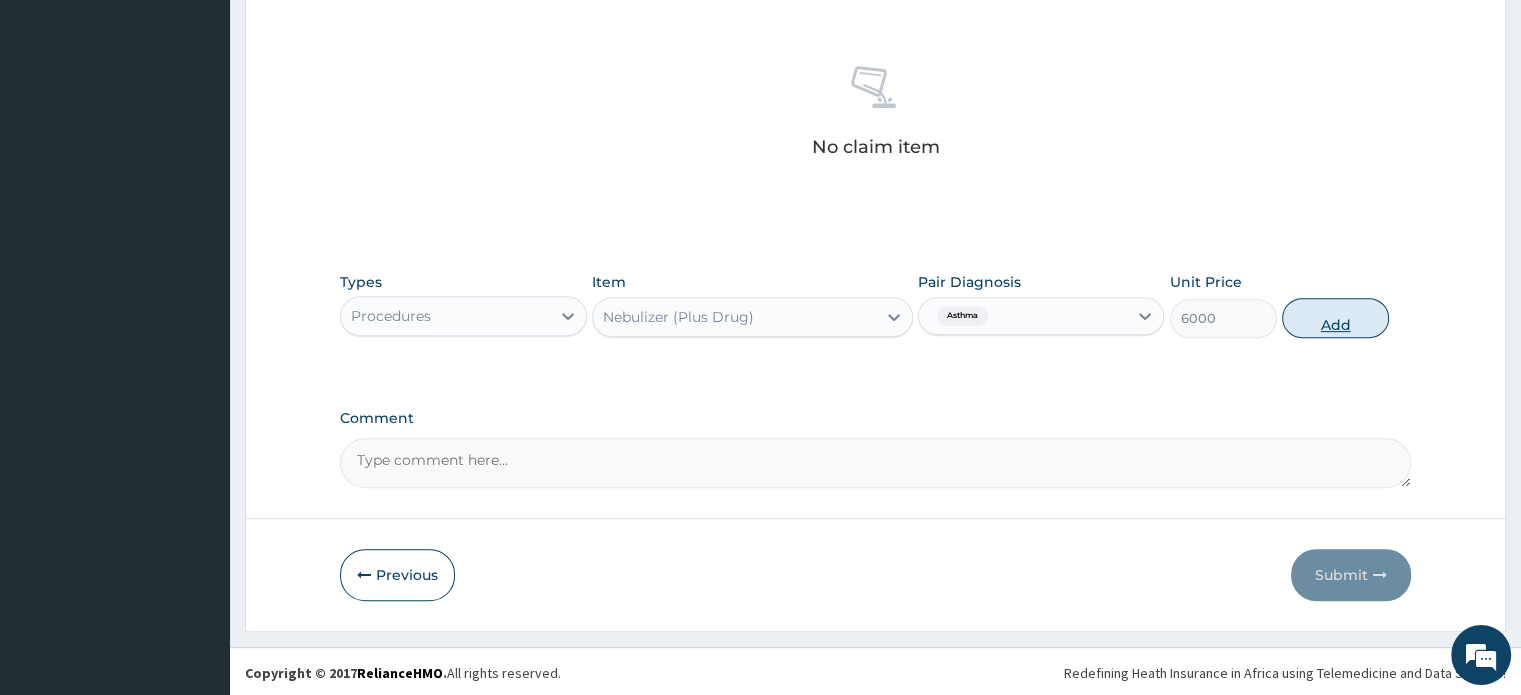 click on "Add" at bounding box center (1335, 318) 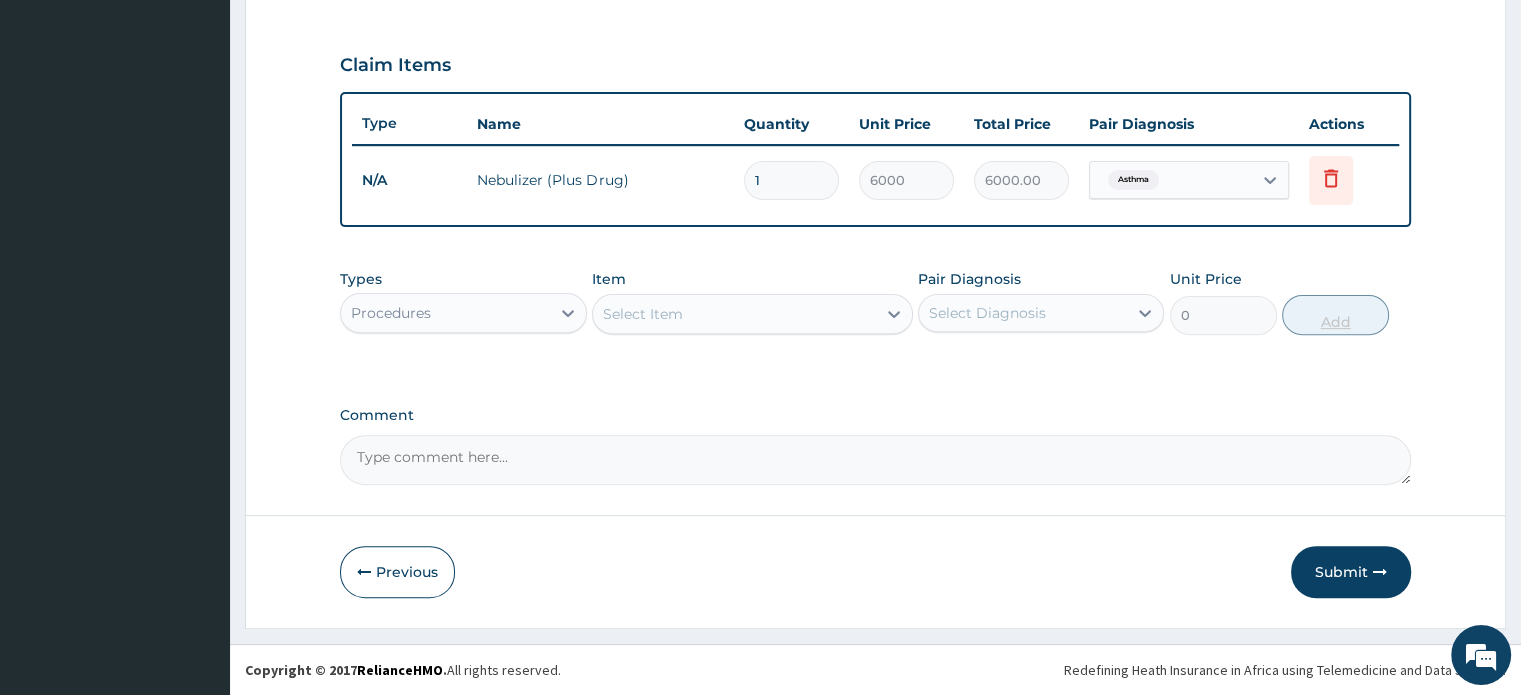scroll, scrollTop: 648, scrollLeft: 0, axis: vertical 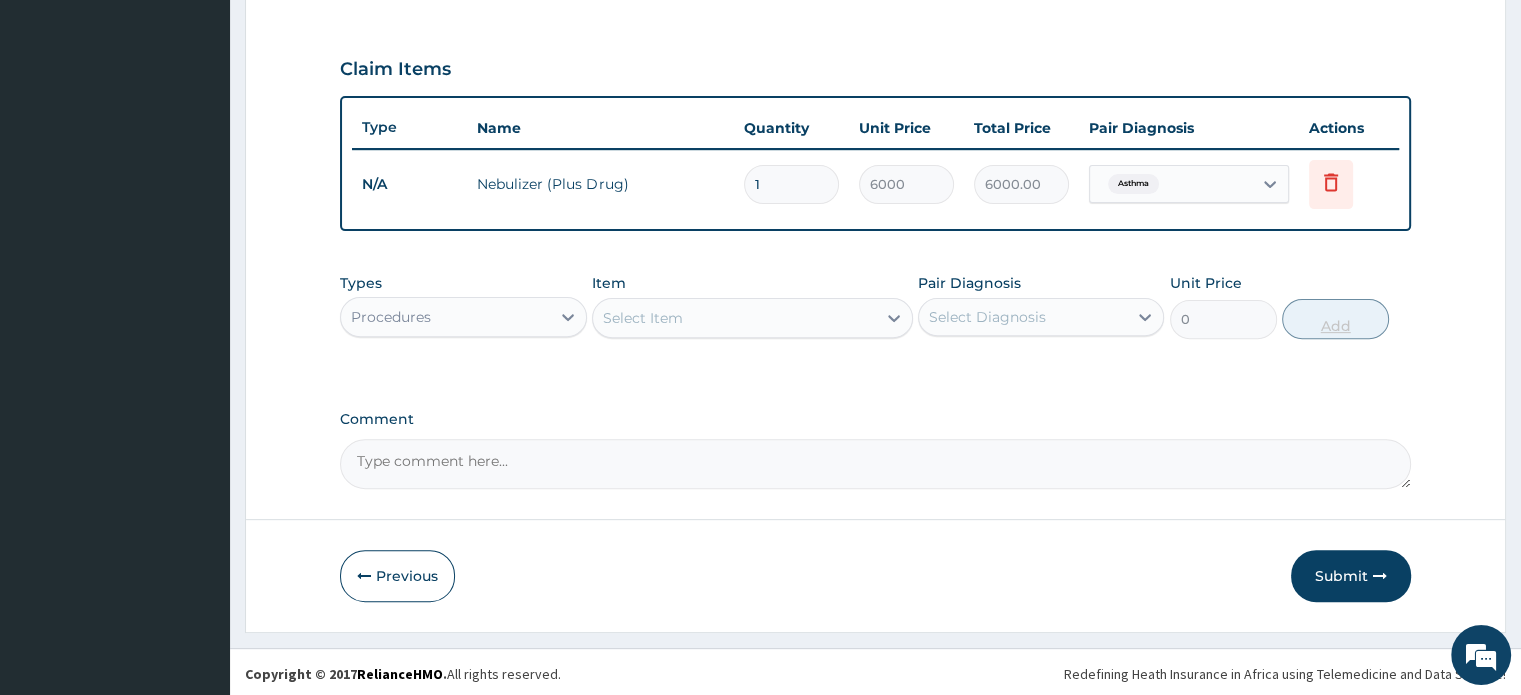 type 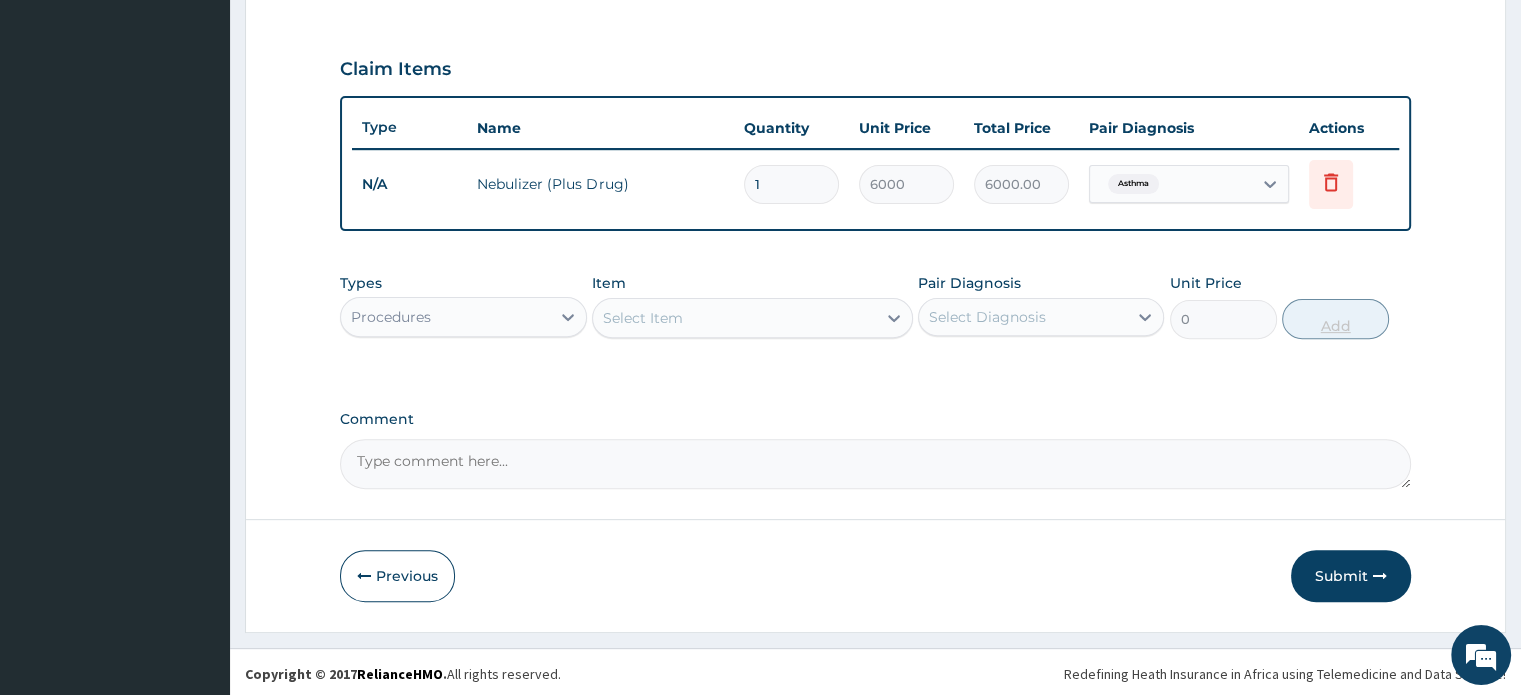 type on "0.00" 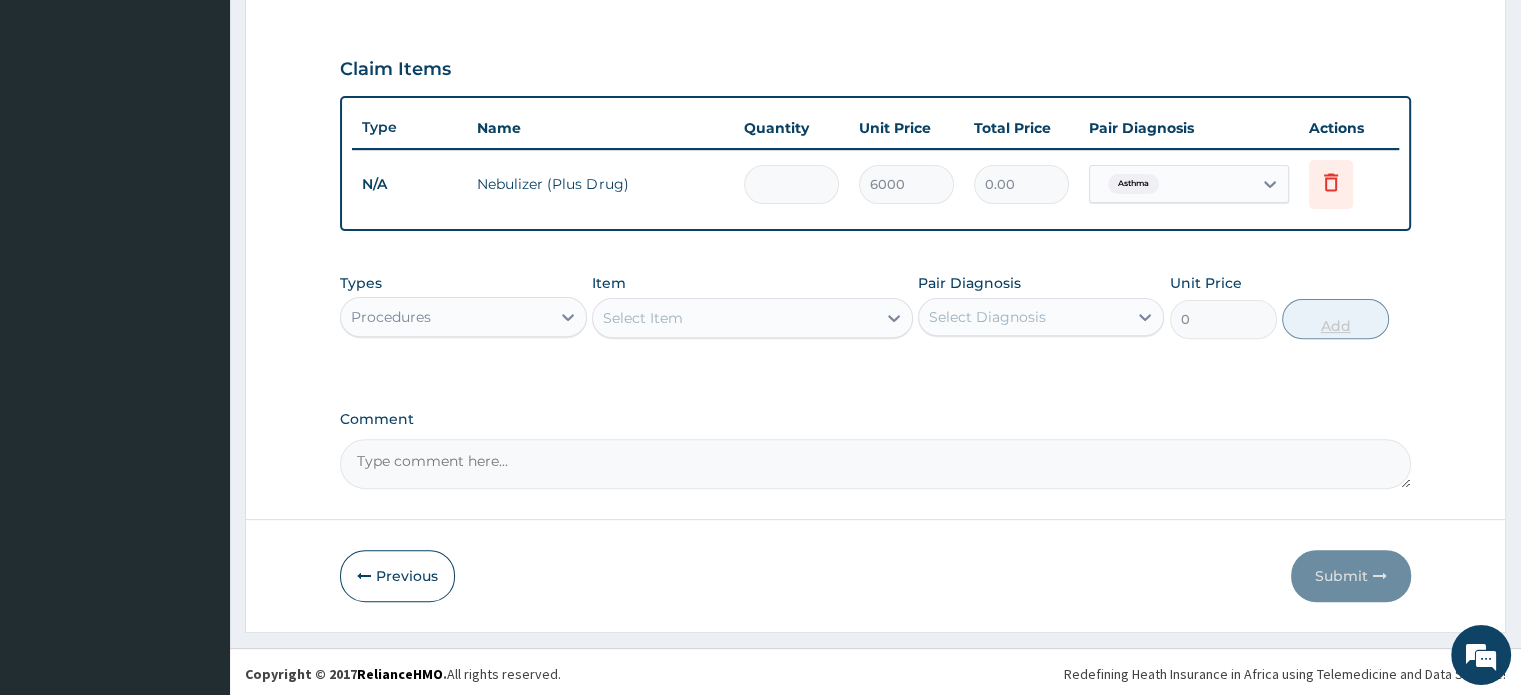 type on "4" 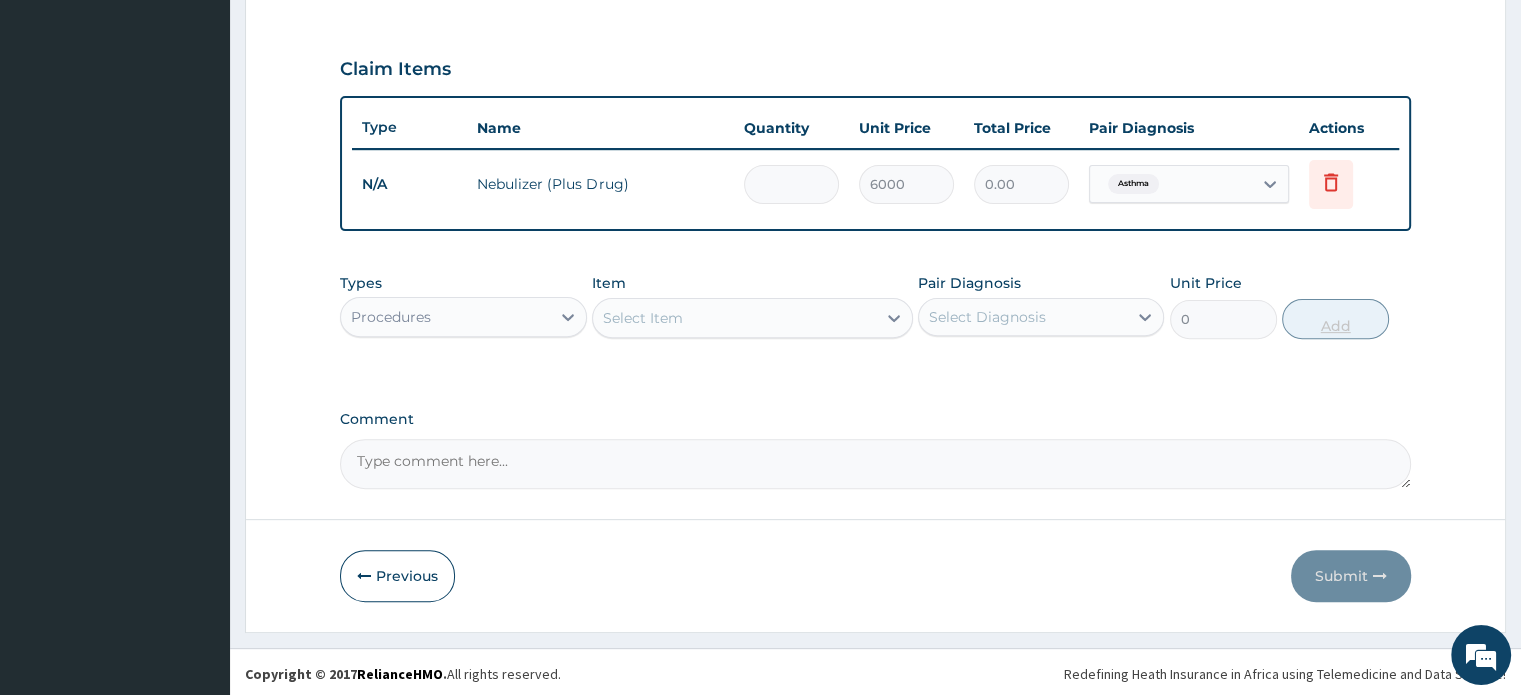 type on "24000.00" 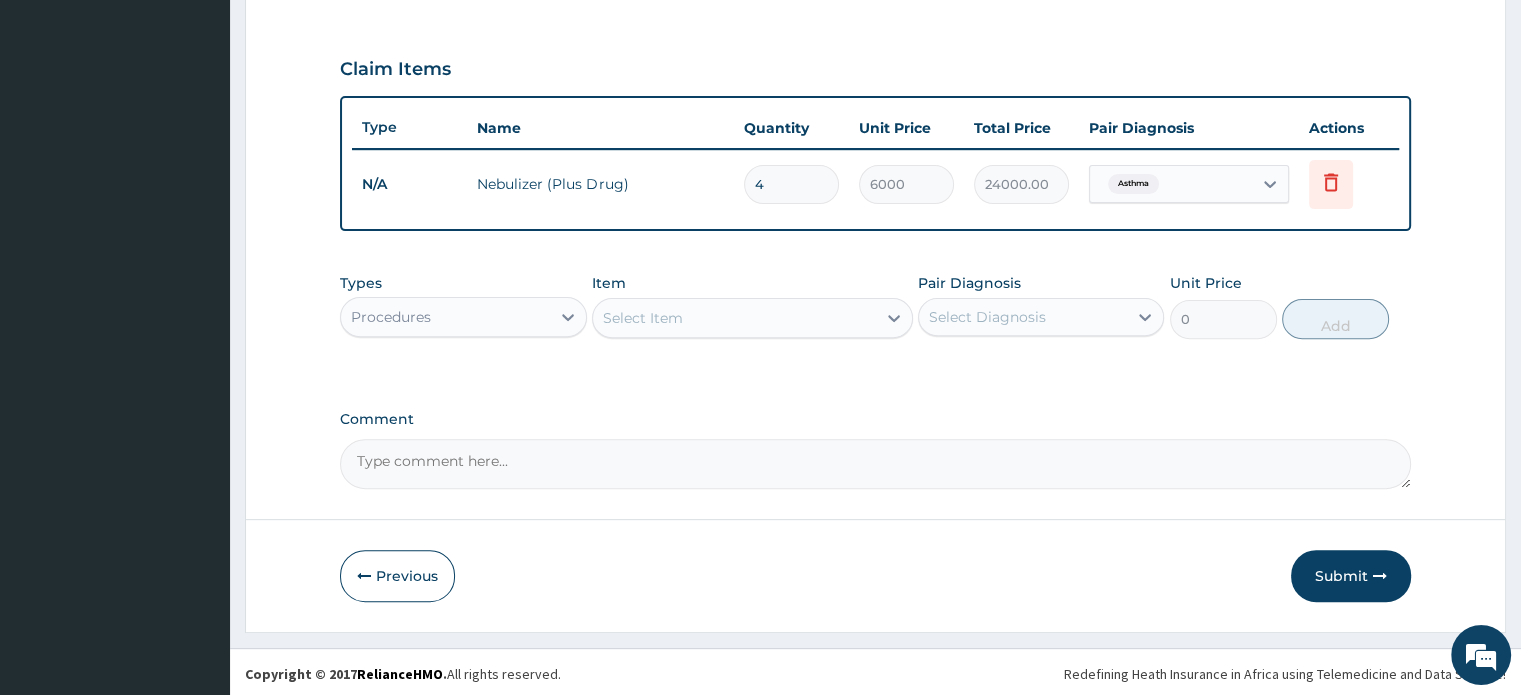 type on "4" 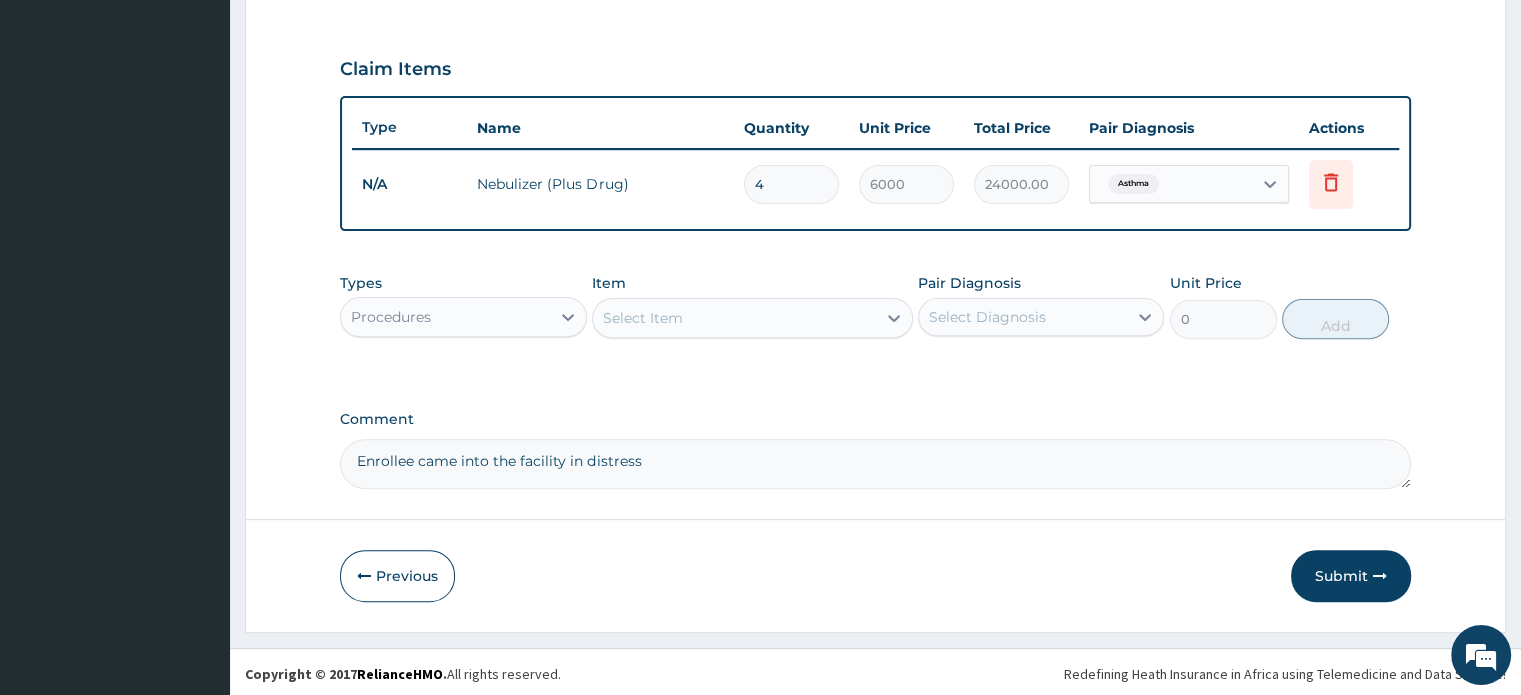 type on "Enrollee came into the facility in distress" 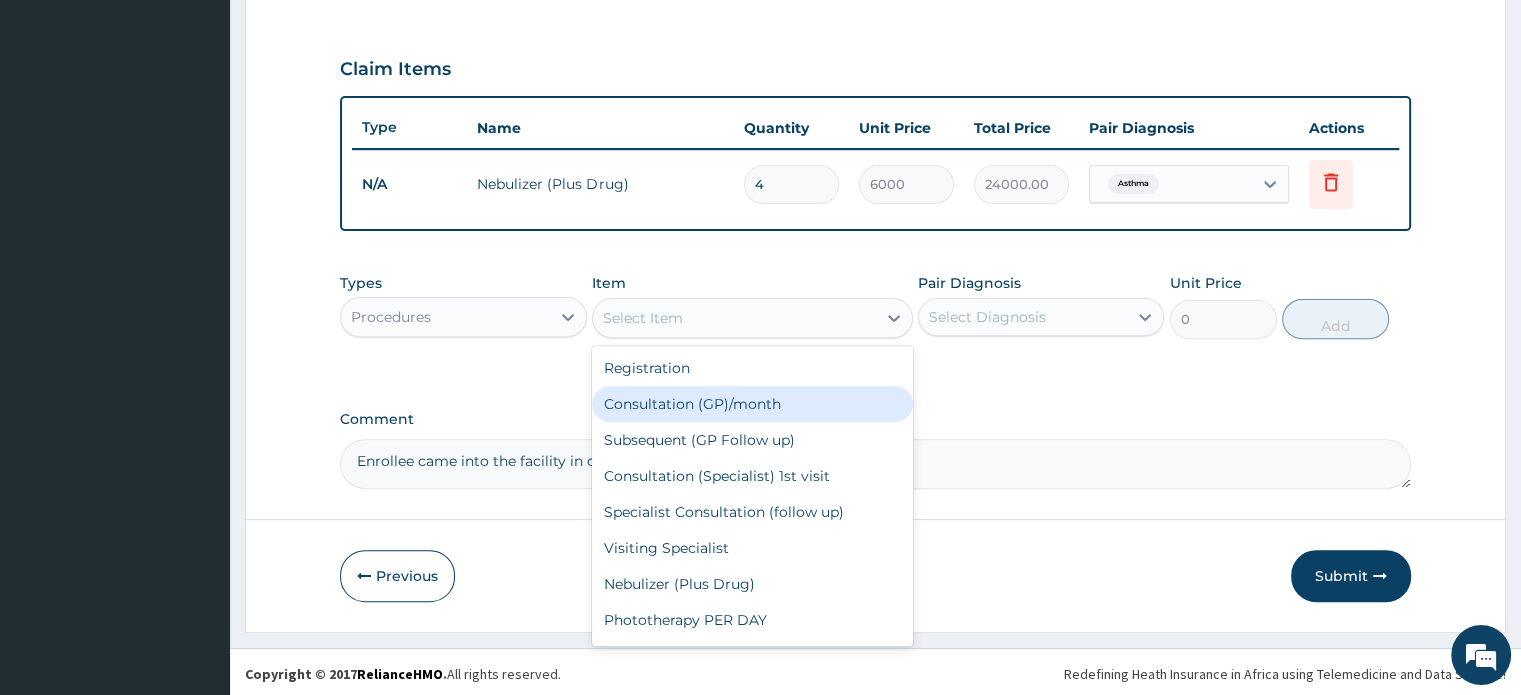 type on "2500" 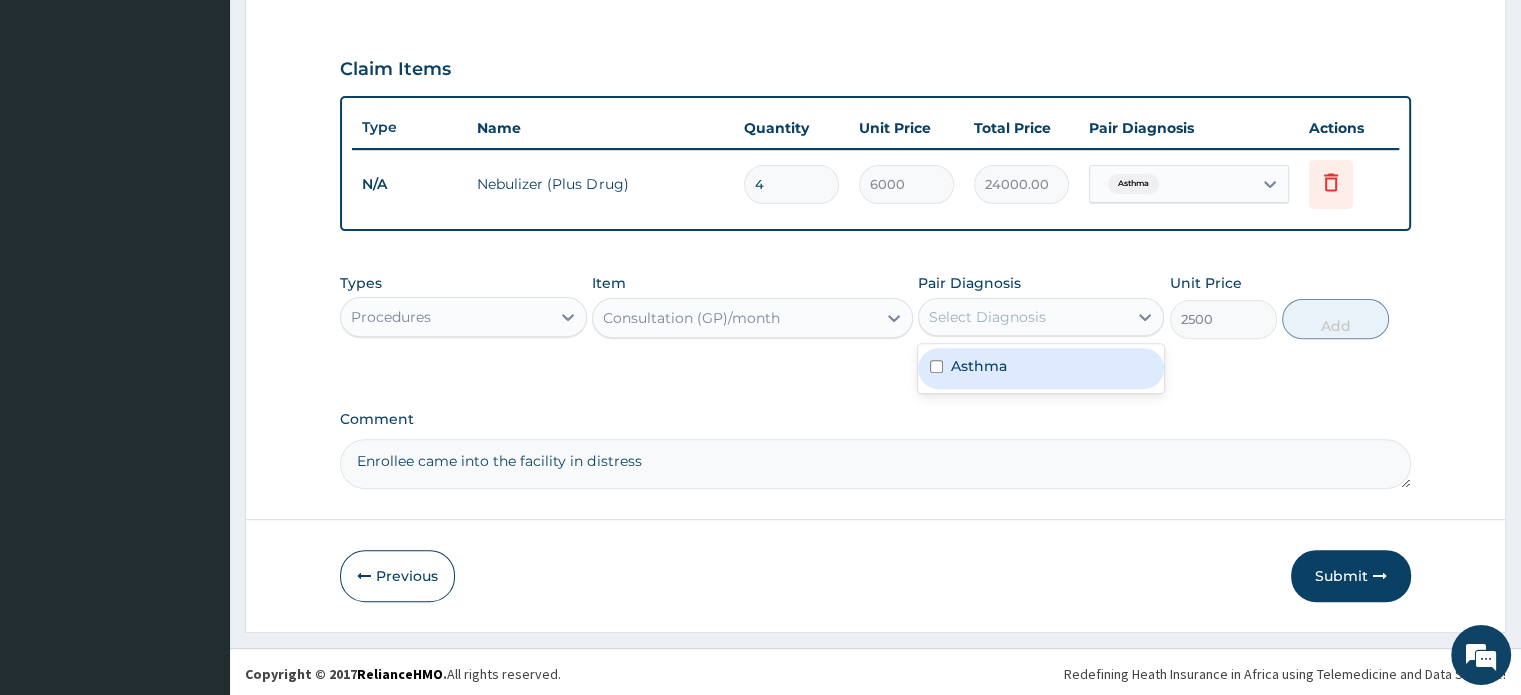 click on "Select Diagnosis" at bounding box center [1023, 317] 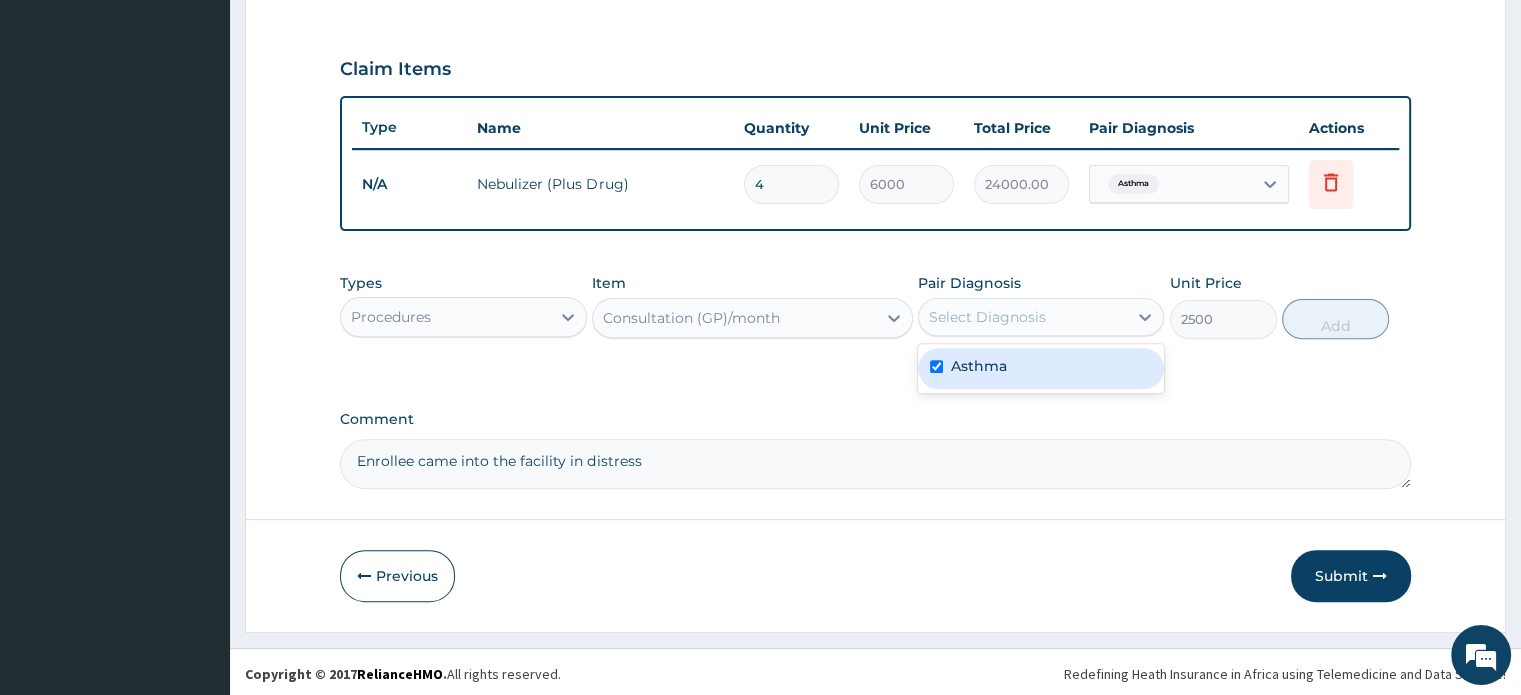 checkbox on "true" 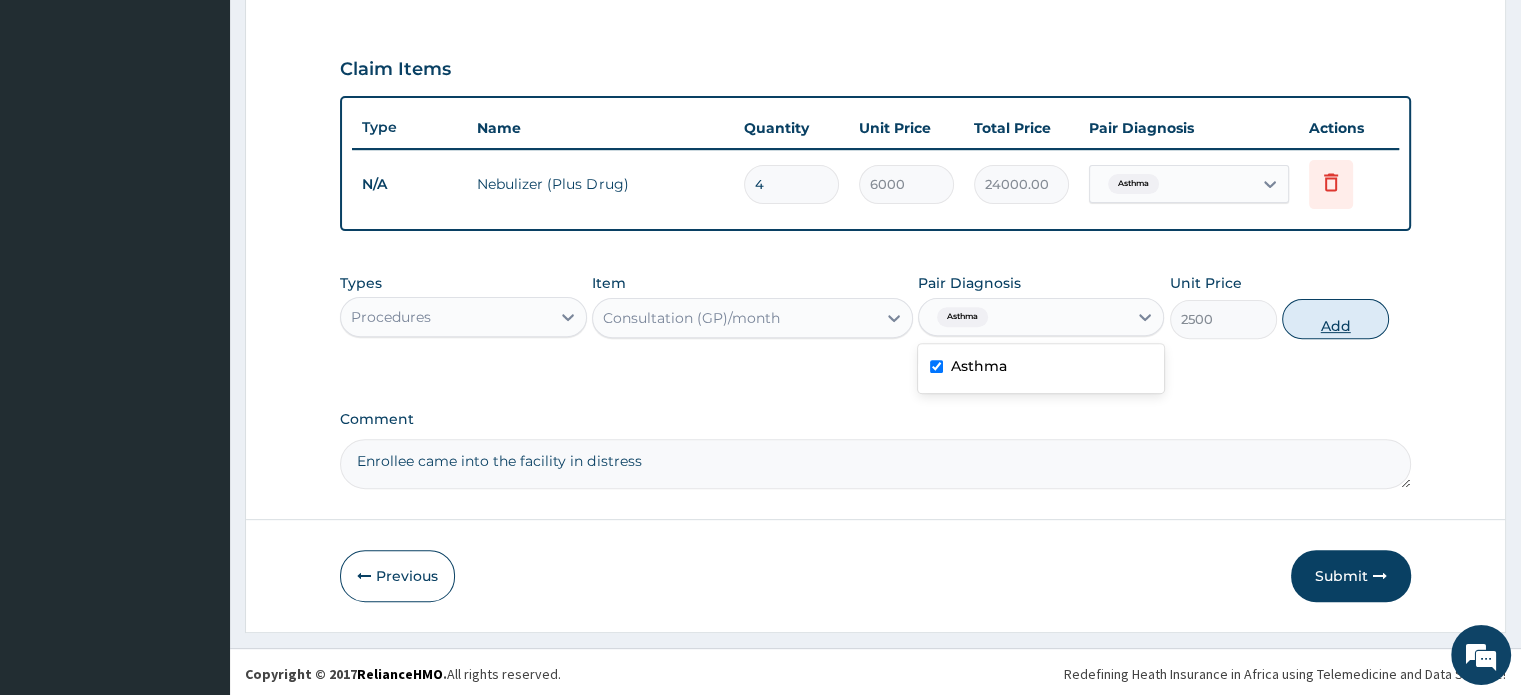 click on "Add" at bounding box center (1335, 319) 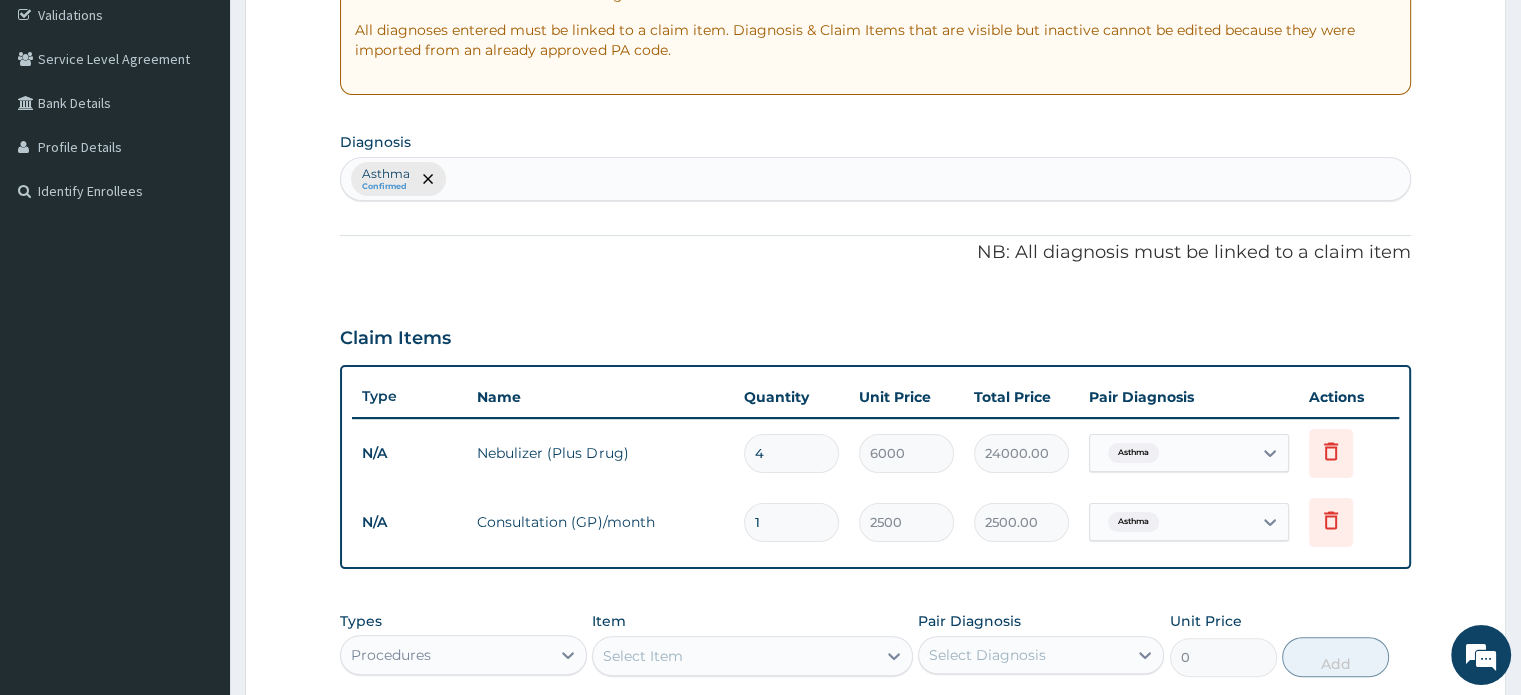 scroll, scrollTop: 378, scrollLeft: 0, axis: vertical 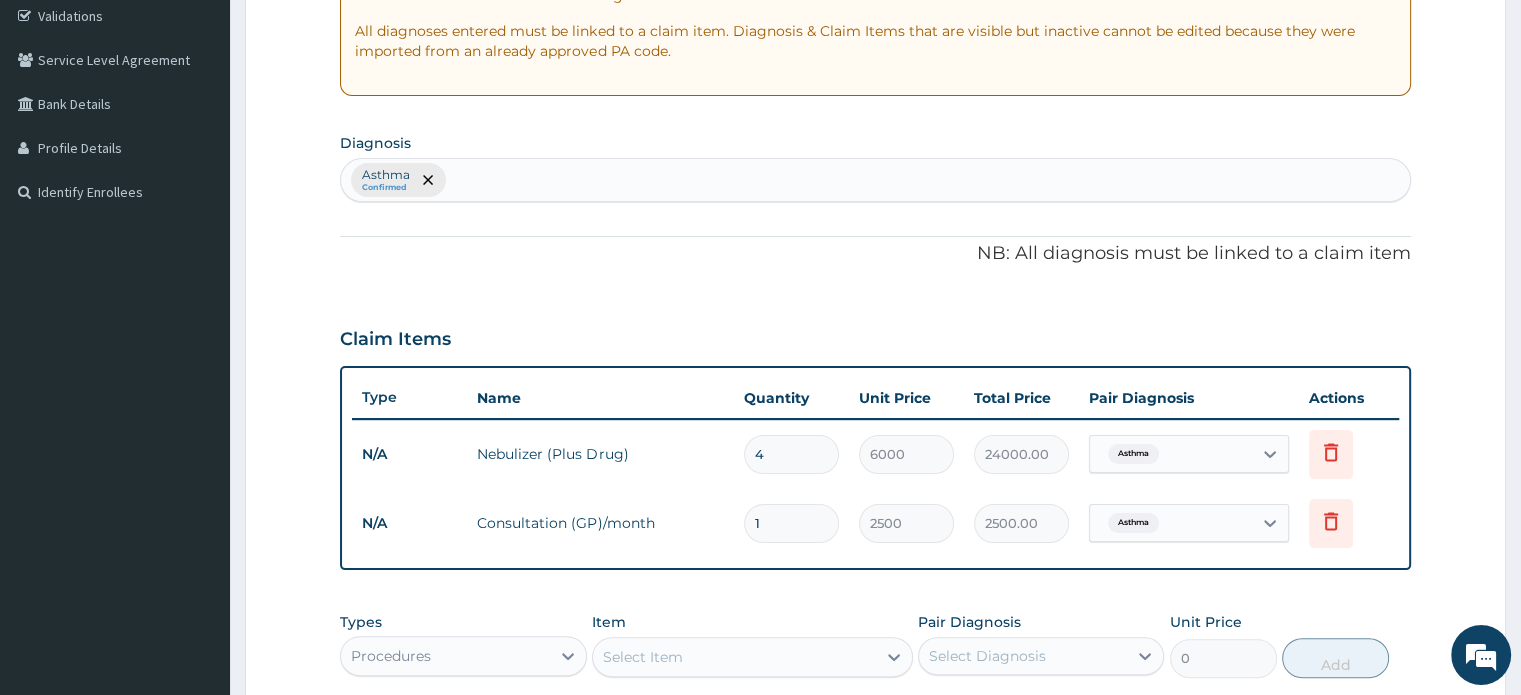 click on "Asthma Confirmed" at bounding box center [875, 180] 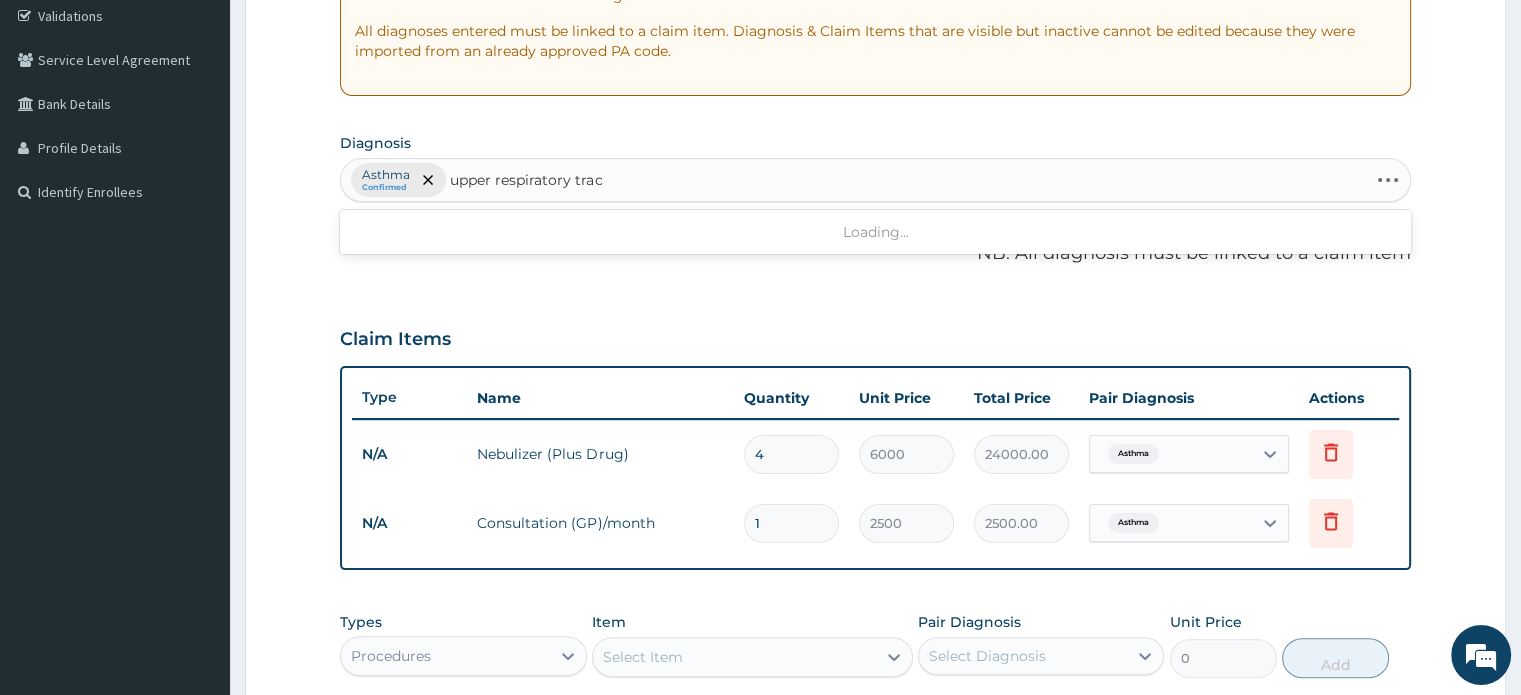 type on "upper respiratory tract" 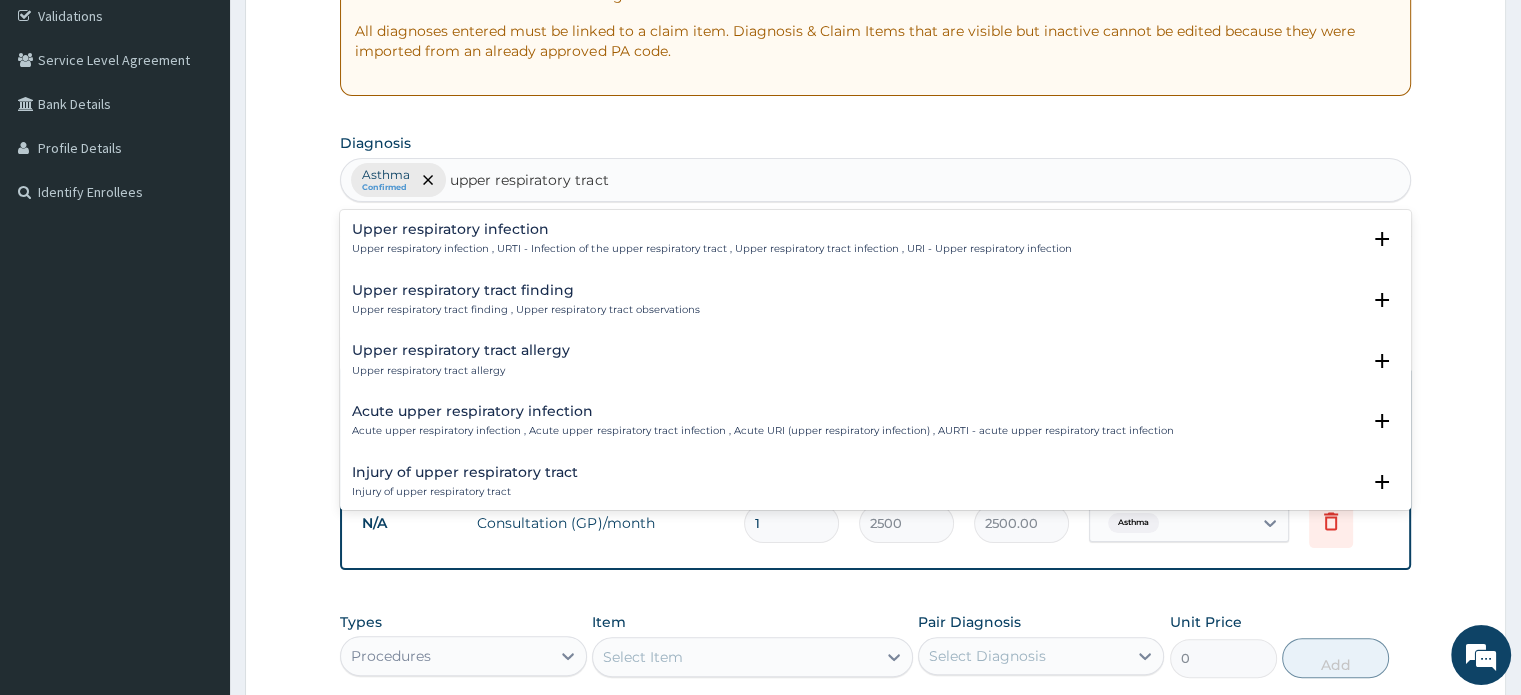 click on "Upper respiratory infection" at bounding box center (711, 229) 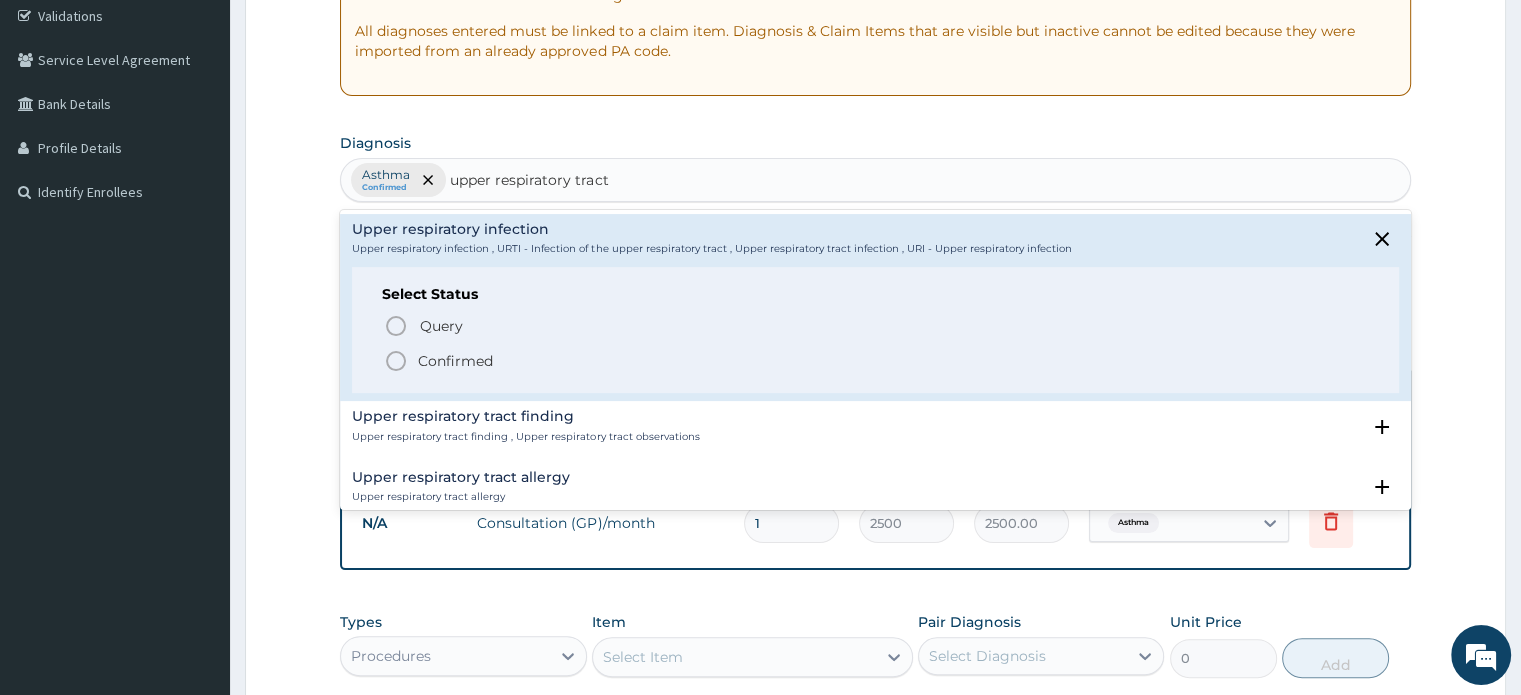 click on "Confirmed" at bounding box center [455, 361] 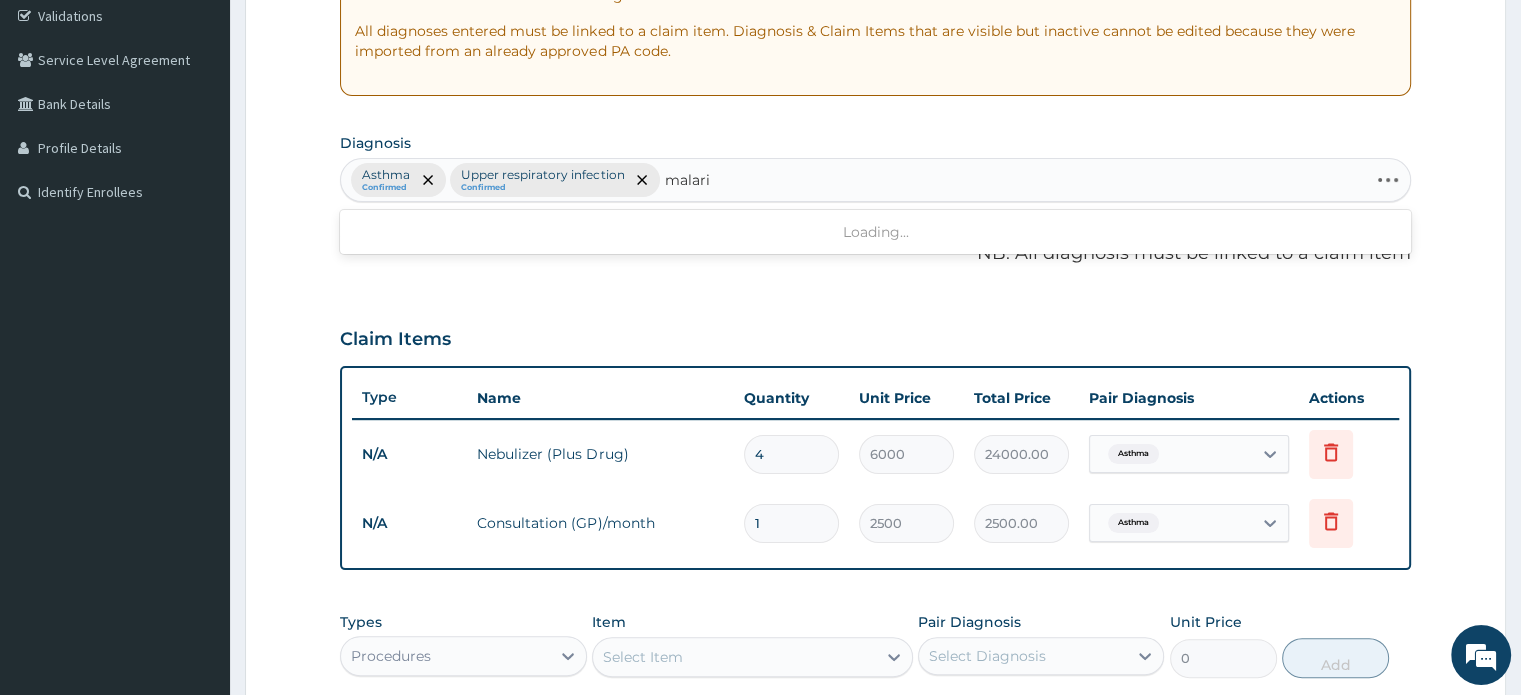 type on "malaria" 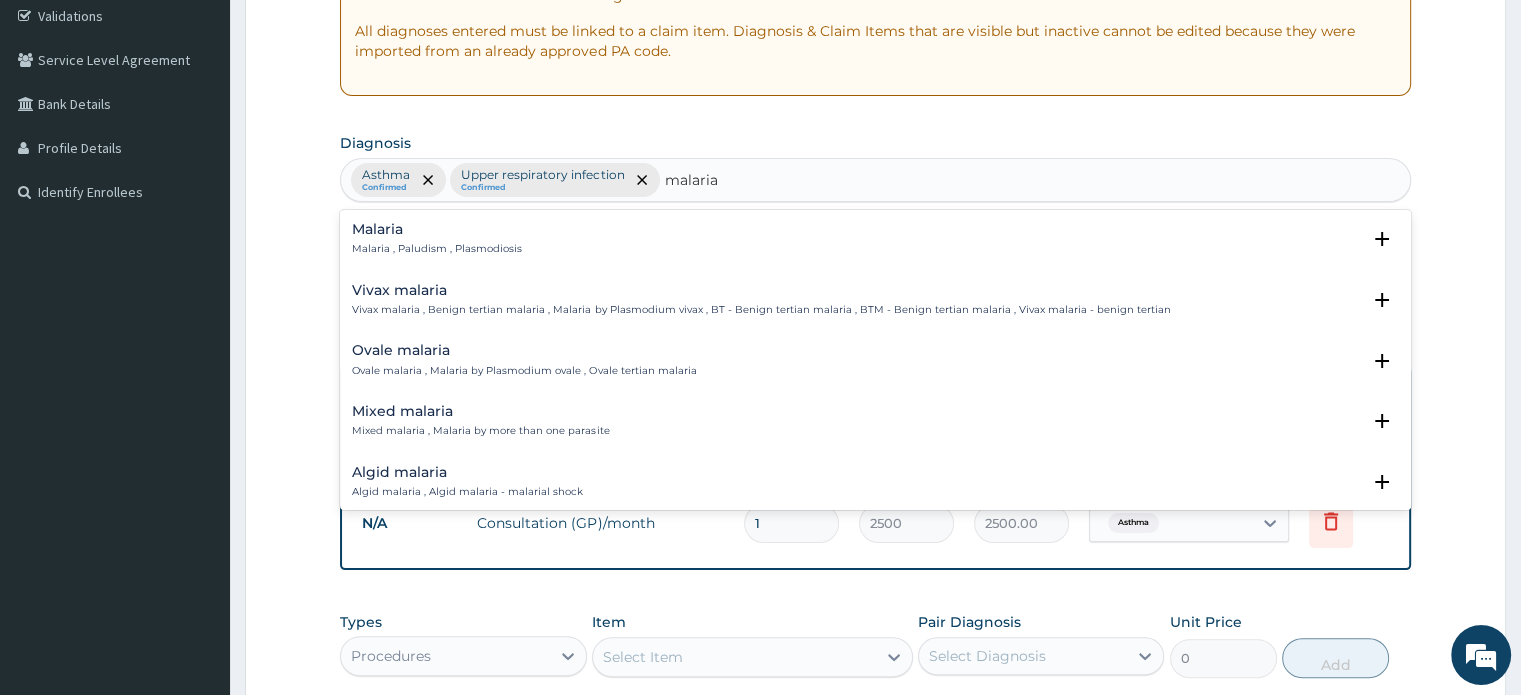 click on "Malaria , Paludism , Plasmodiosis" at bounding box center [437, 249] 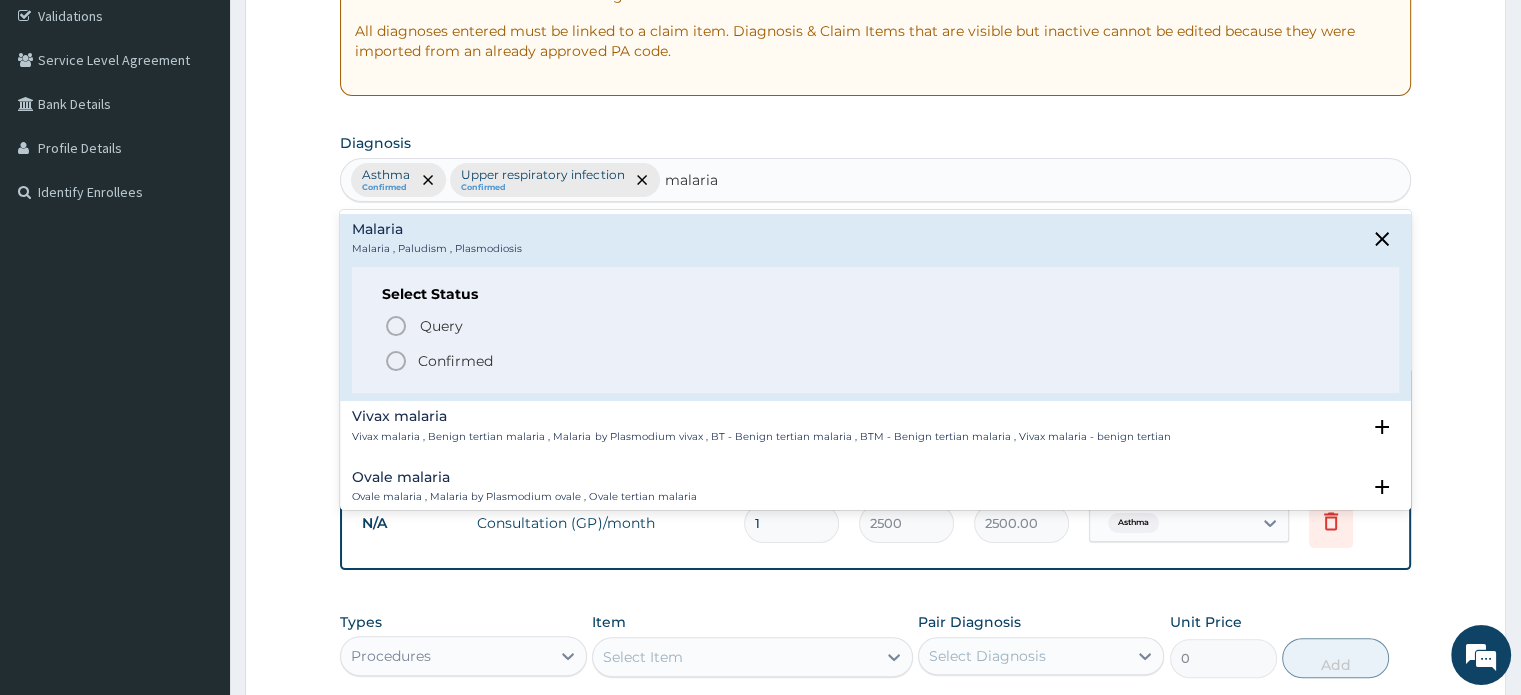 click on "Confirmed" at bounding box center [455, 361] 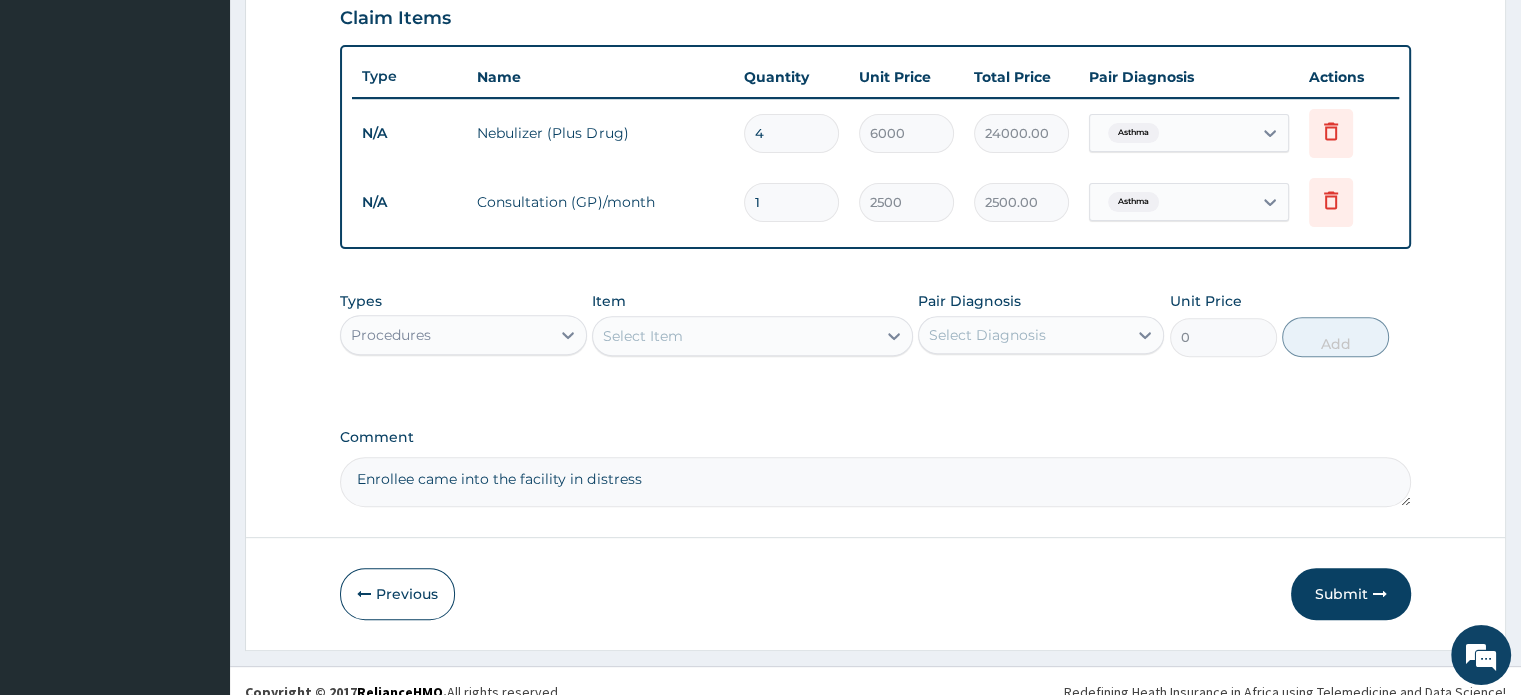 scroll, scrollTop: 717, scrollLeft: 0, axis: vertical 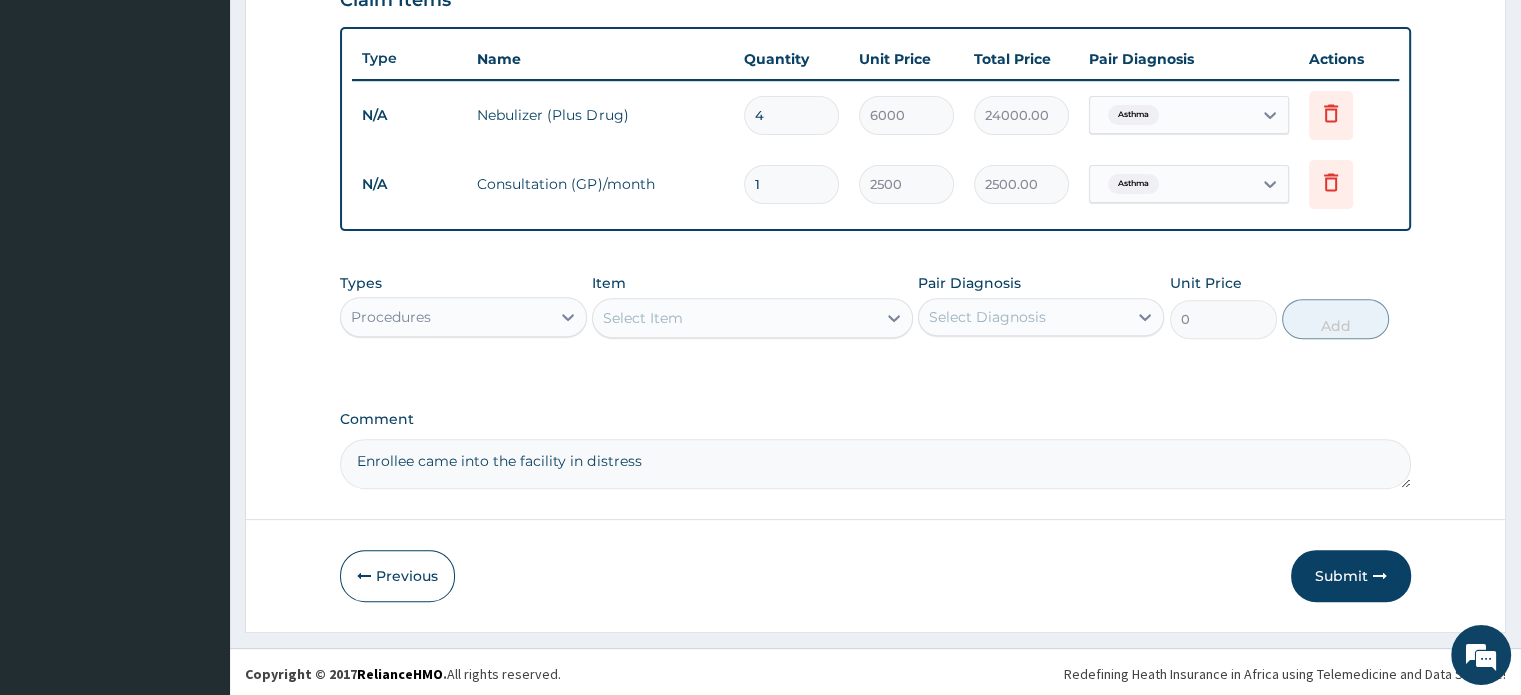 click on "Procedures" at bounding box center (445, 317) 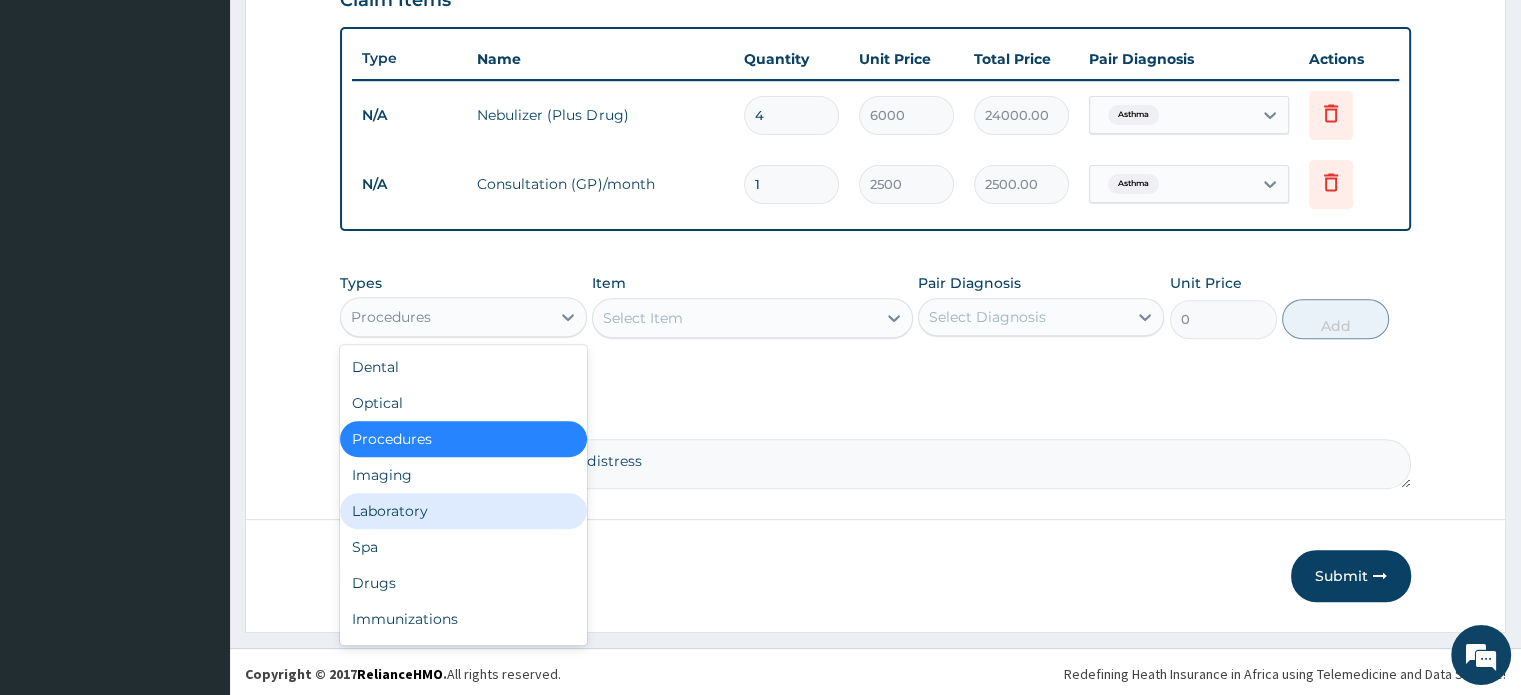 click on "Laboratory" at bounding box center [463, 511] 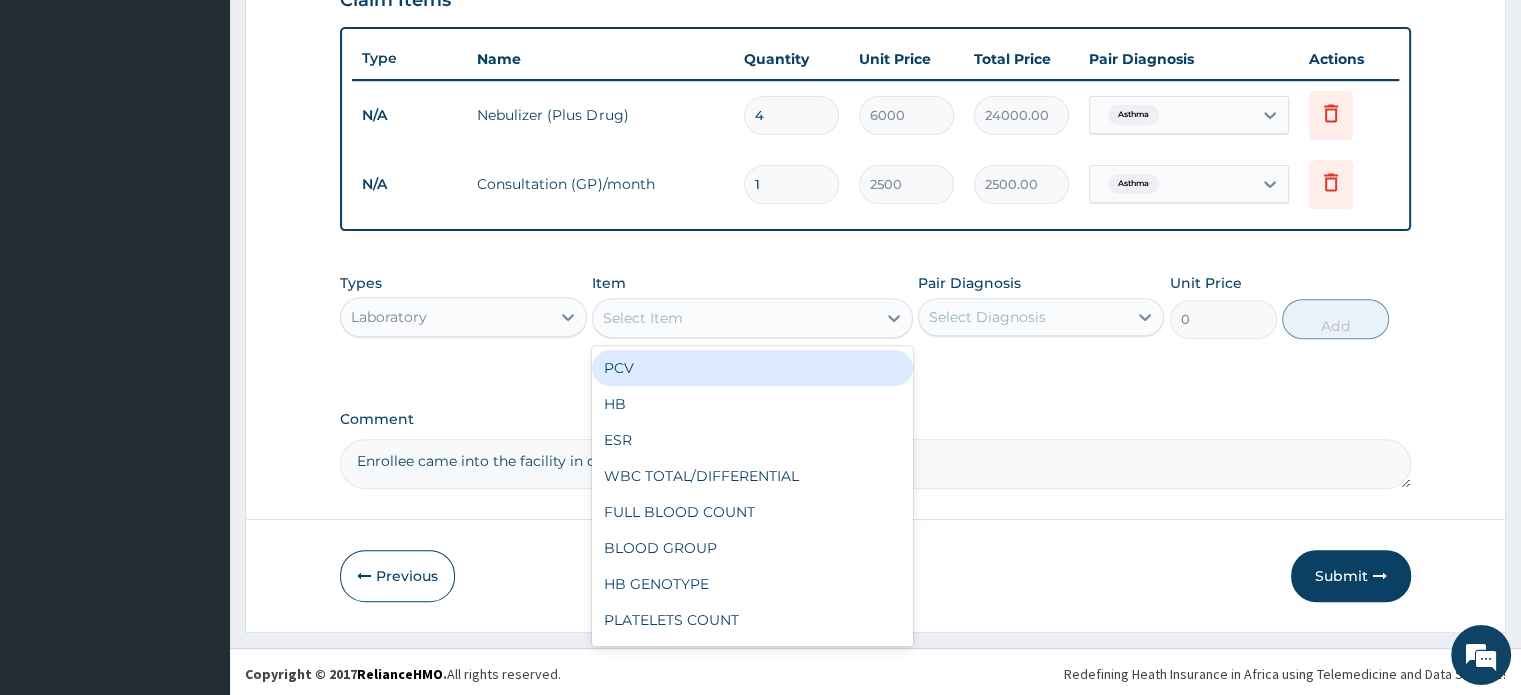 click on "Select Item" at bounding box center (734, 318) 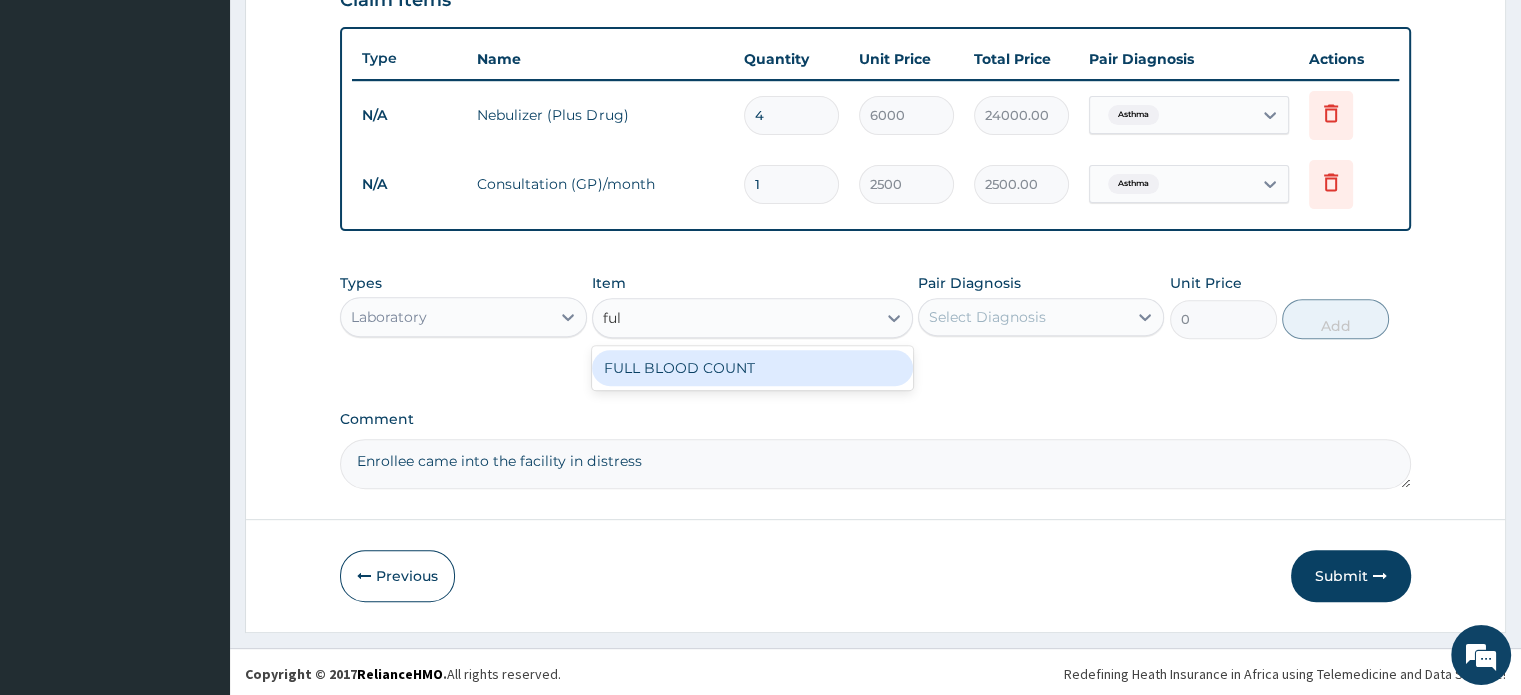 type on "full" 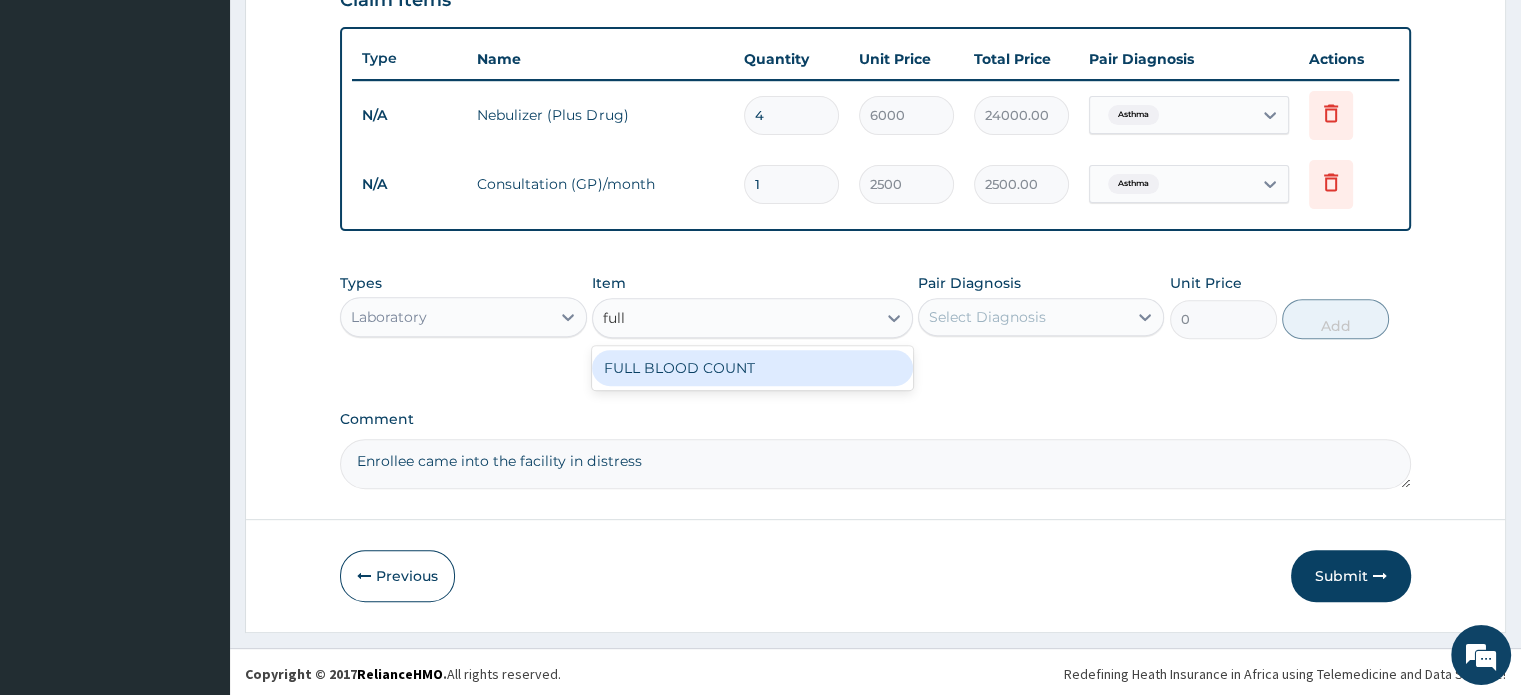 type 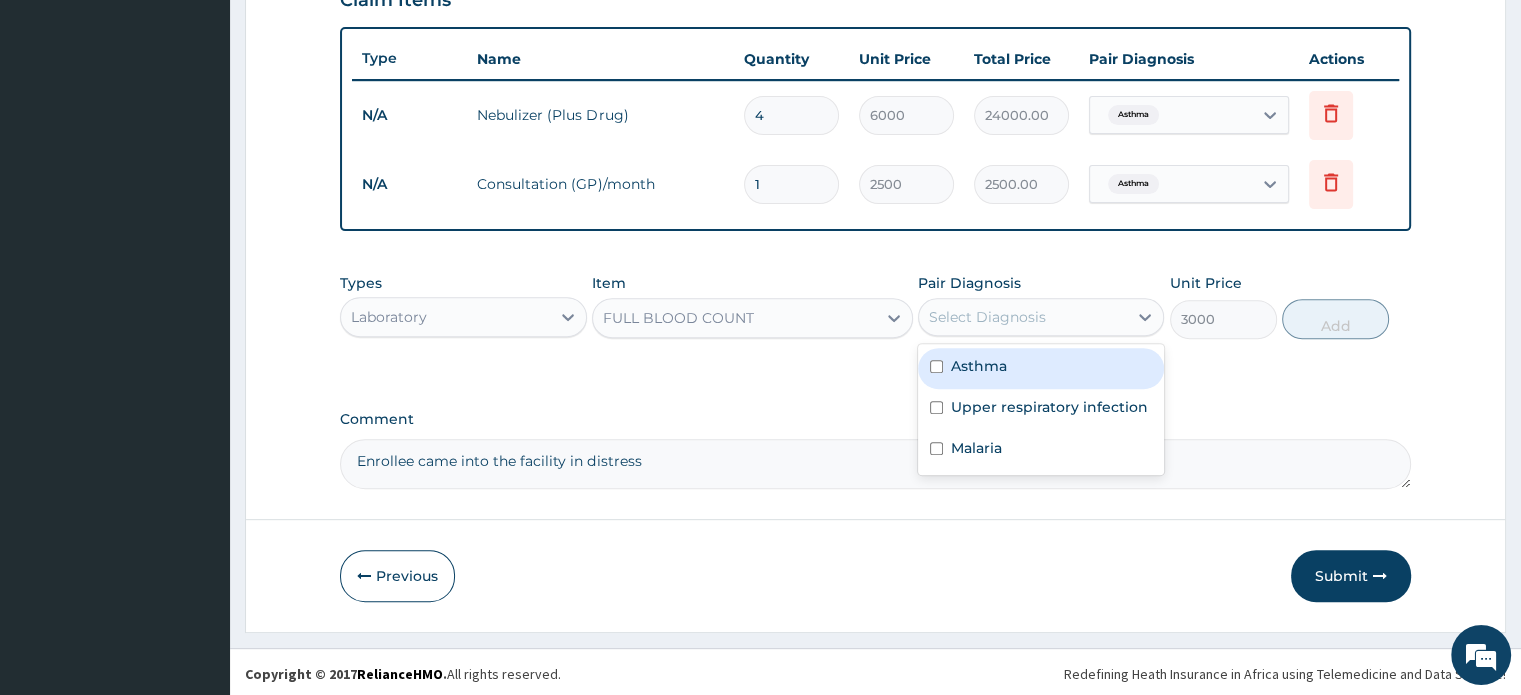 click on "Select Diagnosis" at bounding box center (987, 317) 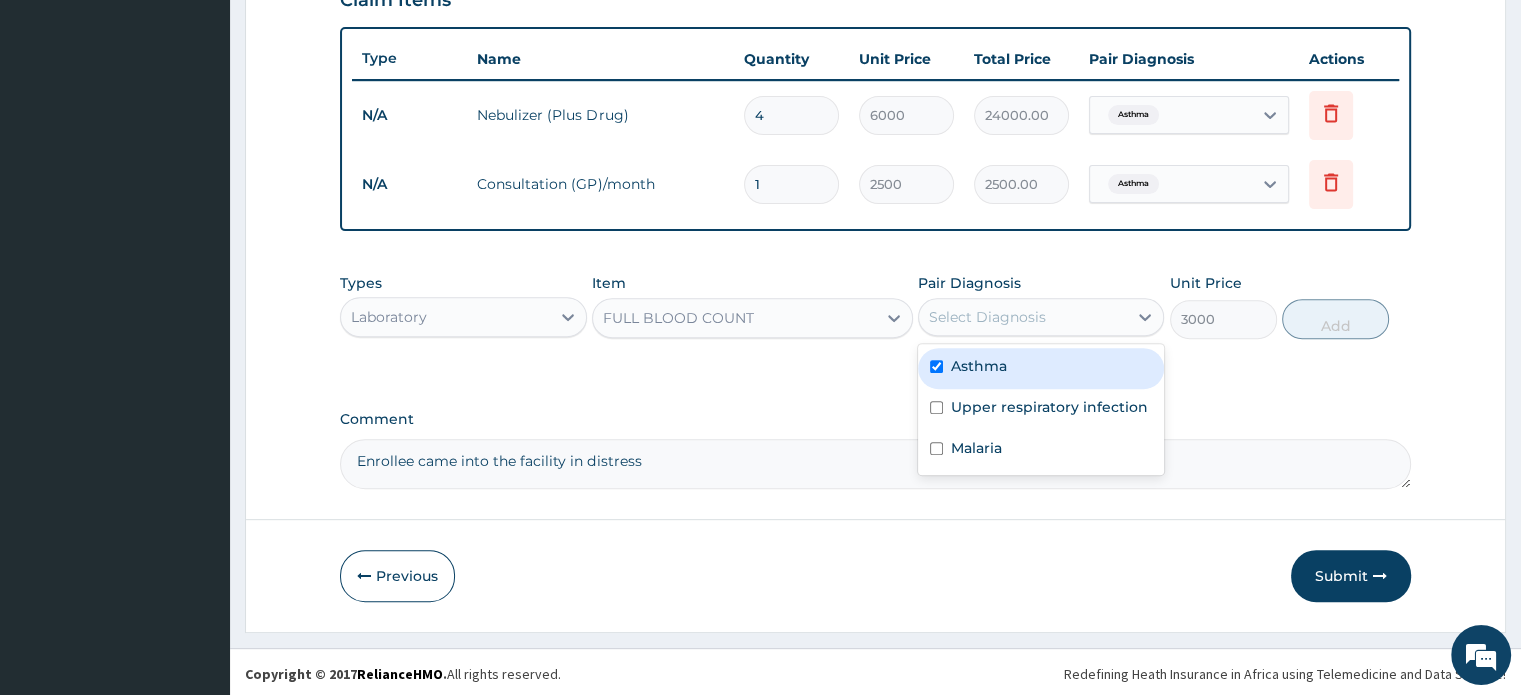 checkbox on "true" 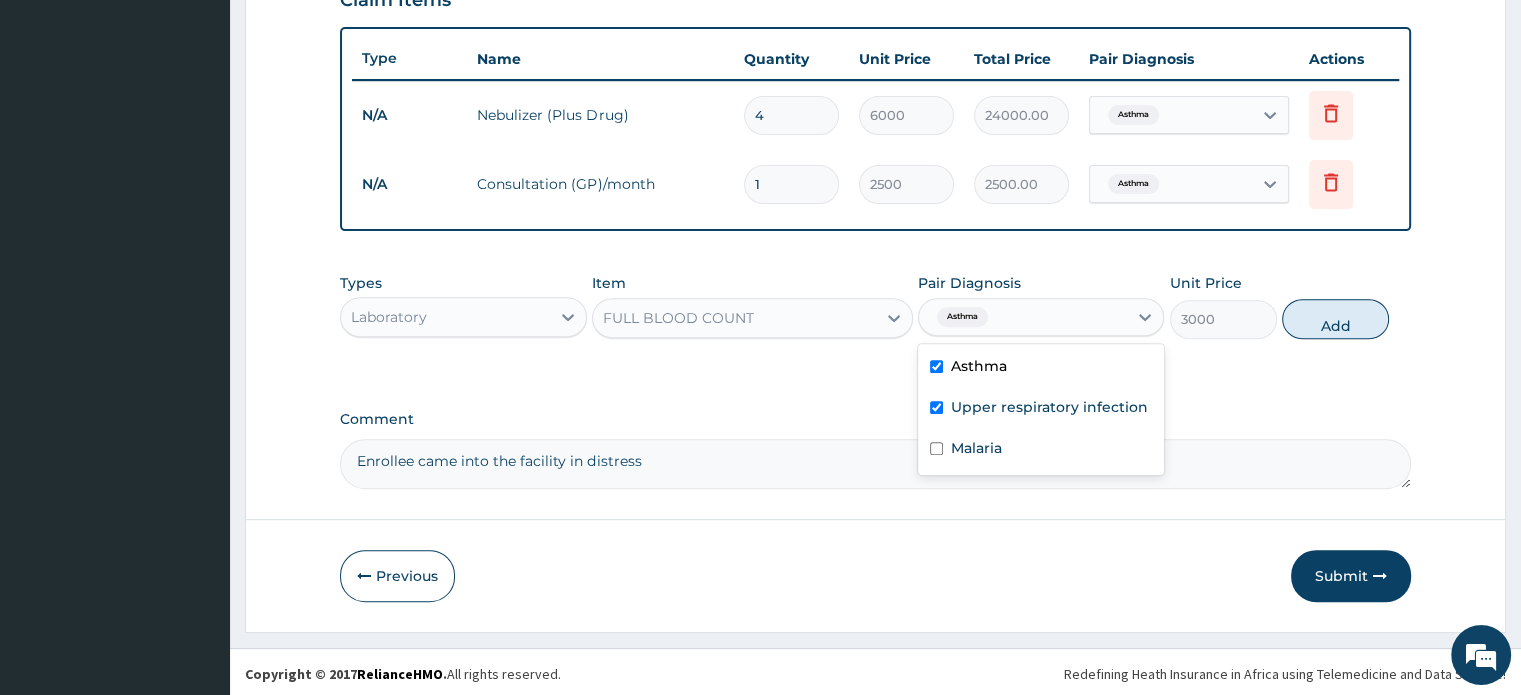 checkbox on "true" 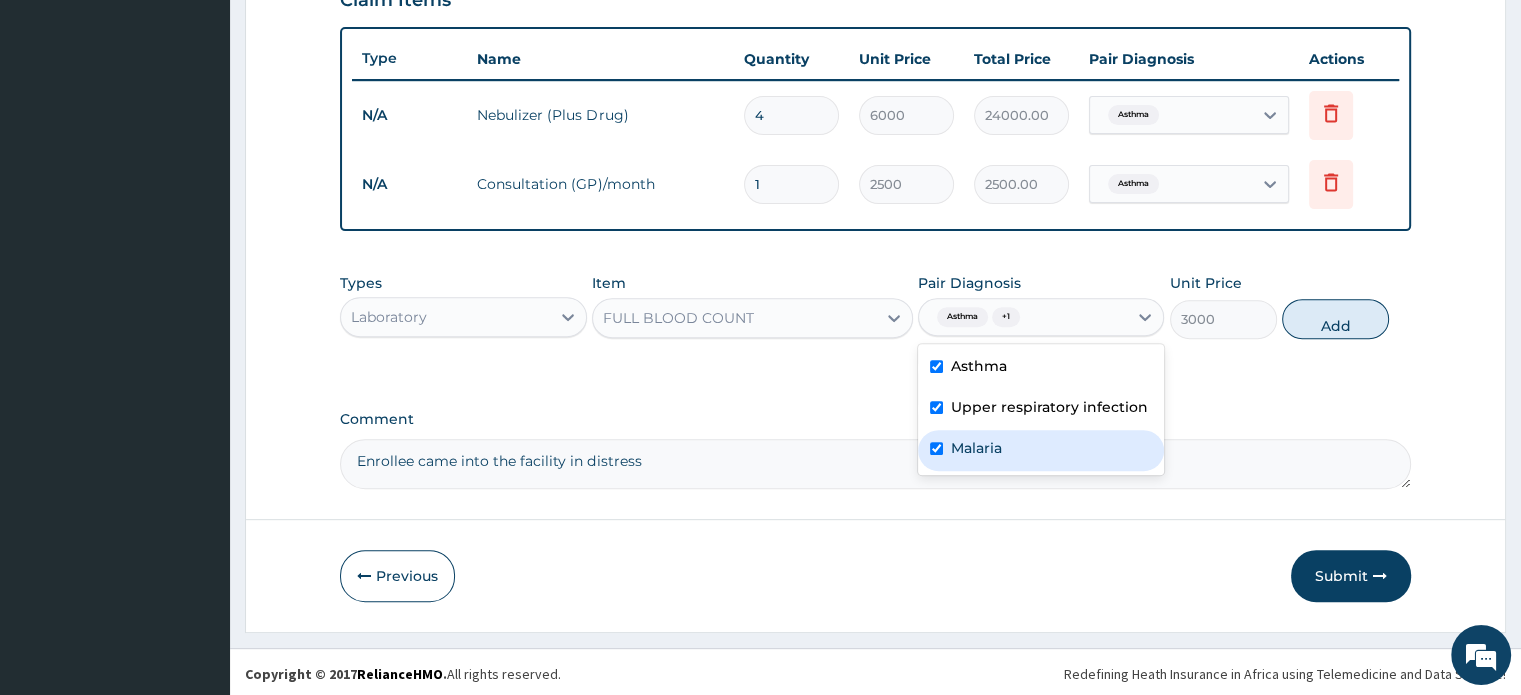 checkbox on "true" 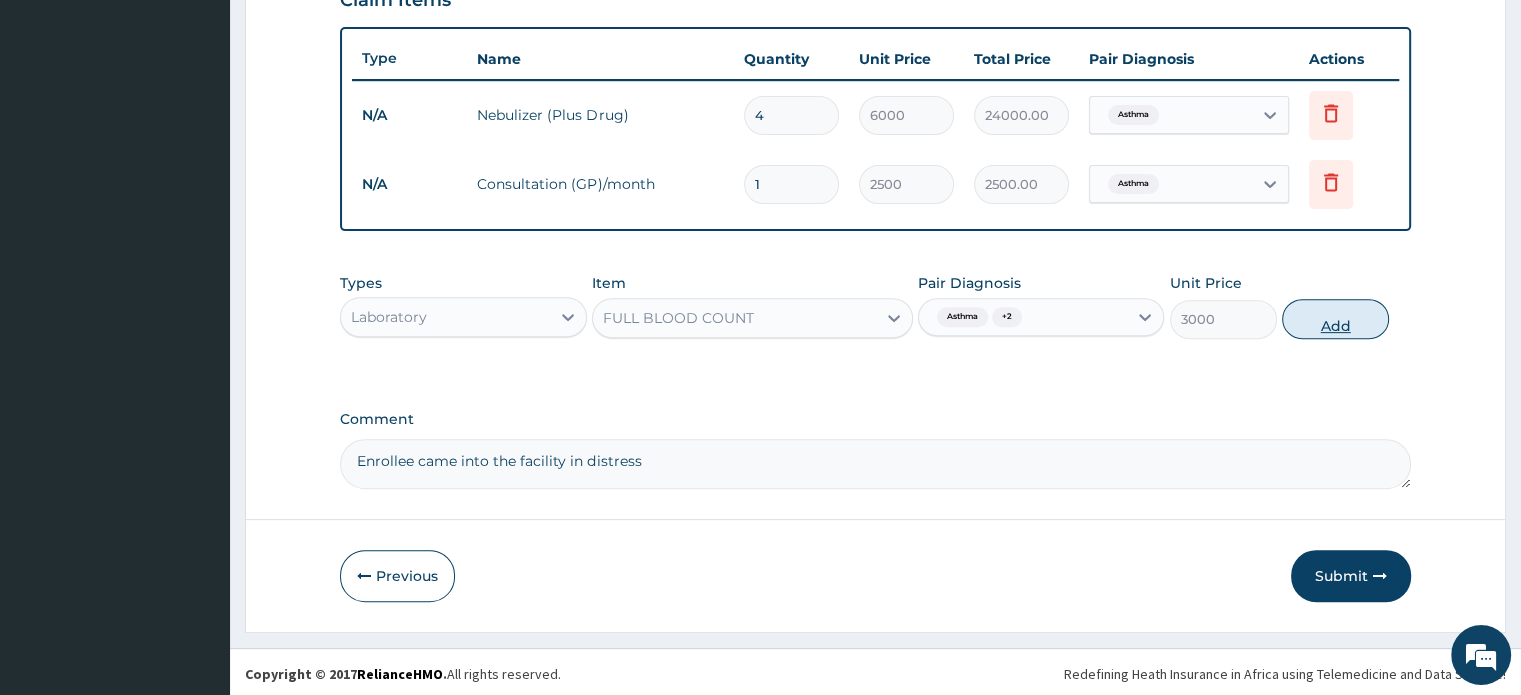 click on "Add" at bounding box center (1335, 319) 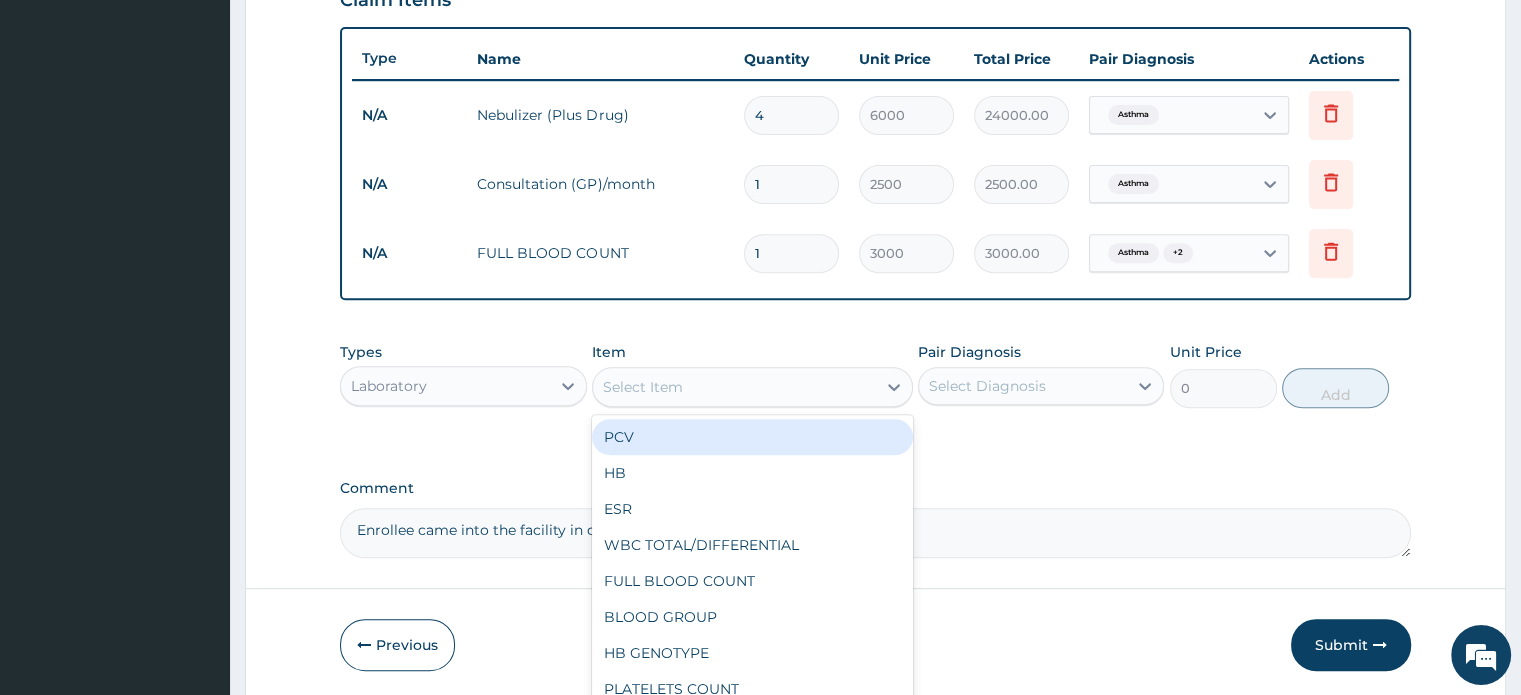 click on "Select Item" at bounding box center (734, 387) 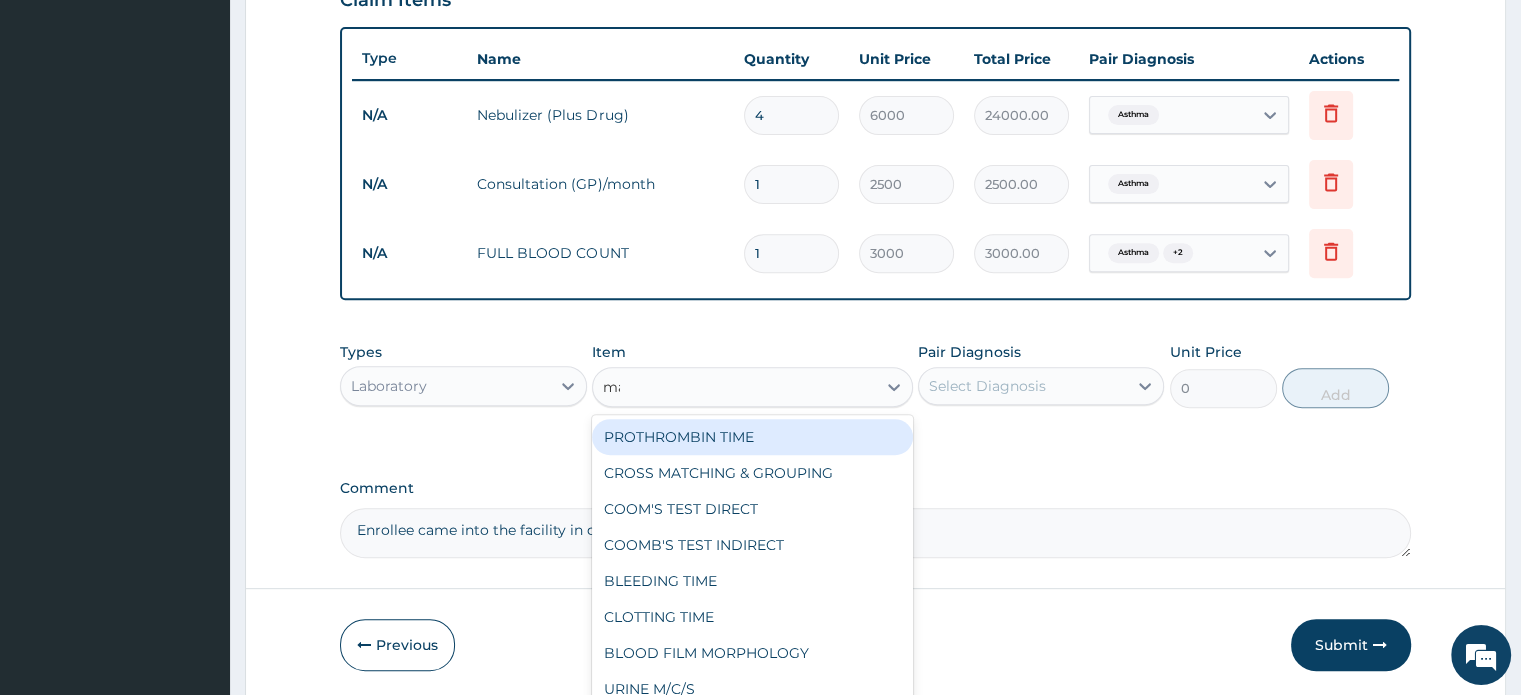 type on "mala" 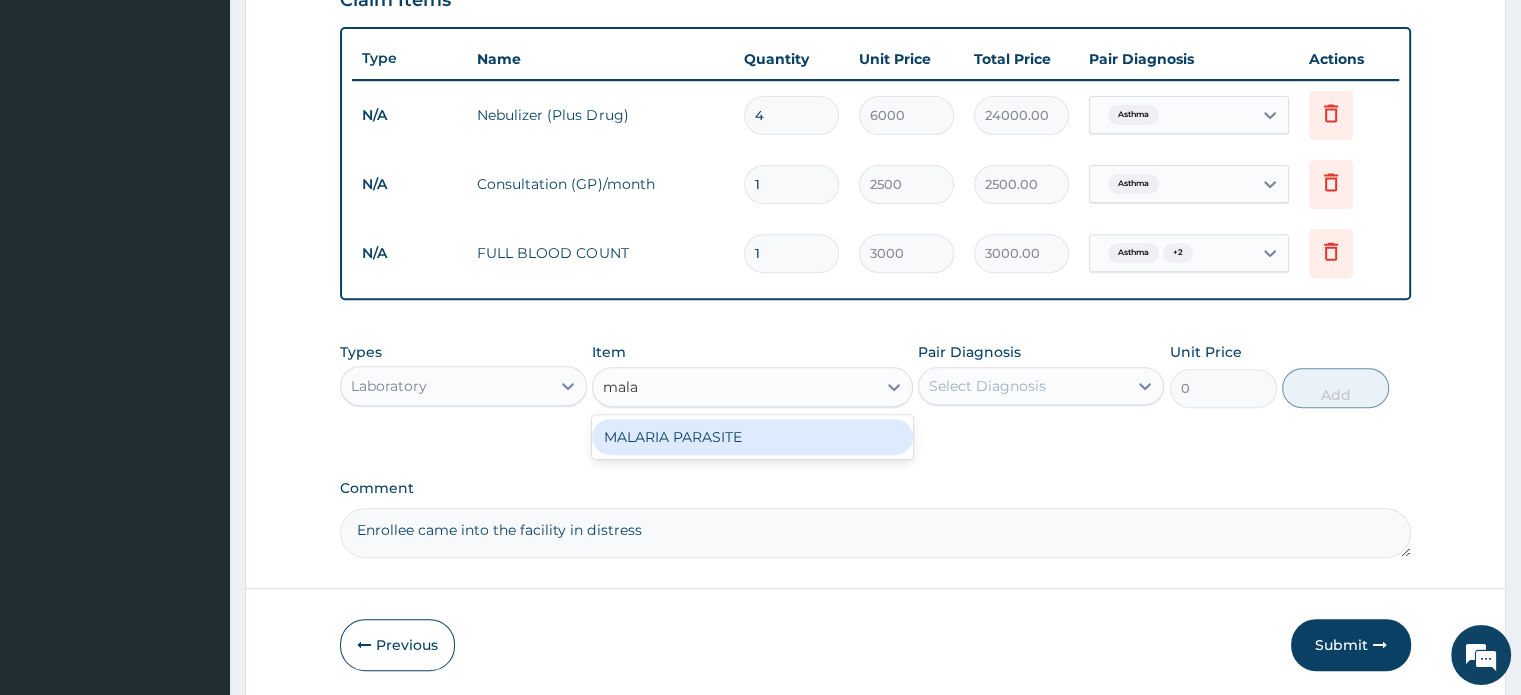 type 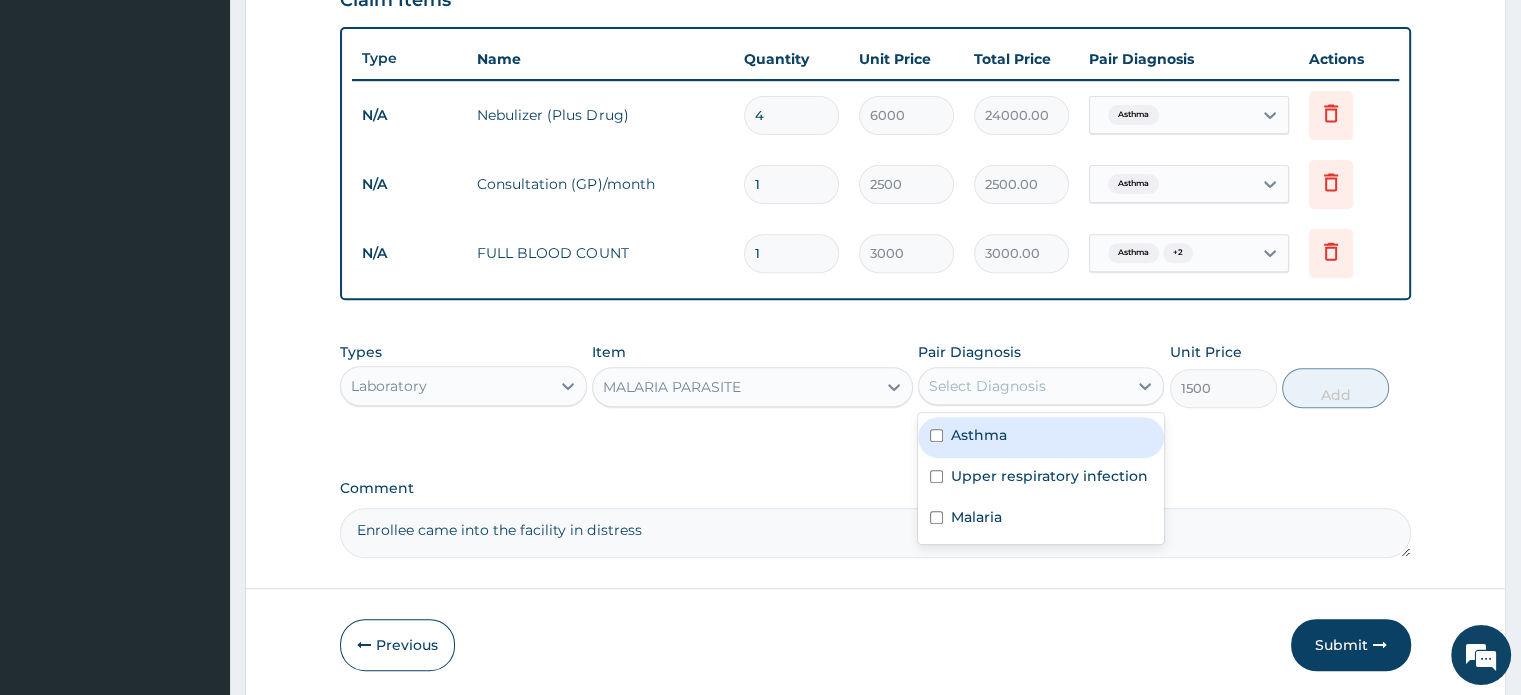 click on "Select Diagnosis" at bounding box center [1023, 386] 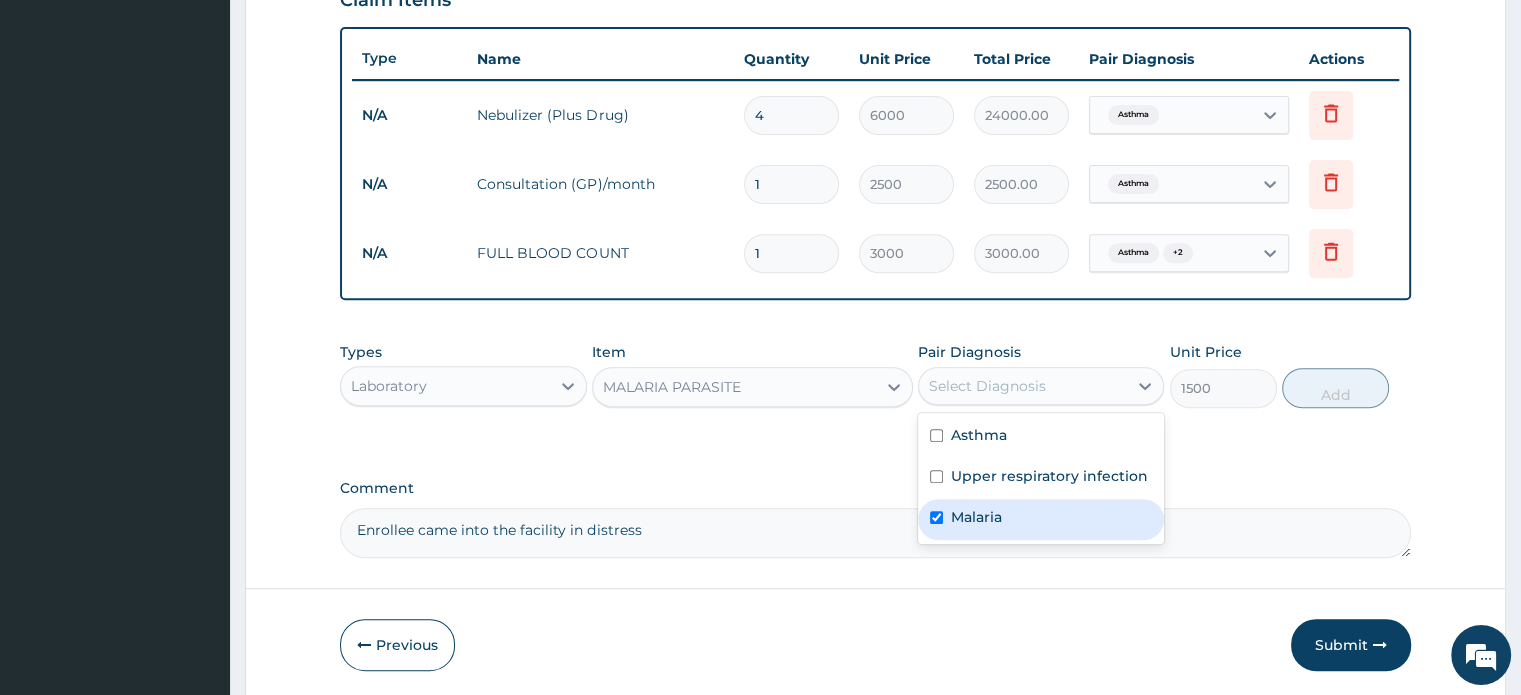 checkbox on "true" 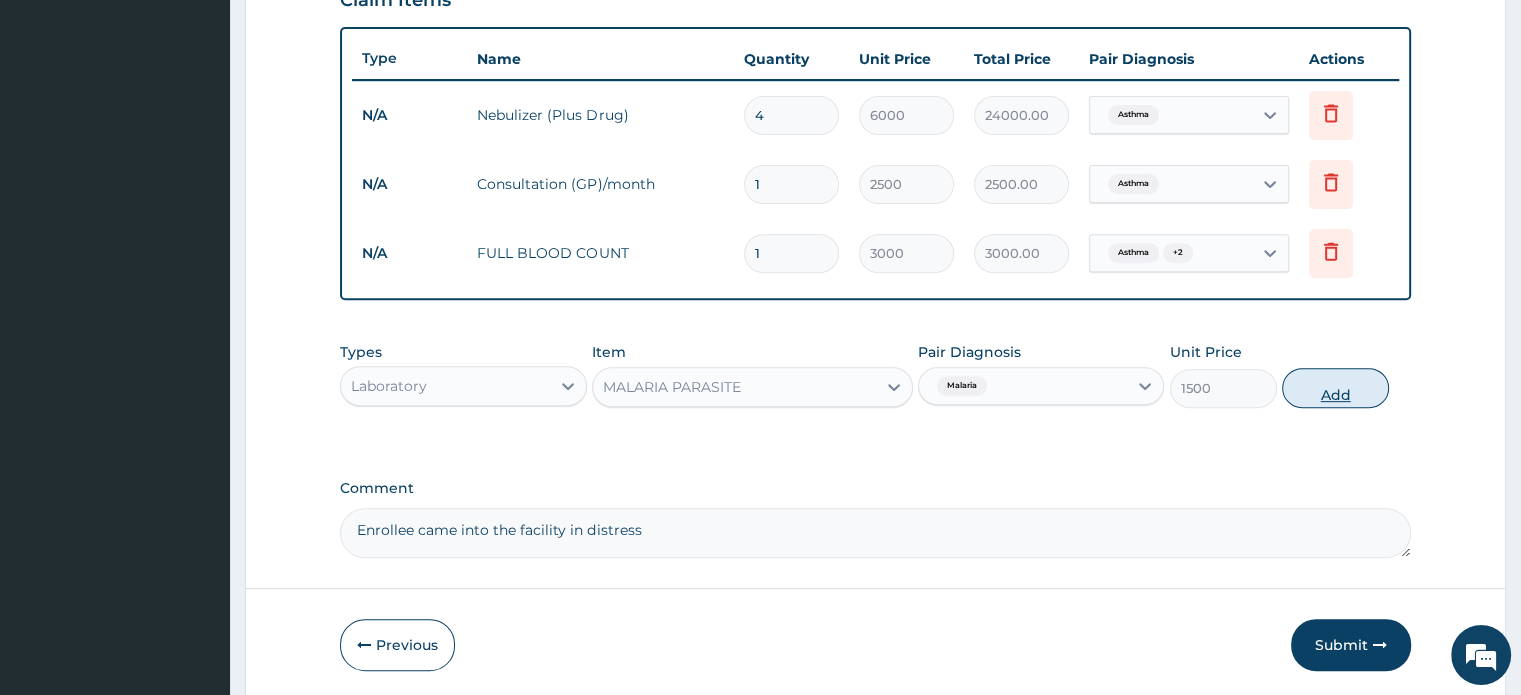 click on "Add" at bounding box center [1335, 388] 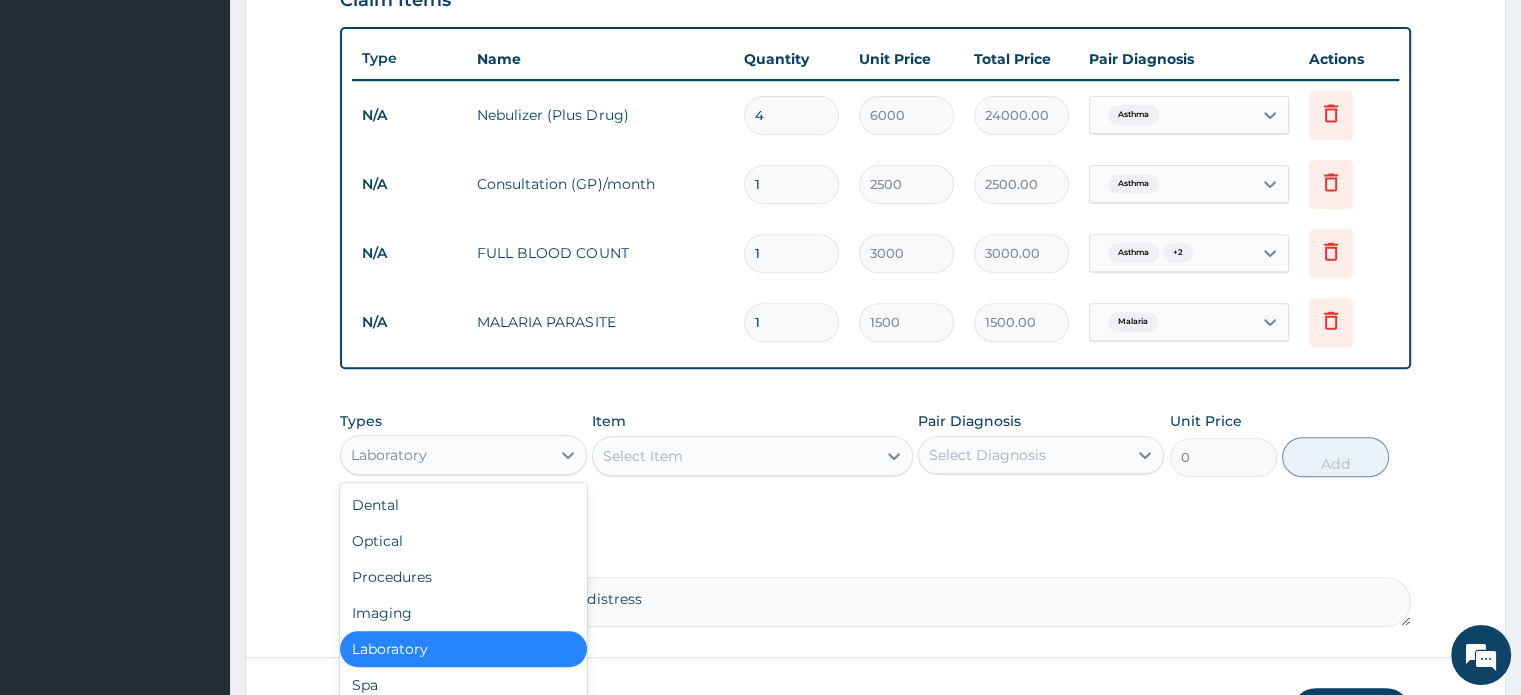 click on "Laboratory" at bounding box center (445, 455) 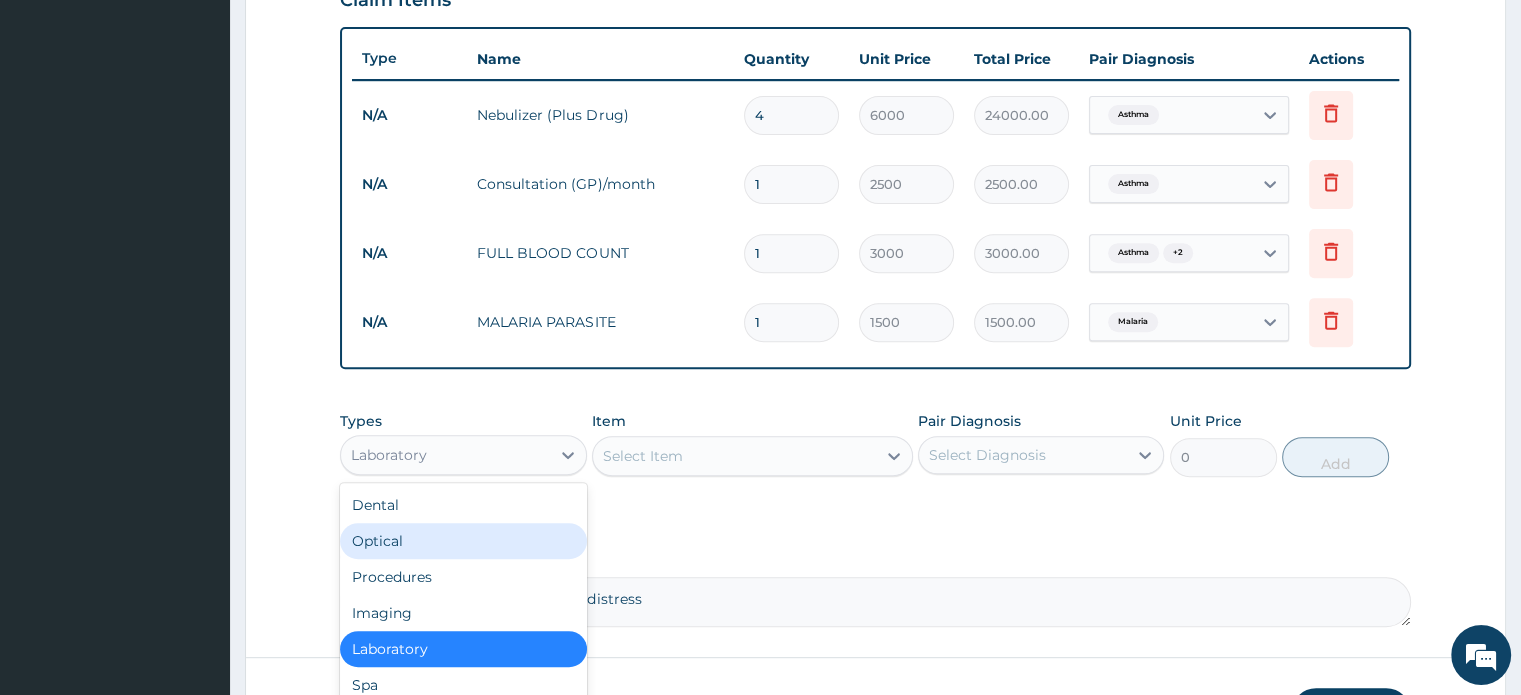 click on "Optical" at bounding box center (463, 541) 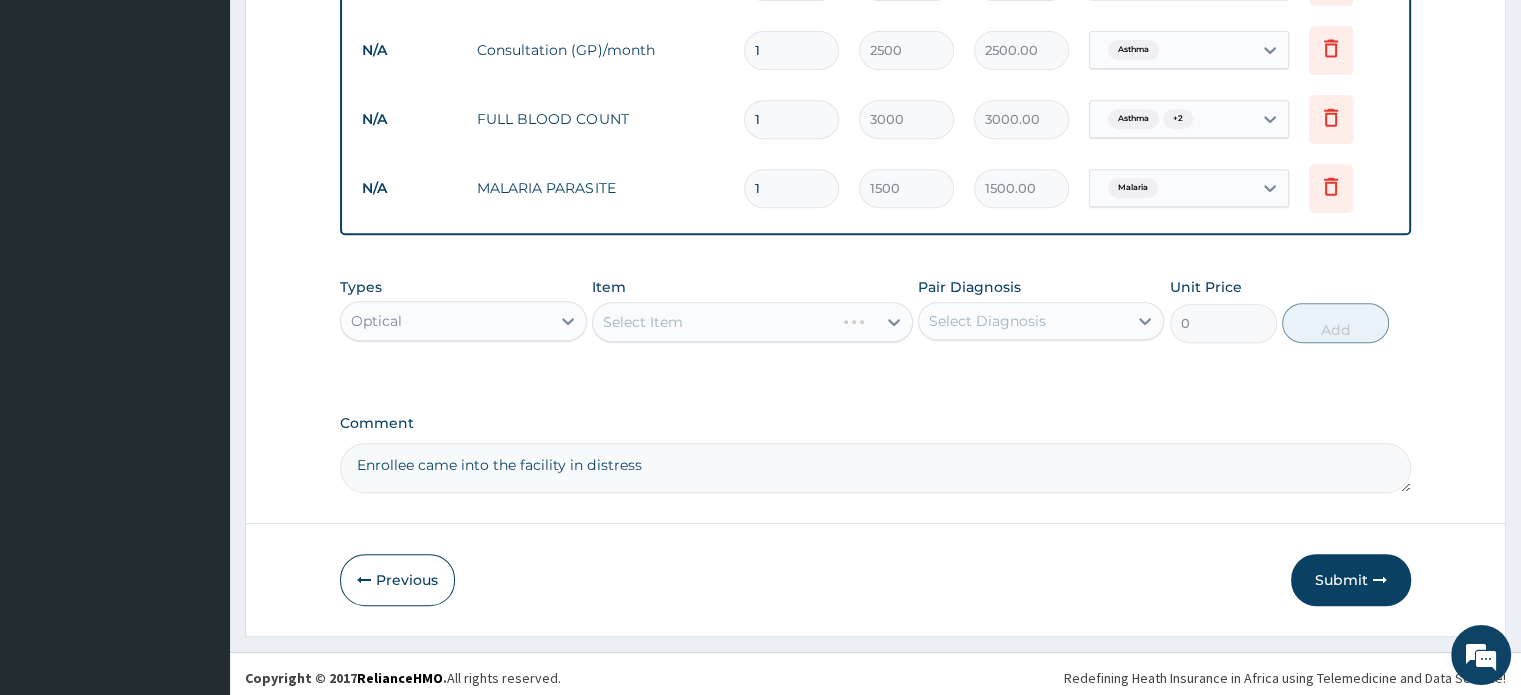 scroll, scrollTop: 855, scrollLeft: 0, axis: vertical 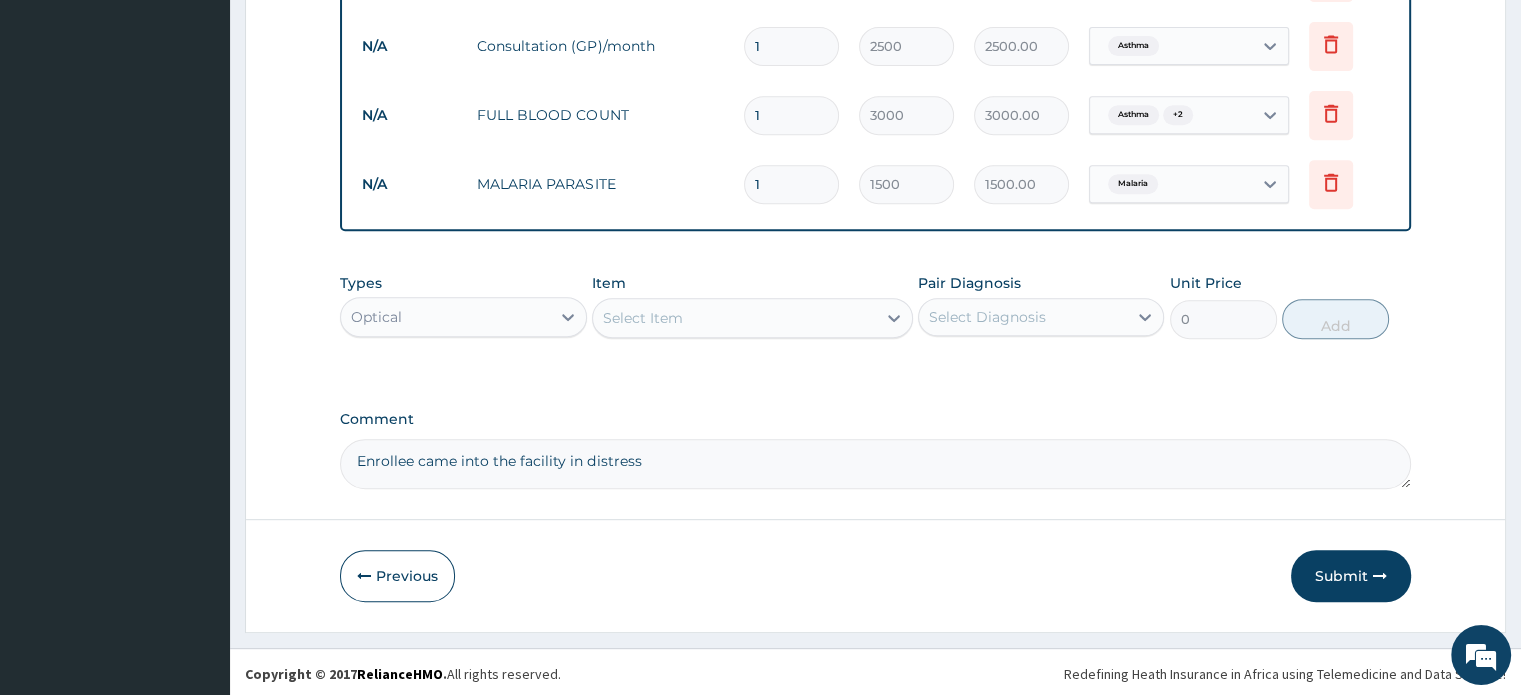 click on "Optical" at bounding box center [445, 317] 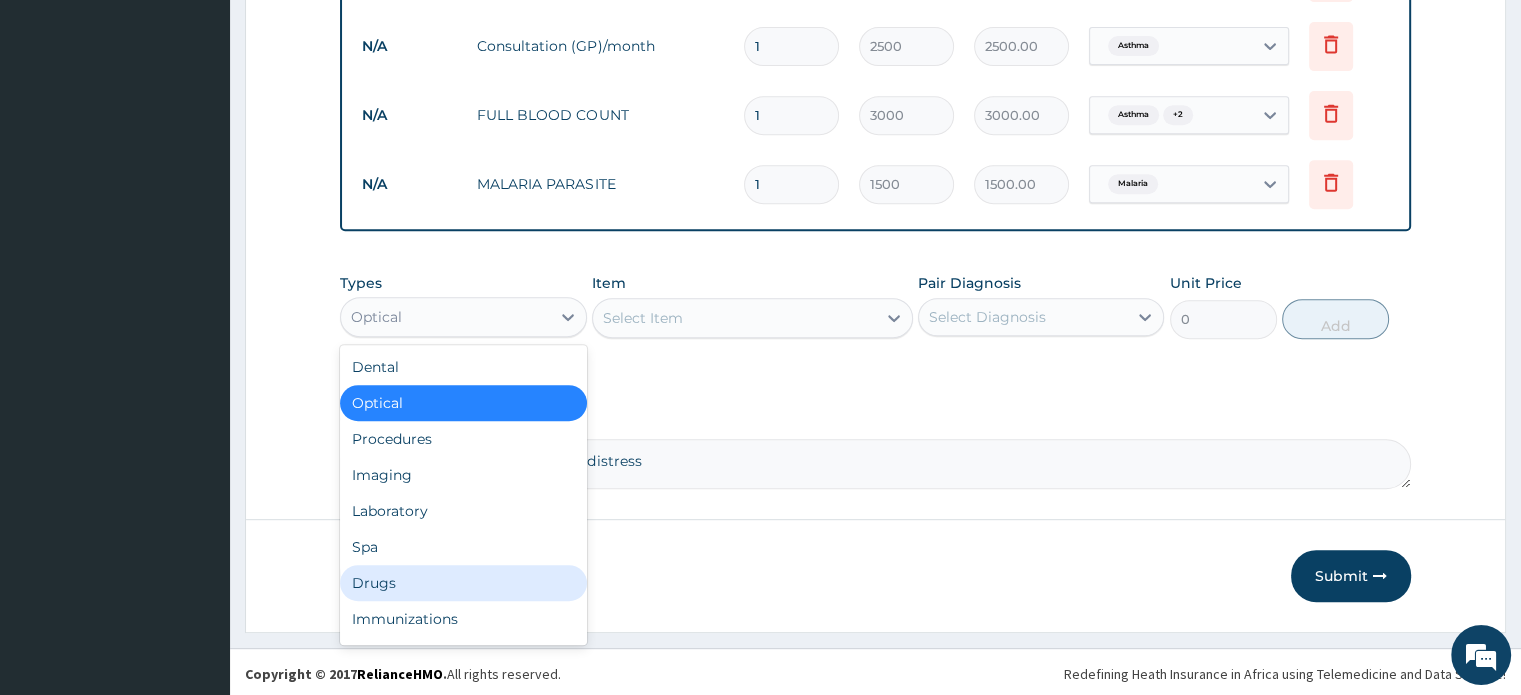 click on "Drugs" at bounding box center [463, 583] 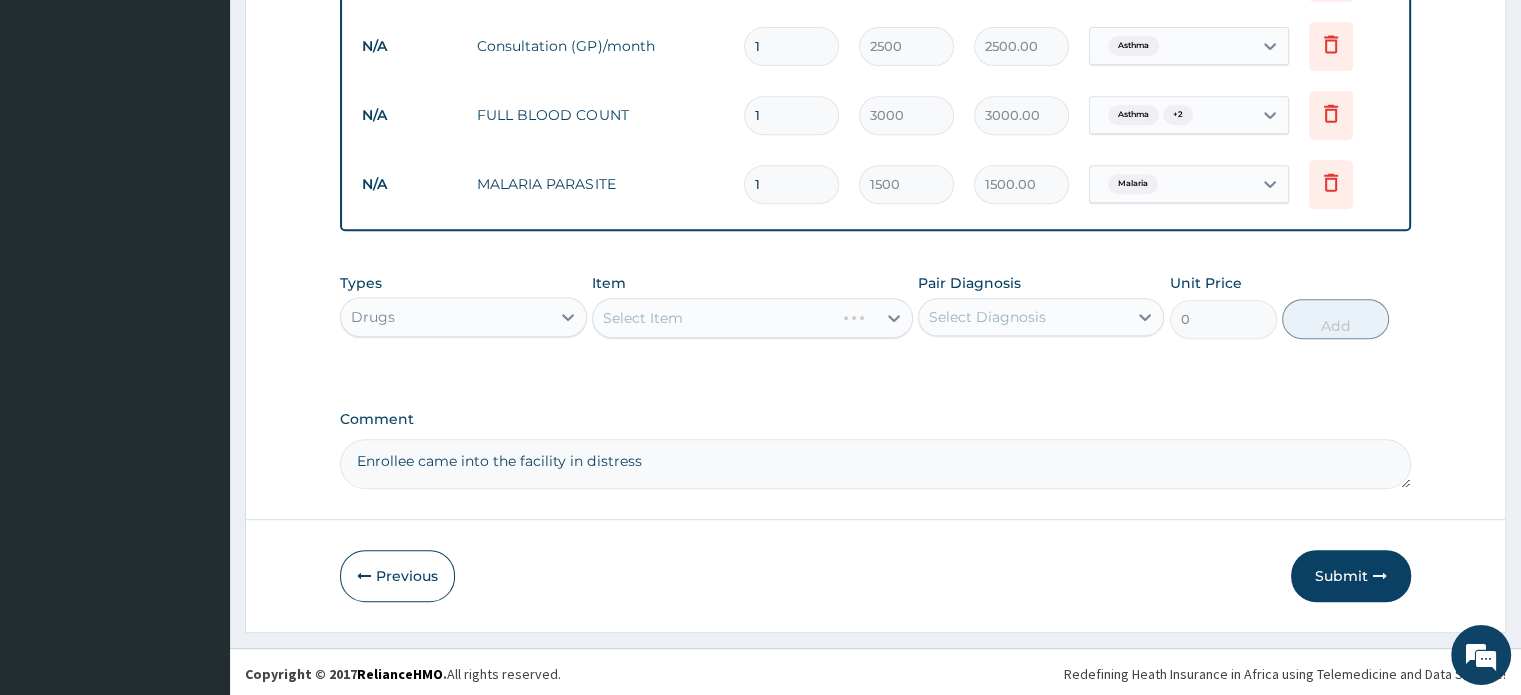 click on "Select Item" at bounding box center (752, 318) 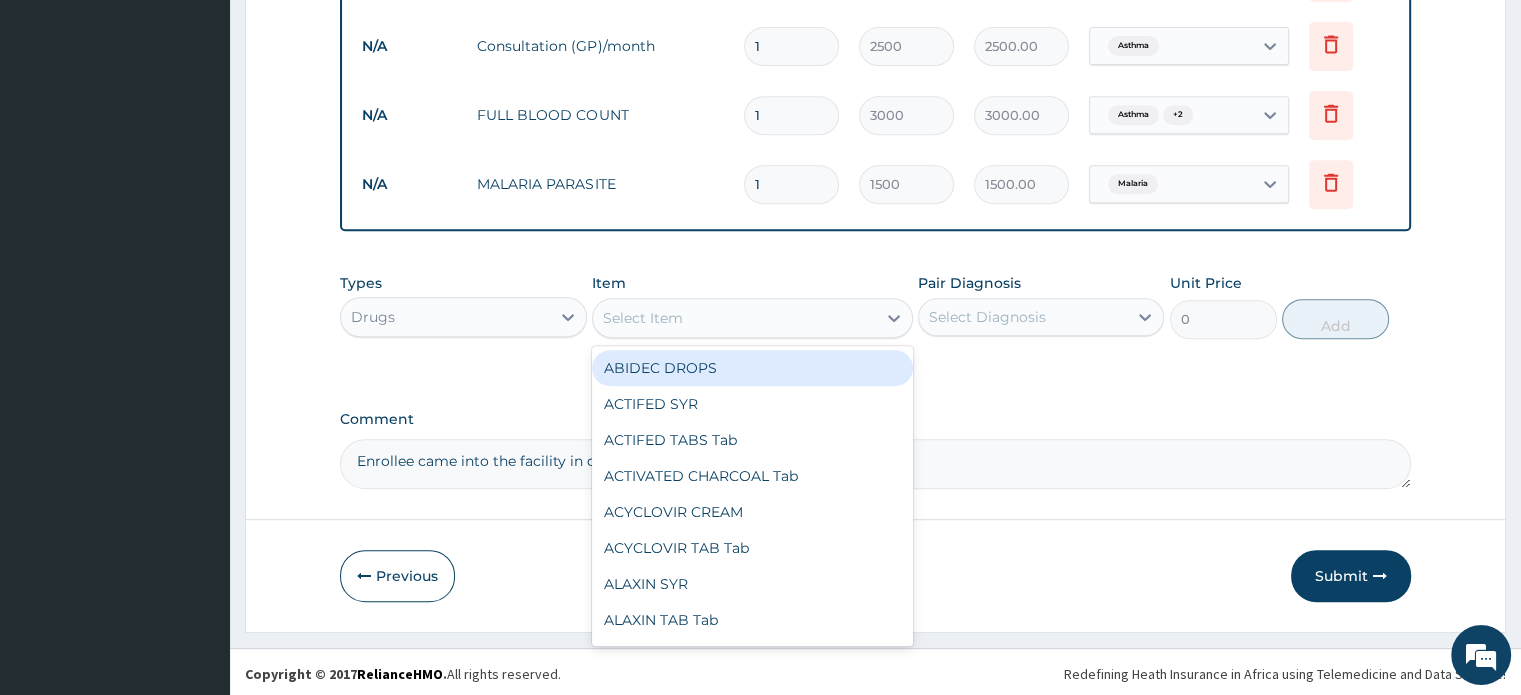 click on "Select Item" at bounding box center [752, 318] 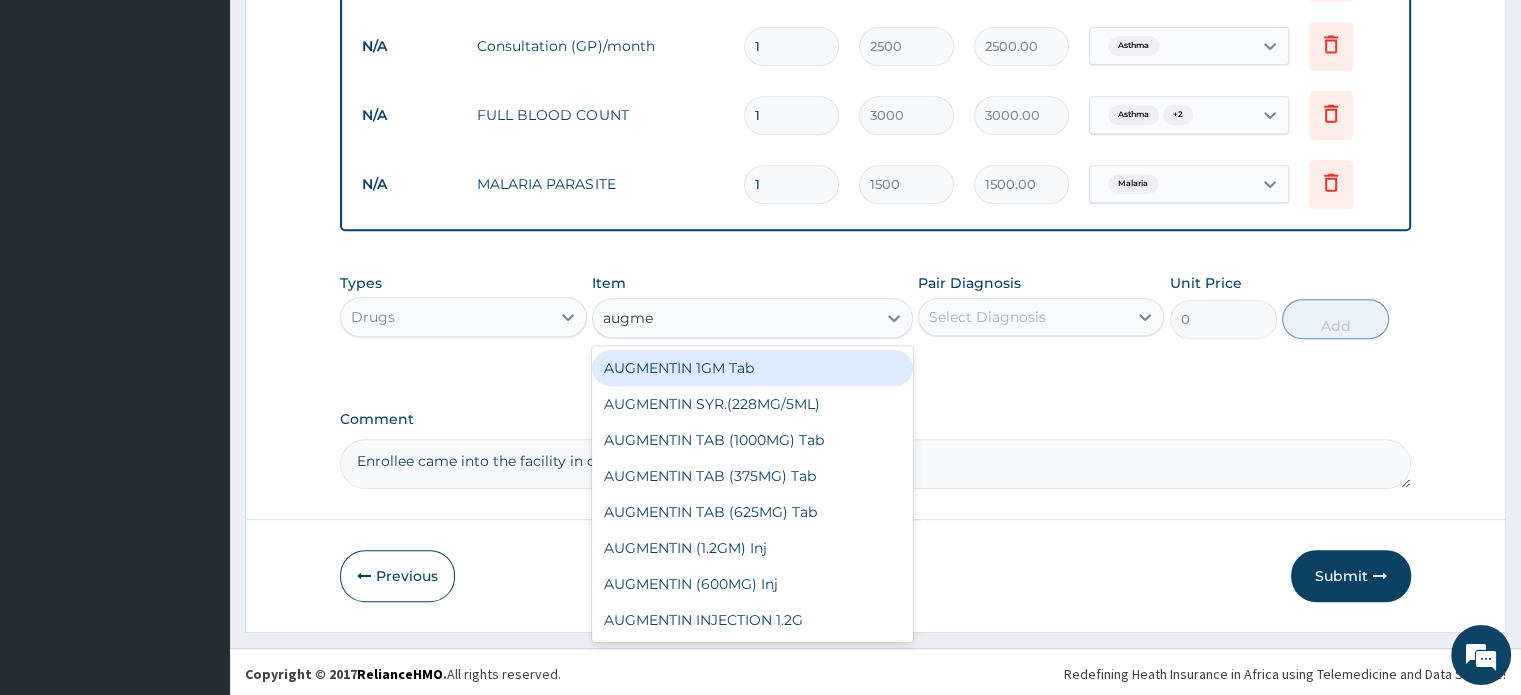 type on "augmen" 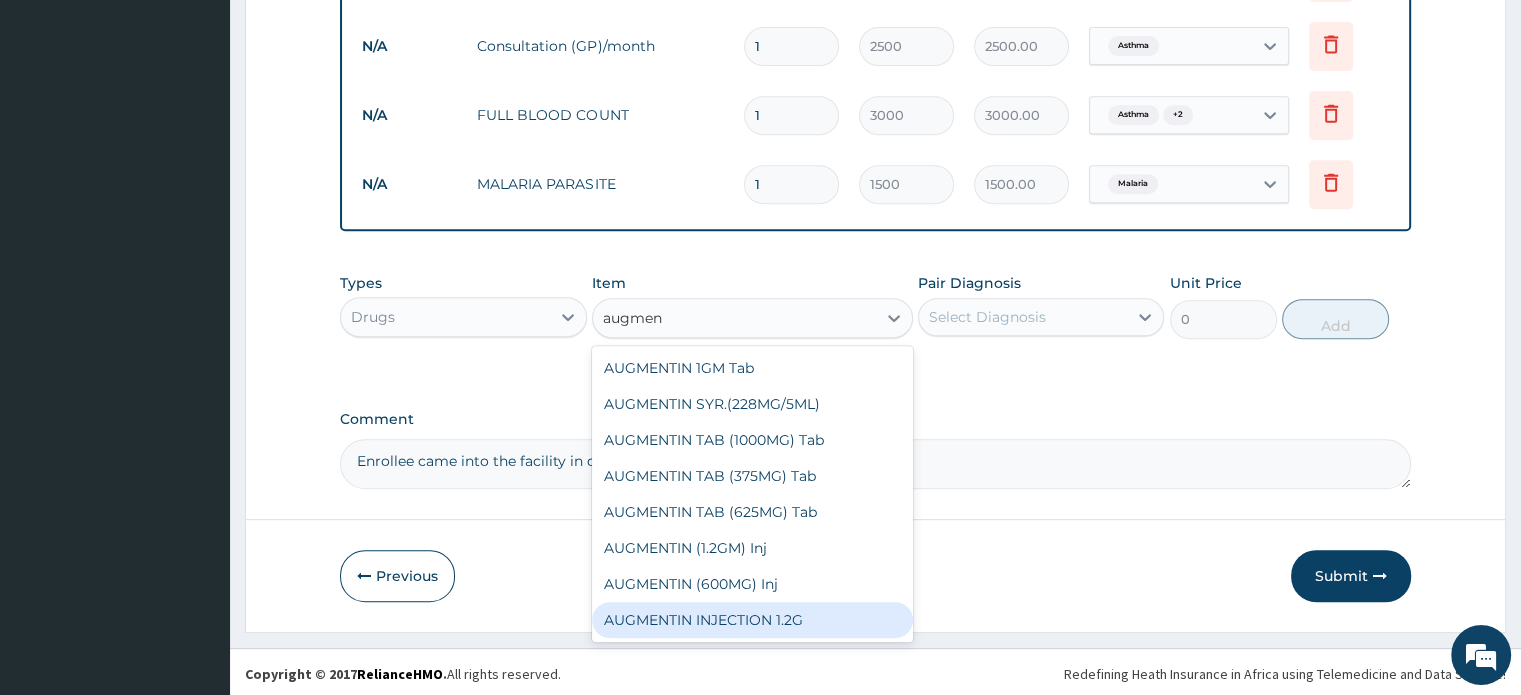 type 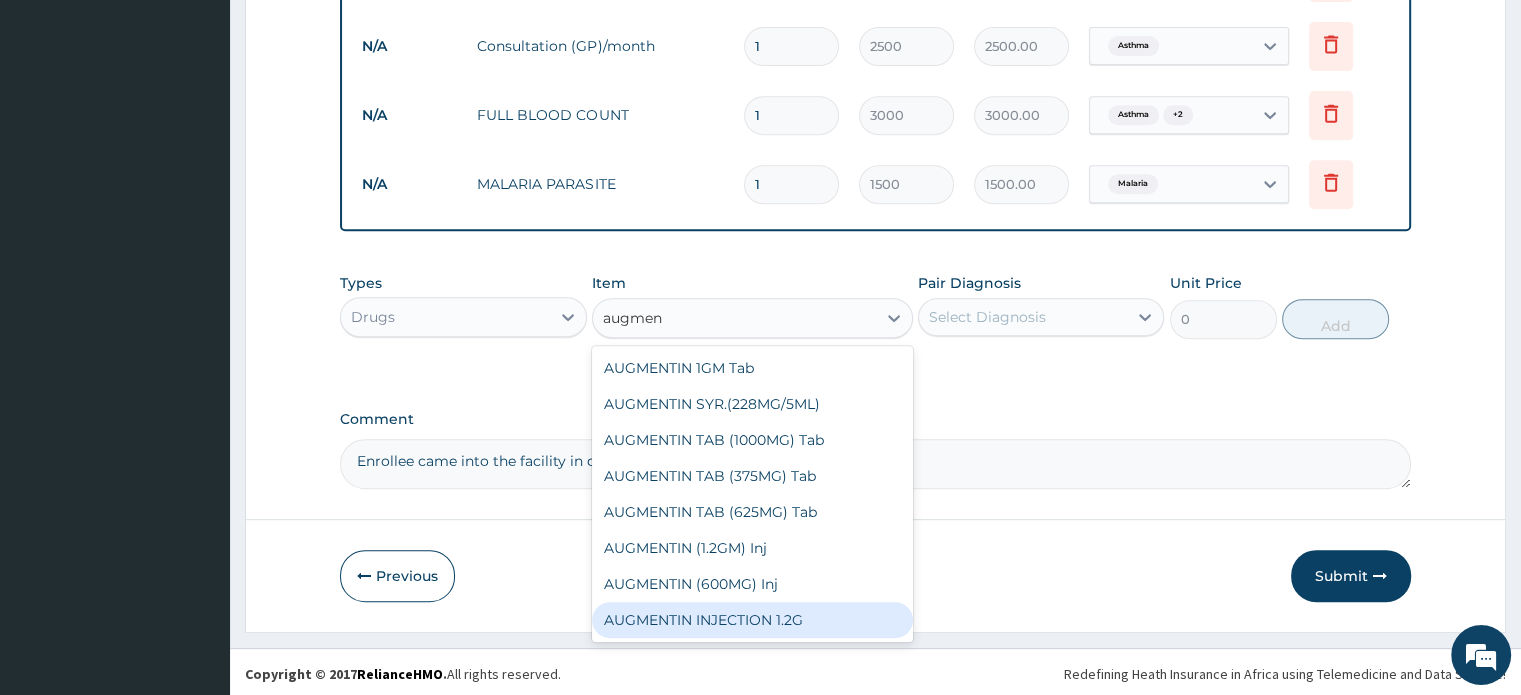 type on "4500" 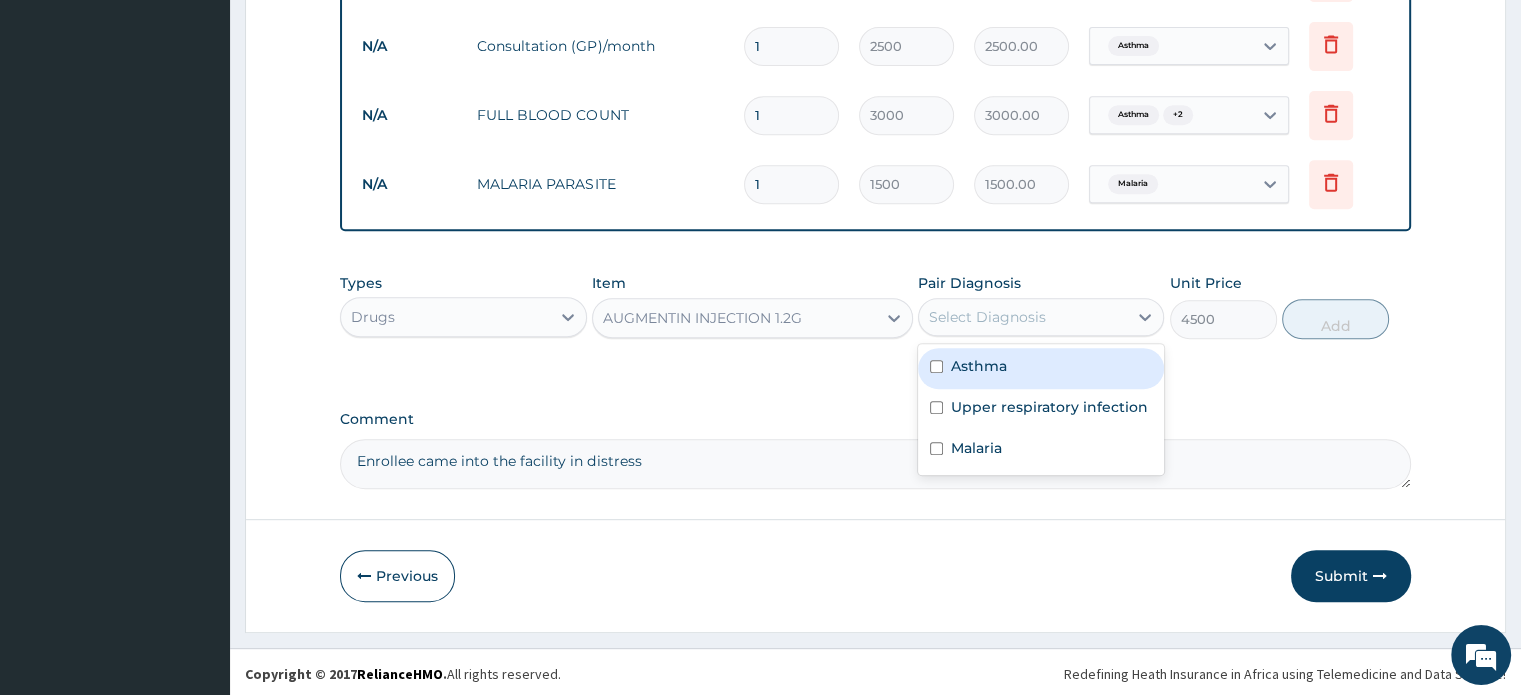 click on "Select Diagnosis" at bounding box center (1023, 317) 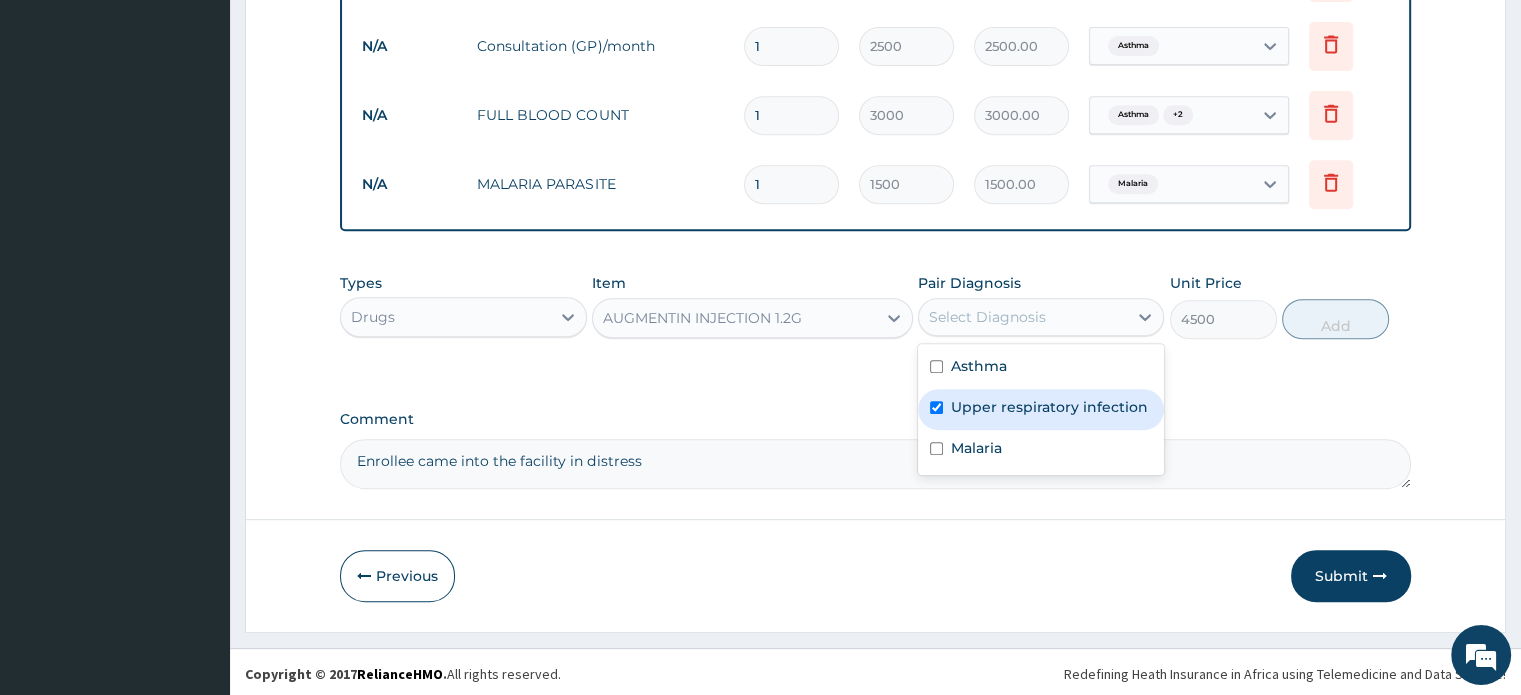 checkbox on "true" 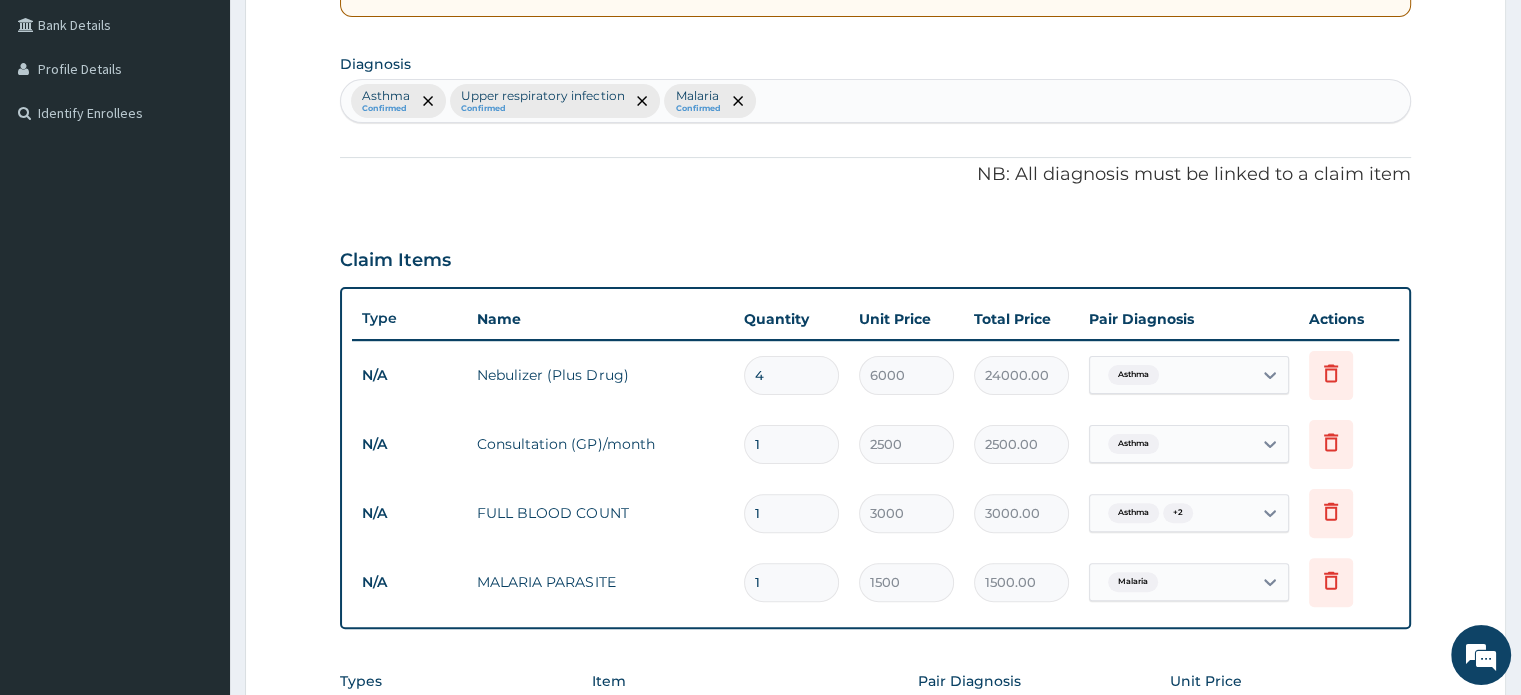 scroll, scrollTop: 456, scrollLeft: 0, axis: vertical 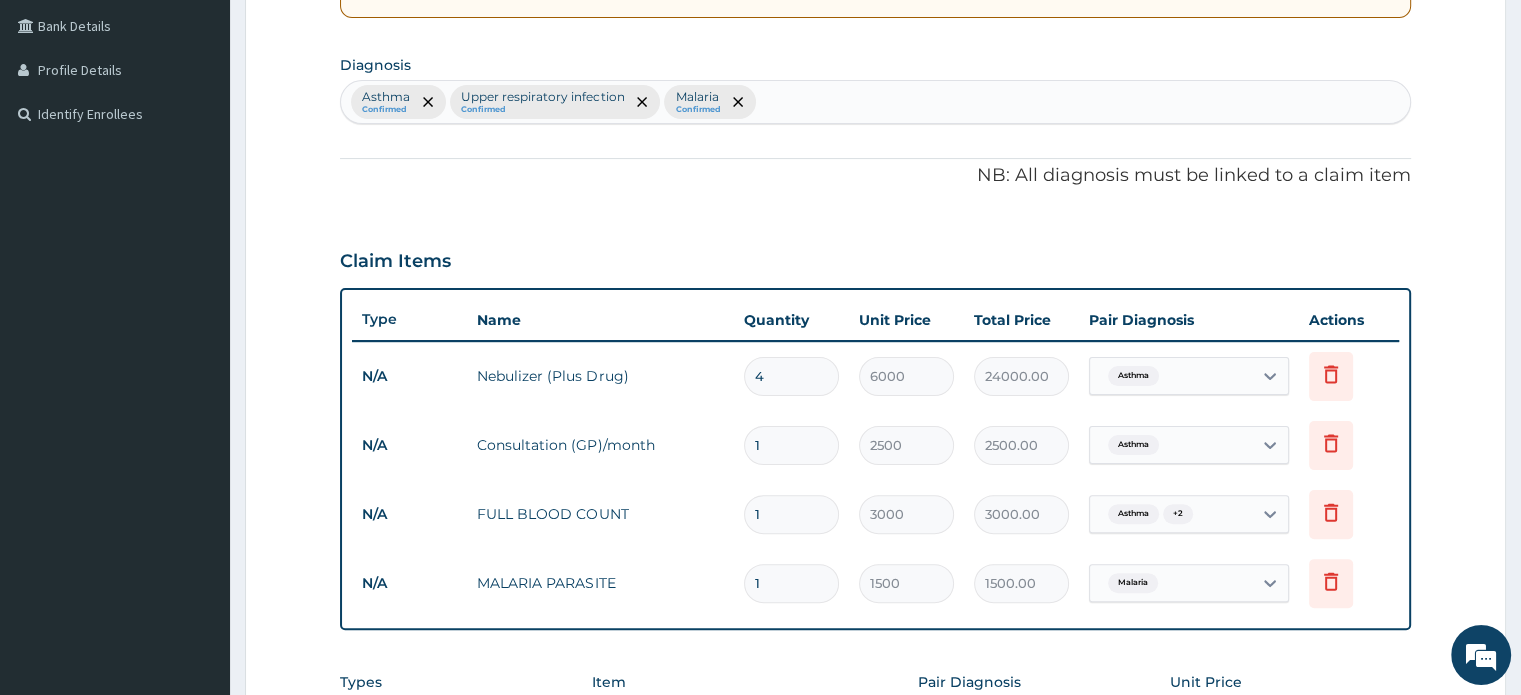 click on "Asthma Confirmed Upper respiratory infection Confirmed Malaria Confirmed" at bounding box center [875, 102] 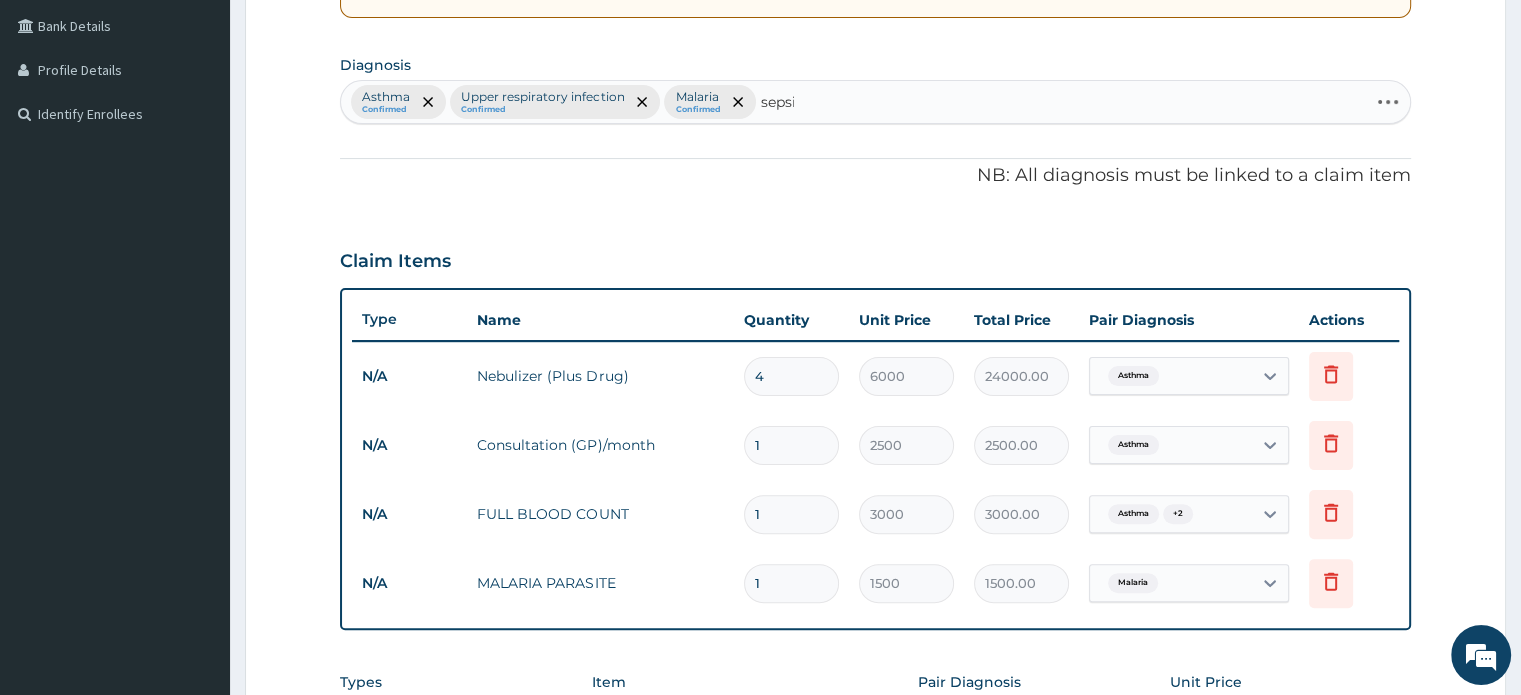 type on "sepsis" 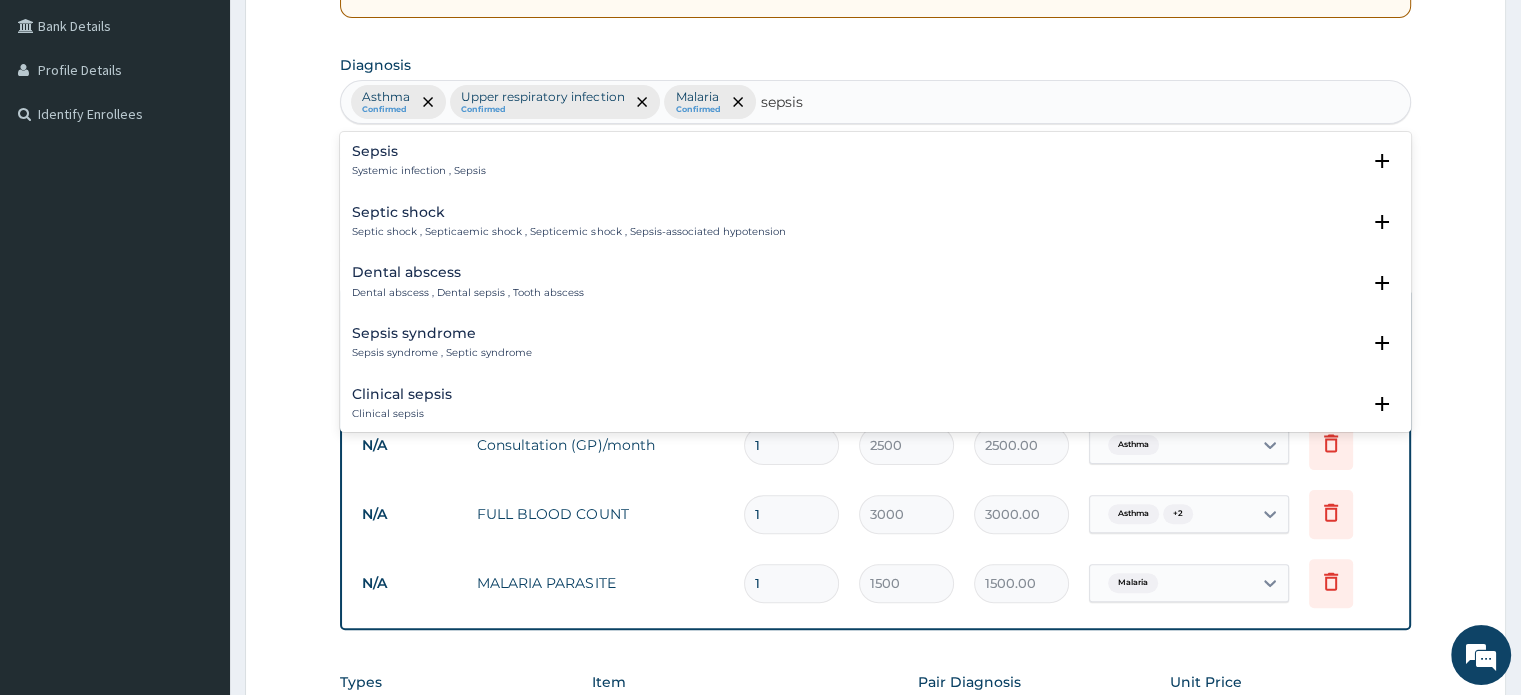 click on "Sepsis Systemic infection , Sepsis" at bounding box center [419, 161] 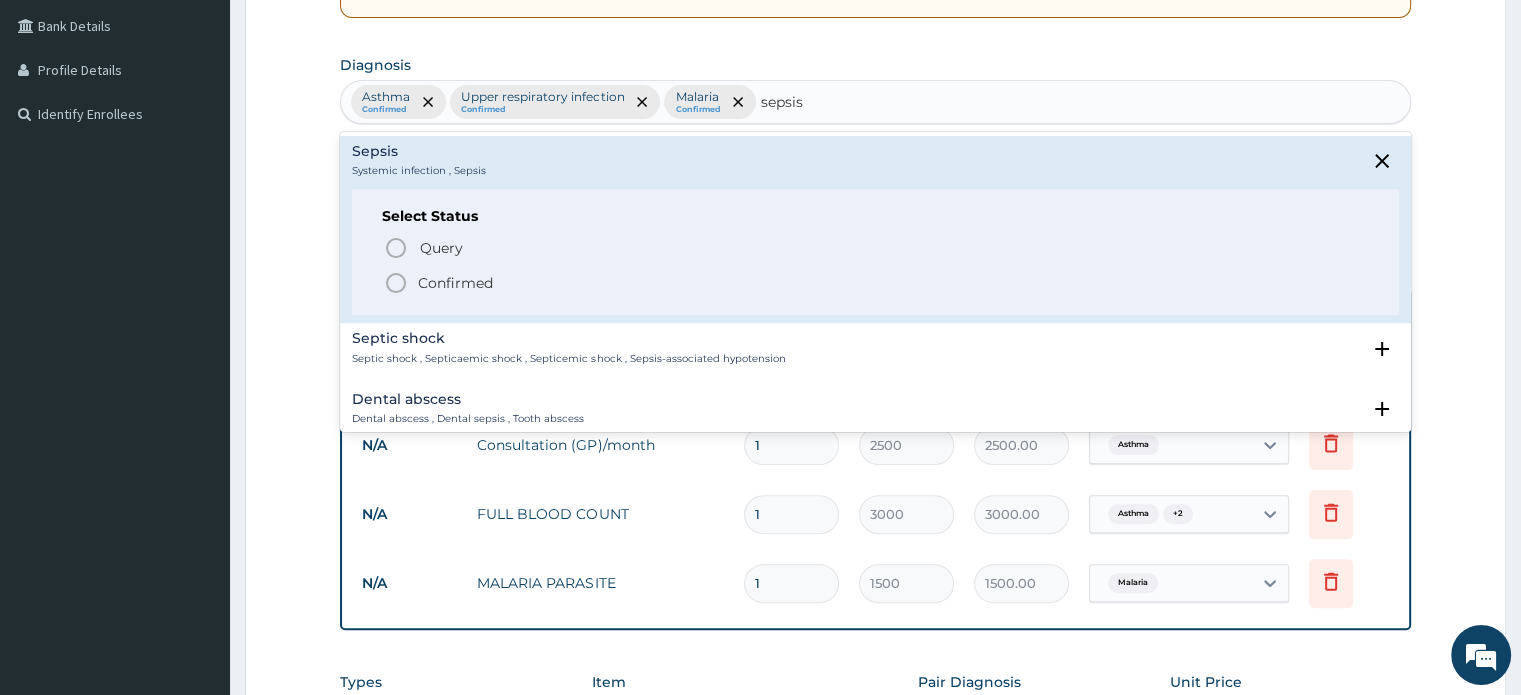 click on "Confirmed" at bounding box center [455, 283] 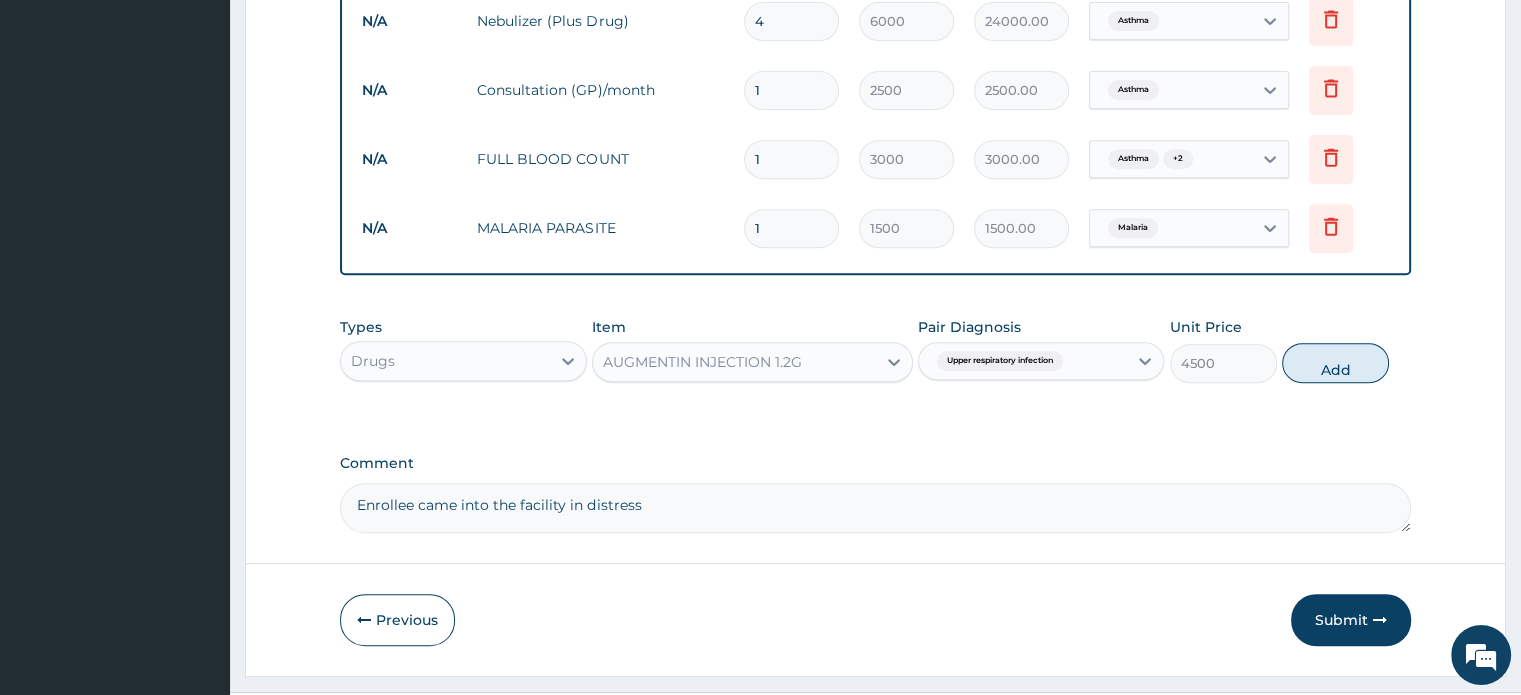 scroll, scrollTop: 855, scrollLeft: 0, axis: vertical 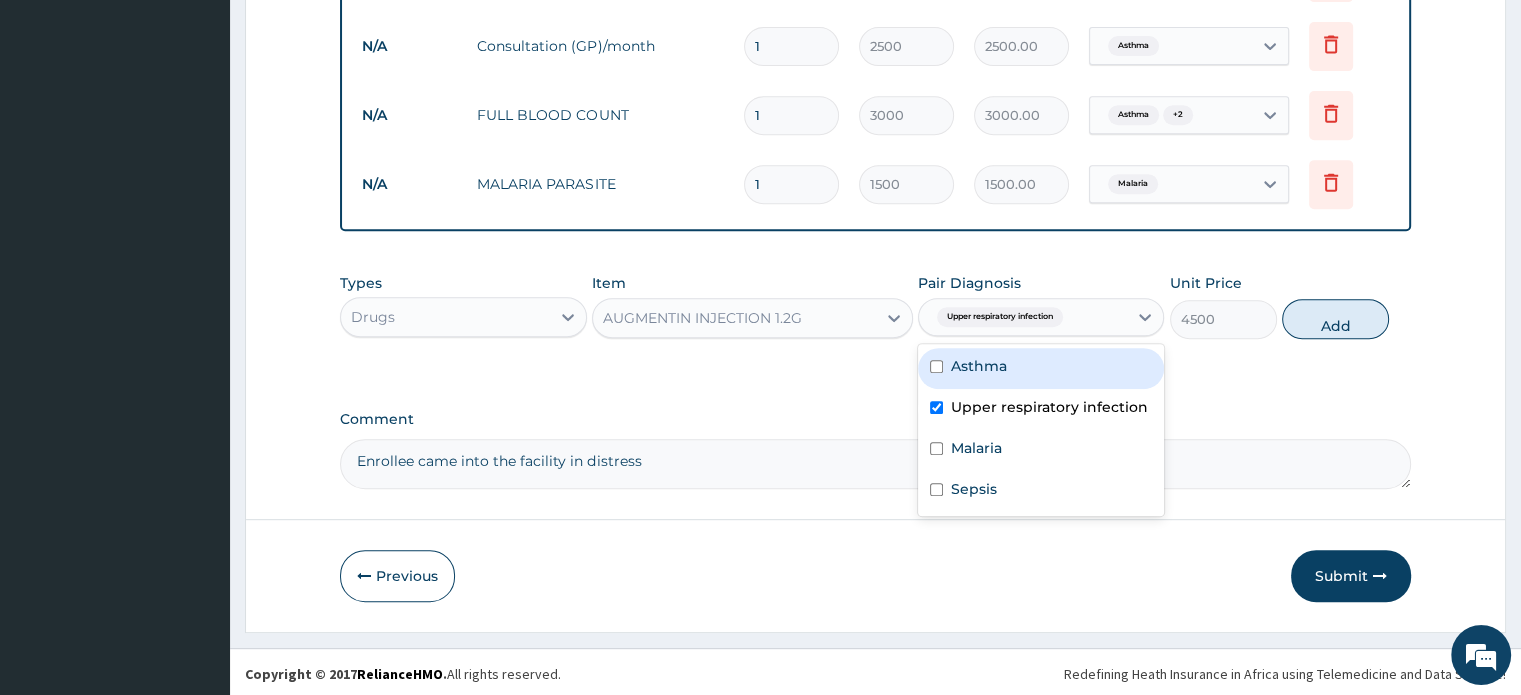click on "Upper respiratory infection" at bounding box center [1023, 317] 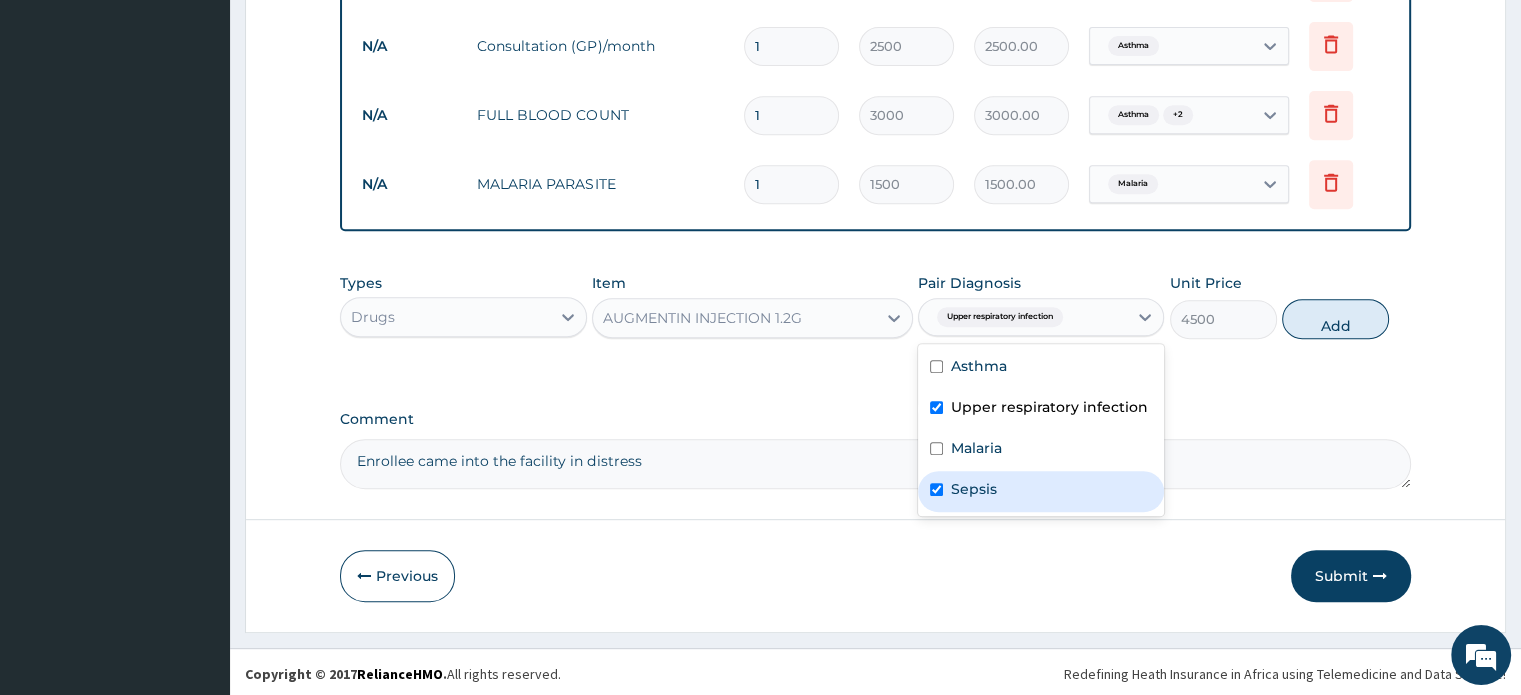 checkbox on "true" 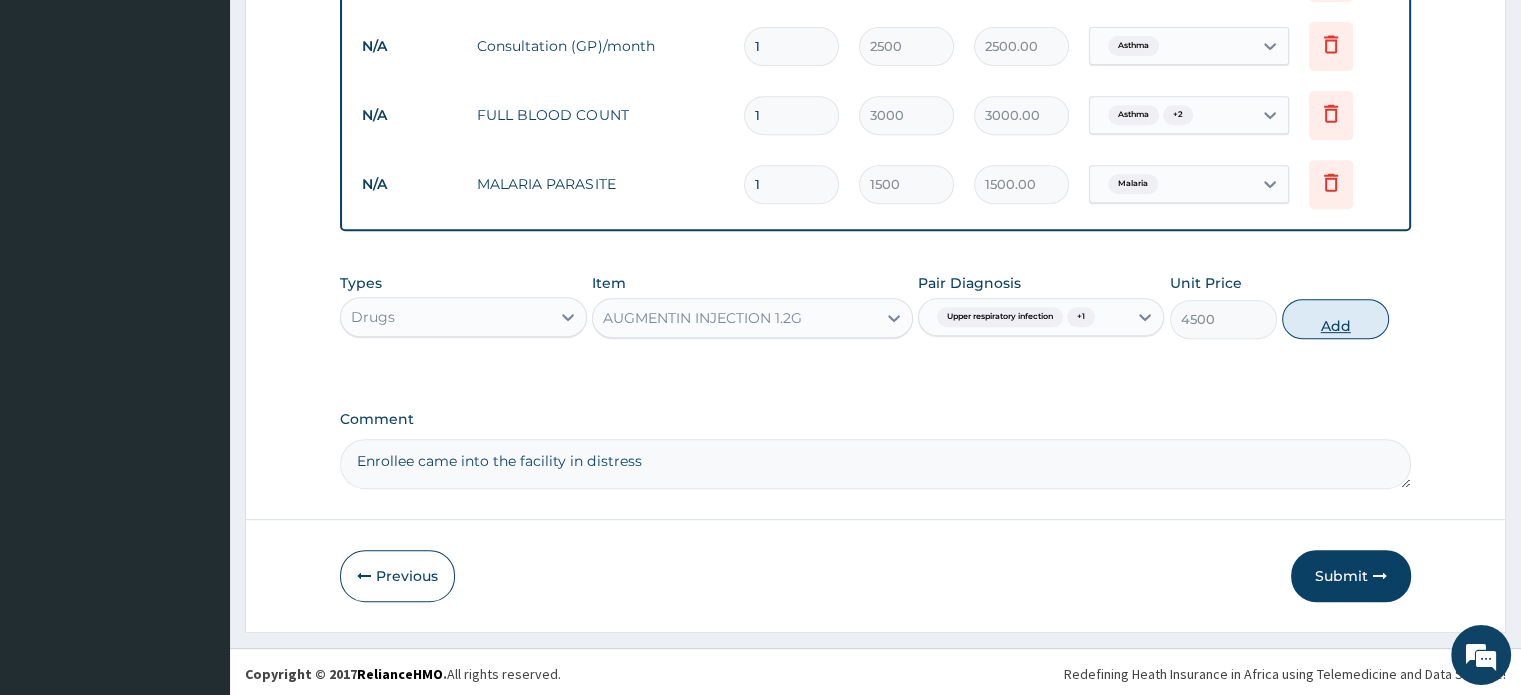 click on "Add" at bounding box center (1335, 319) 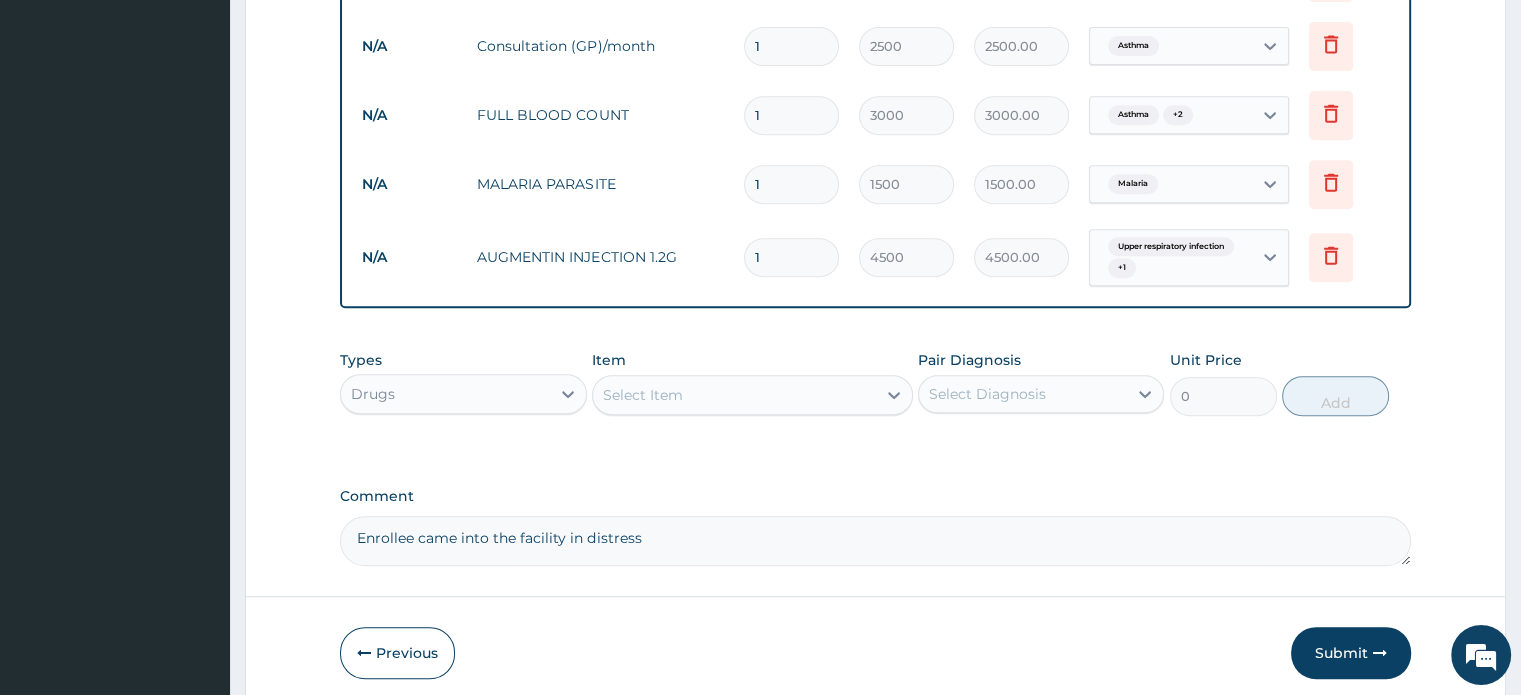 type 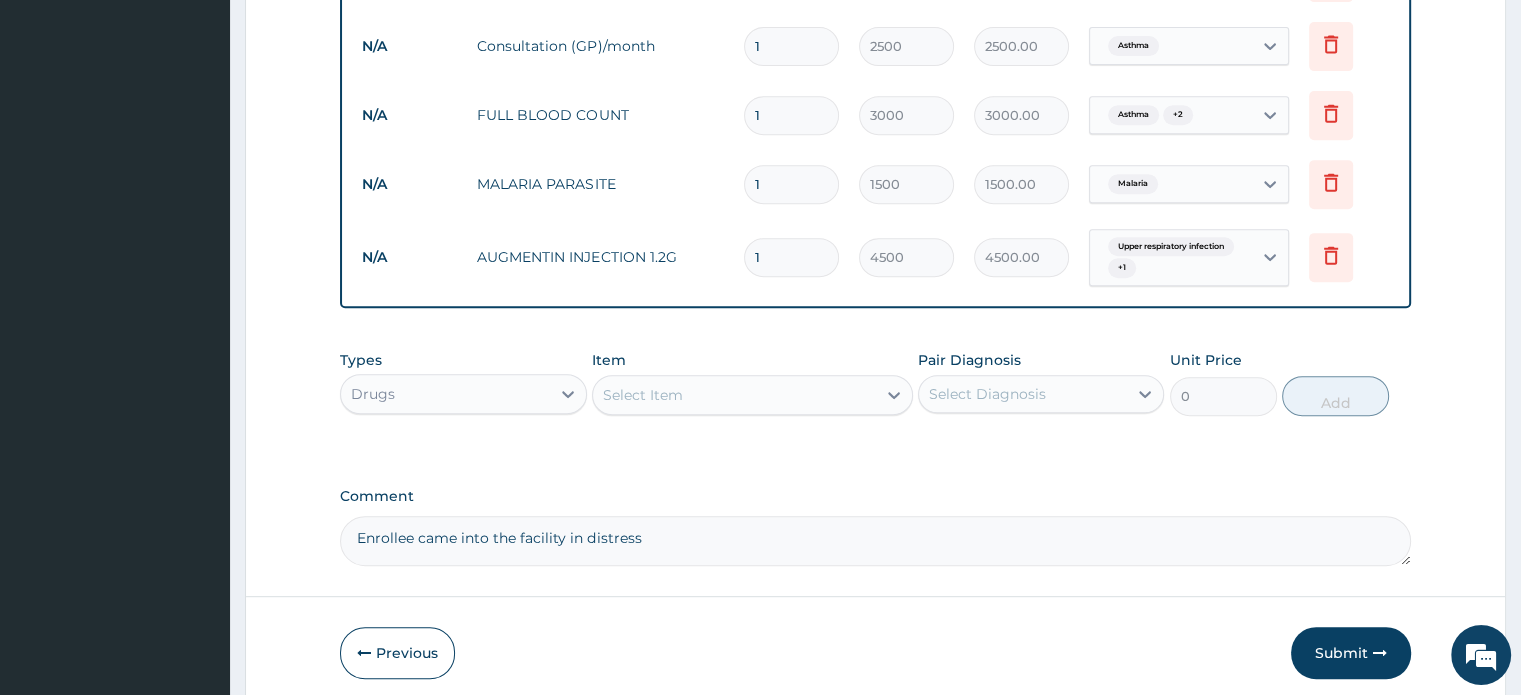type on "0.00" 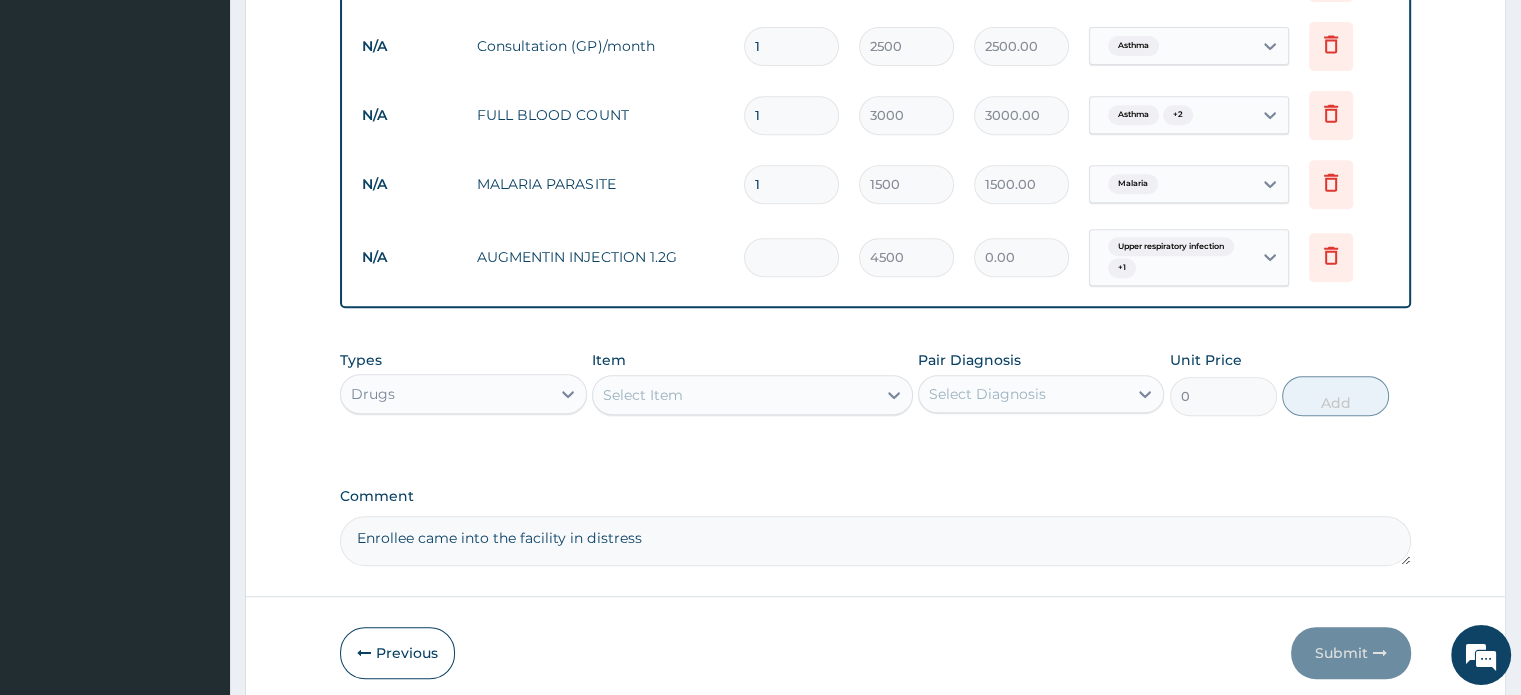 type on "4" 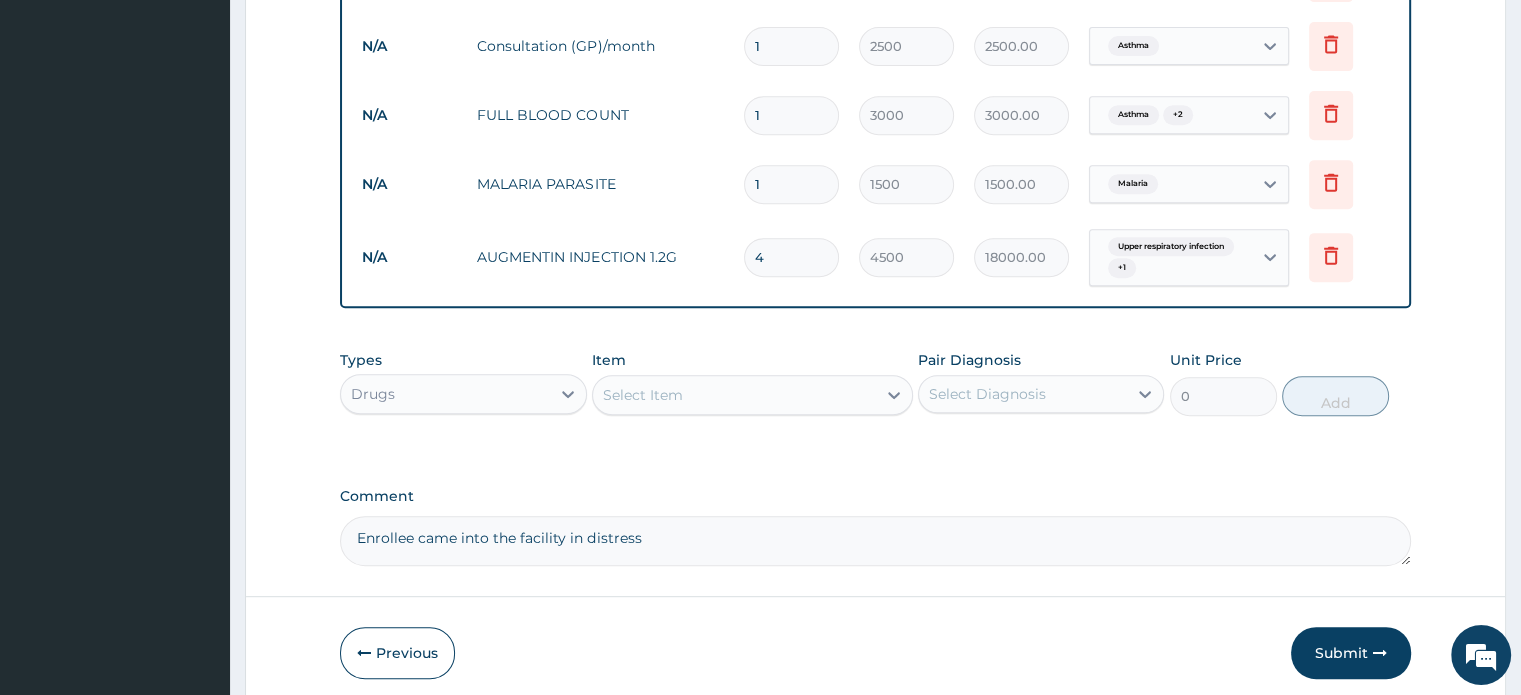 type on "4" 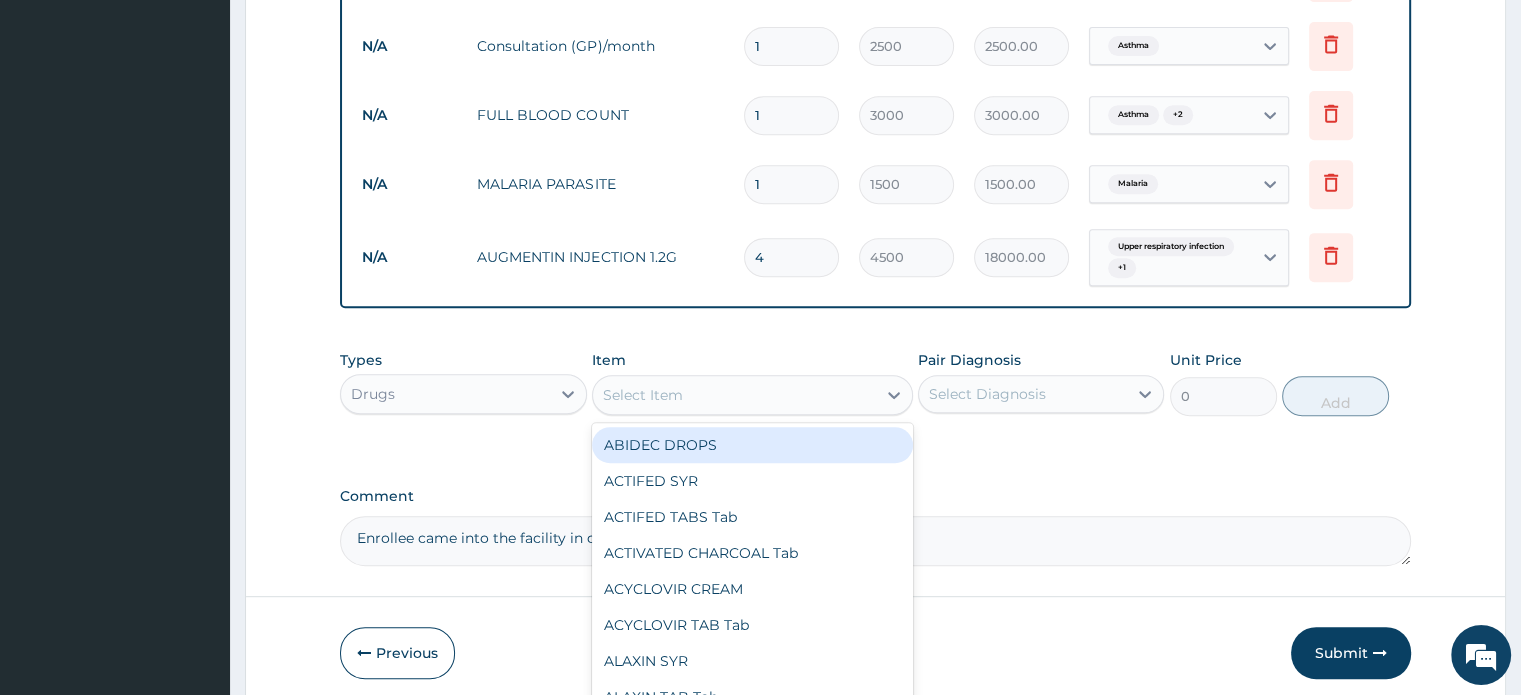 click on "Select Item" at bounding box center (734, 395) 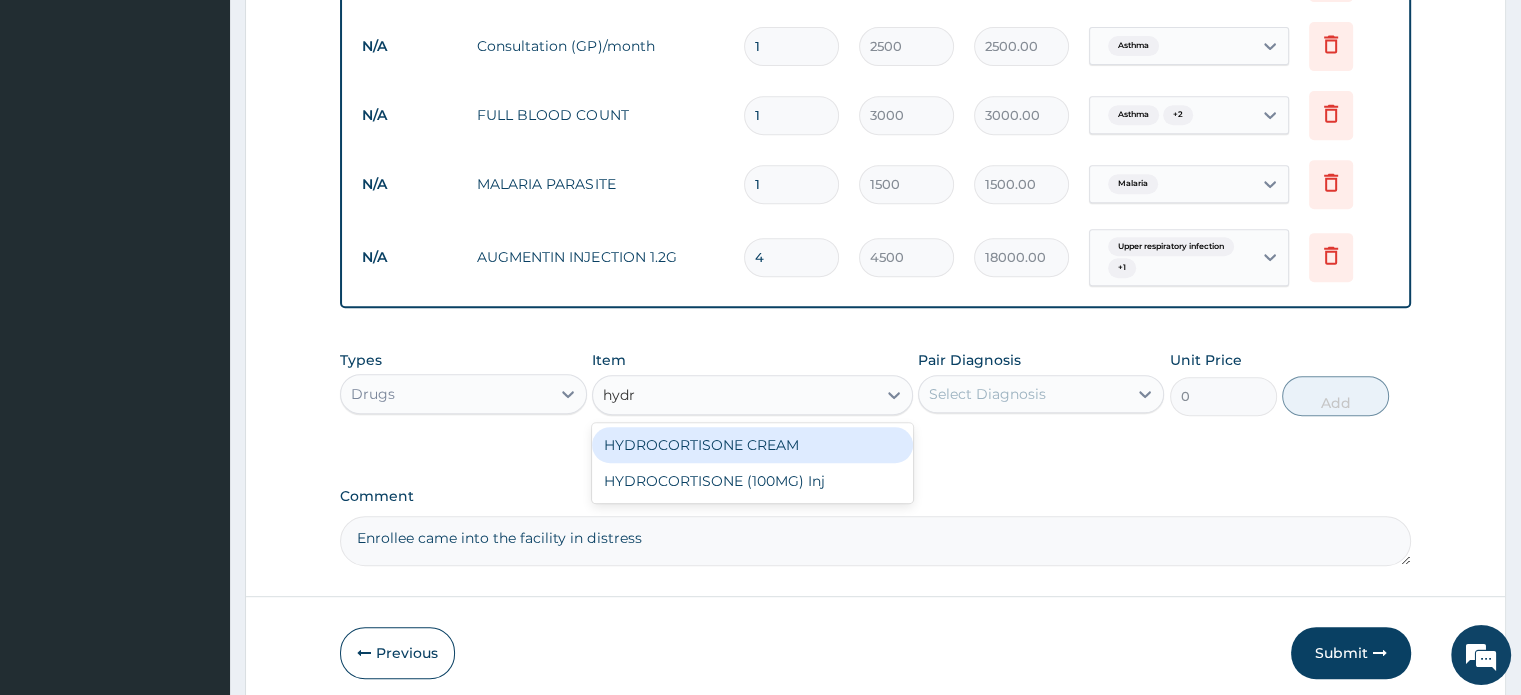 type on "hydro" 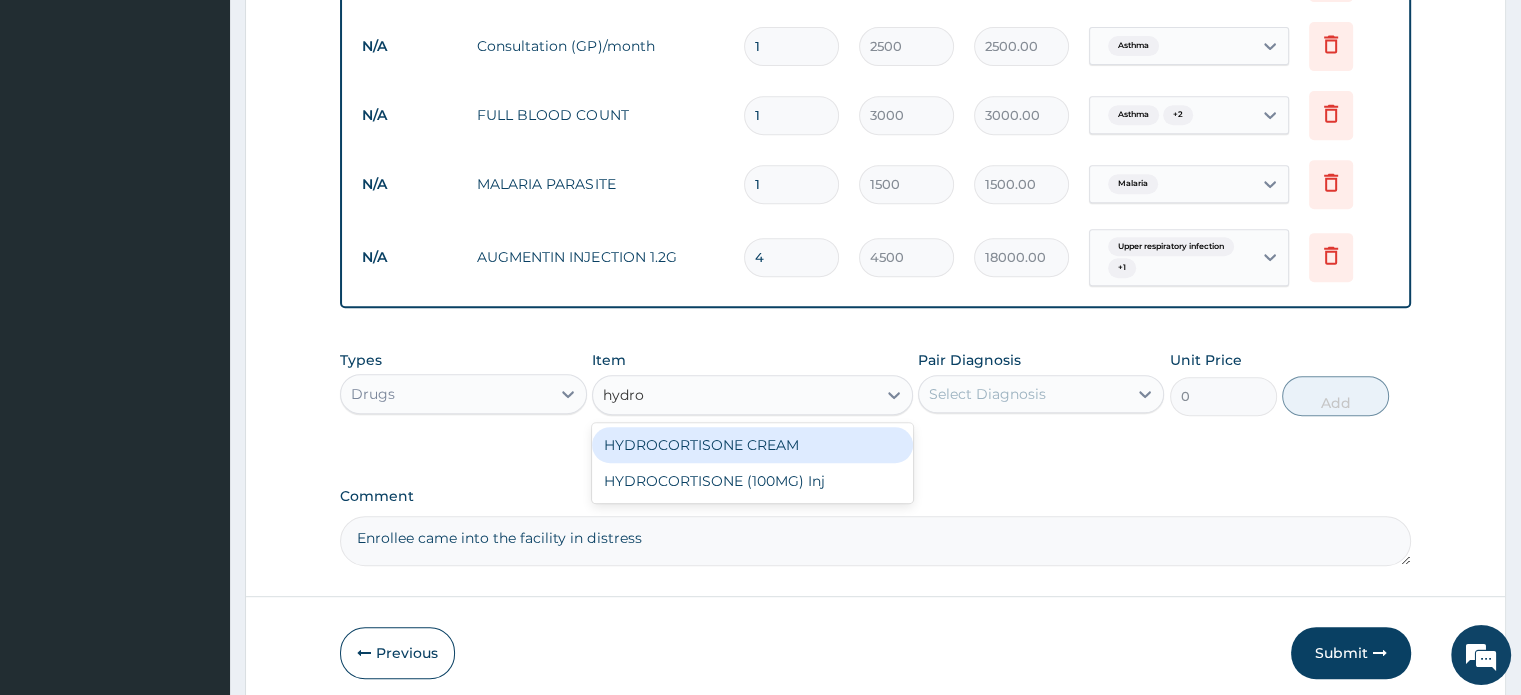 type 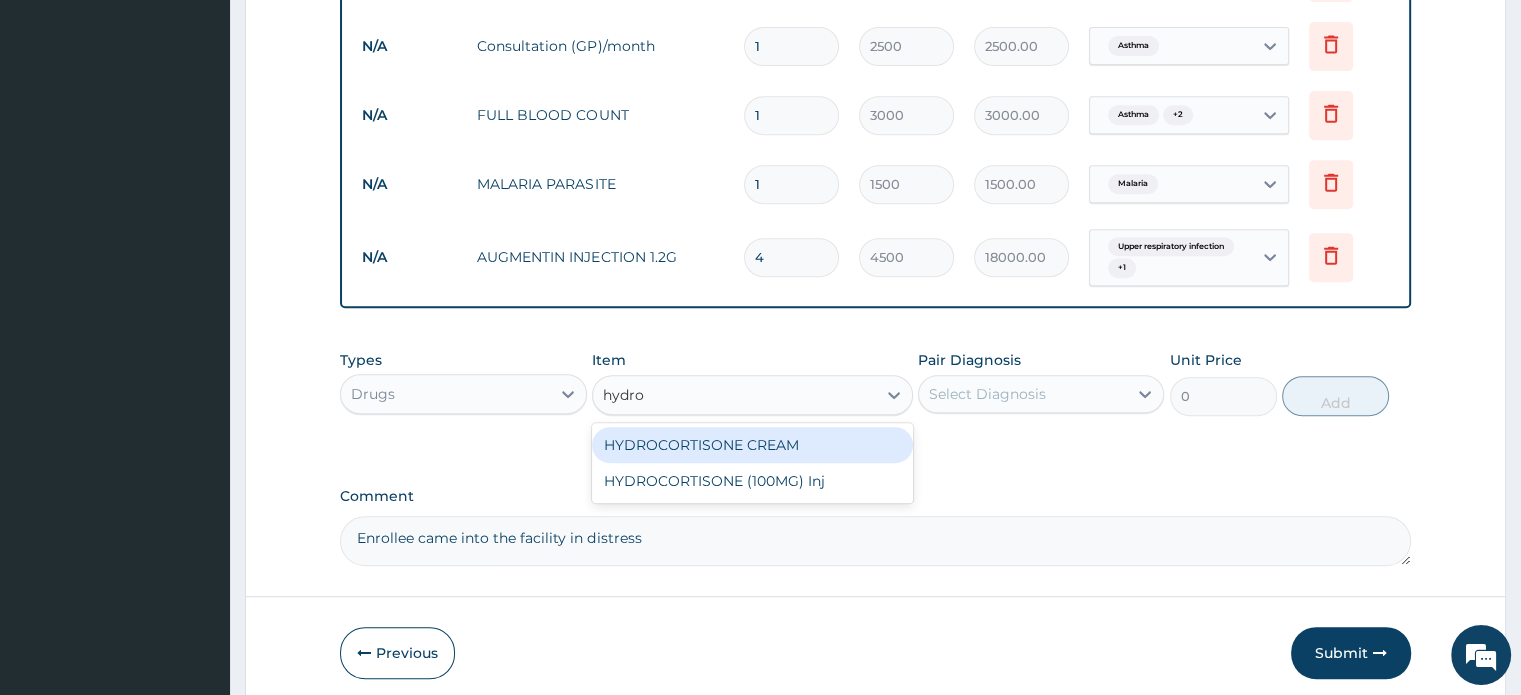 type on "600" 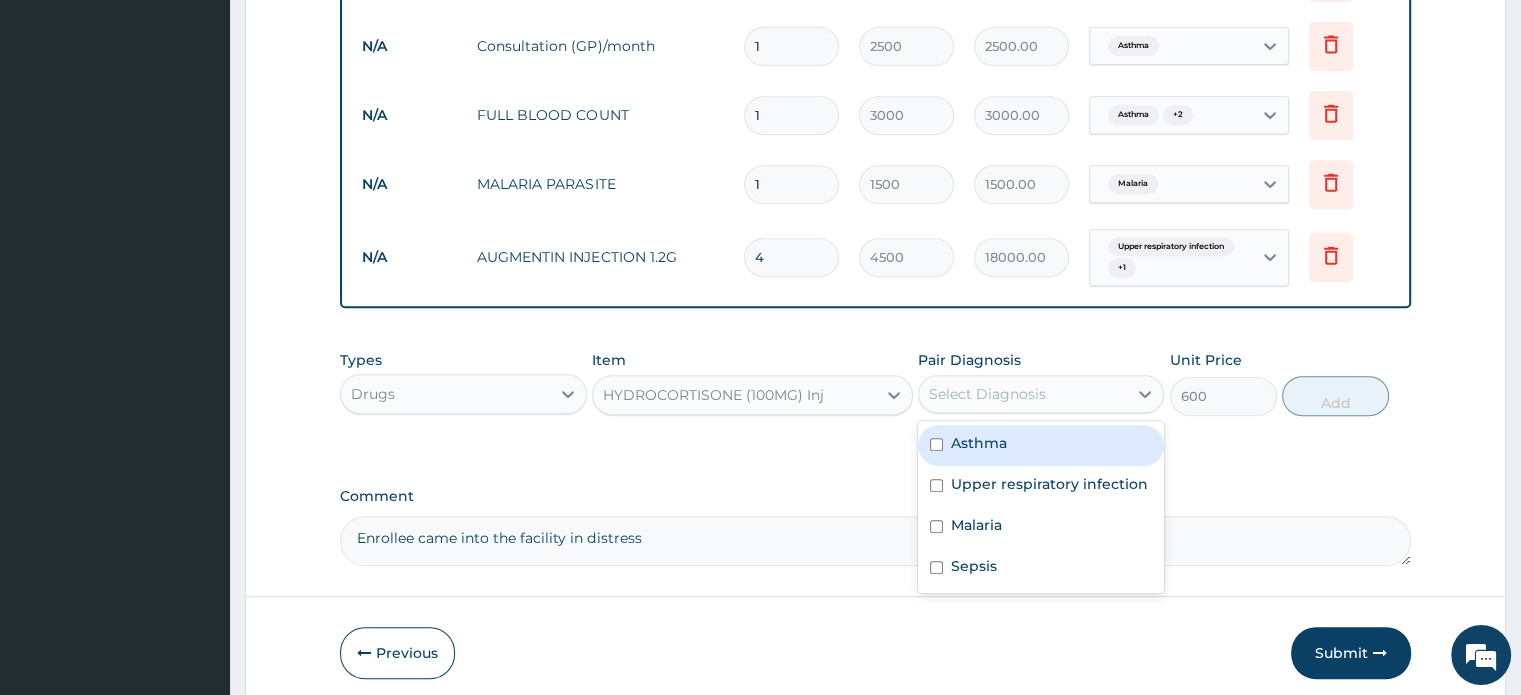 click on "Select Diagnosis" at bounding box center [987, 394] 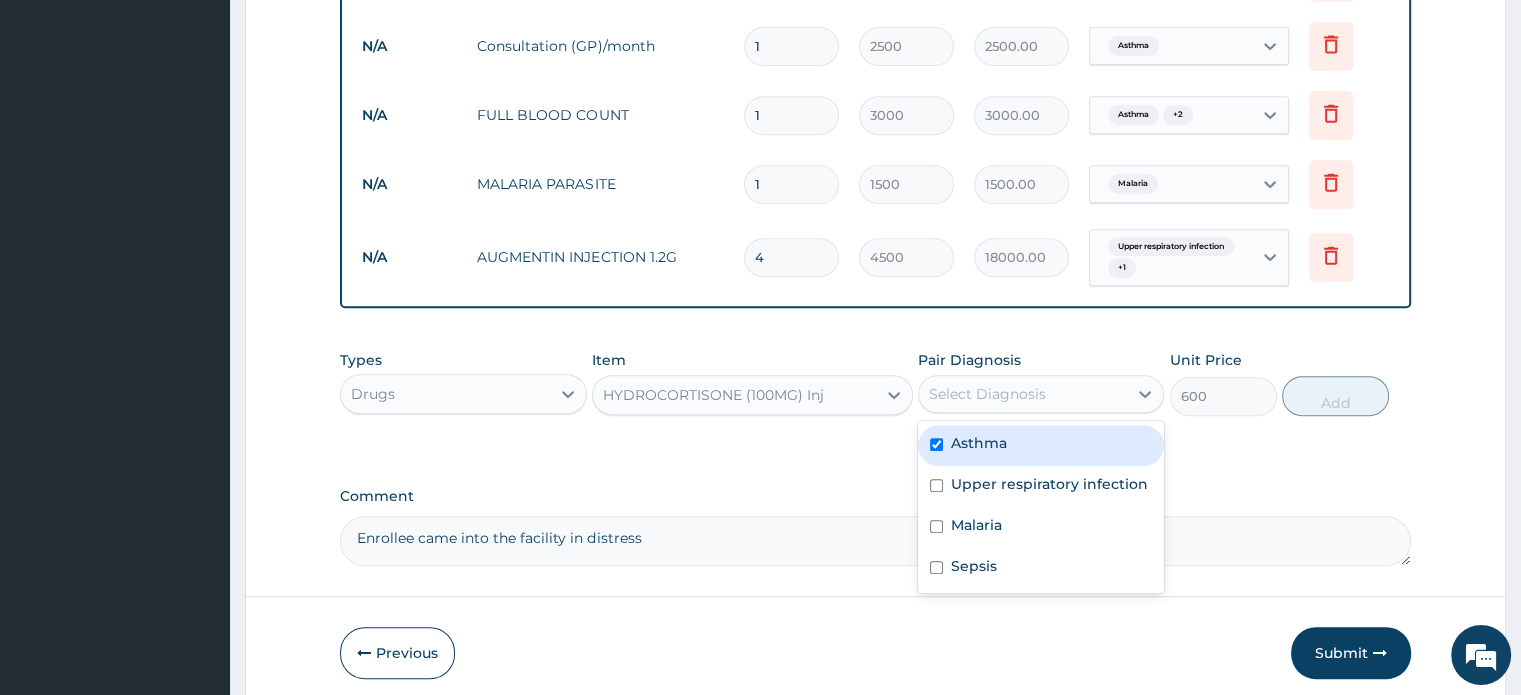 checkbox on "true" 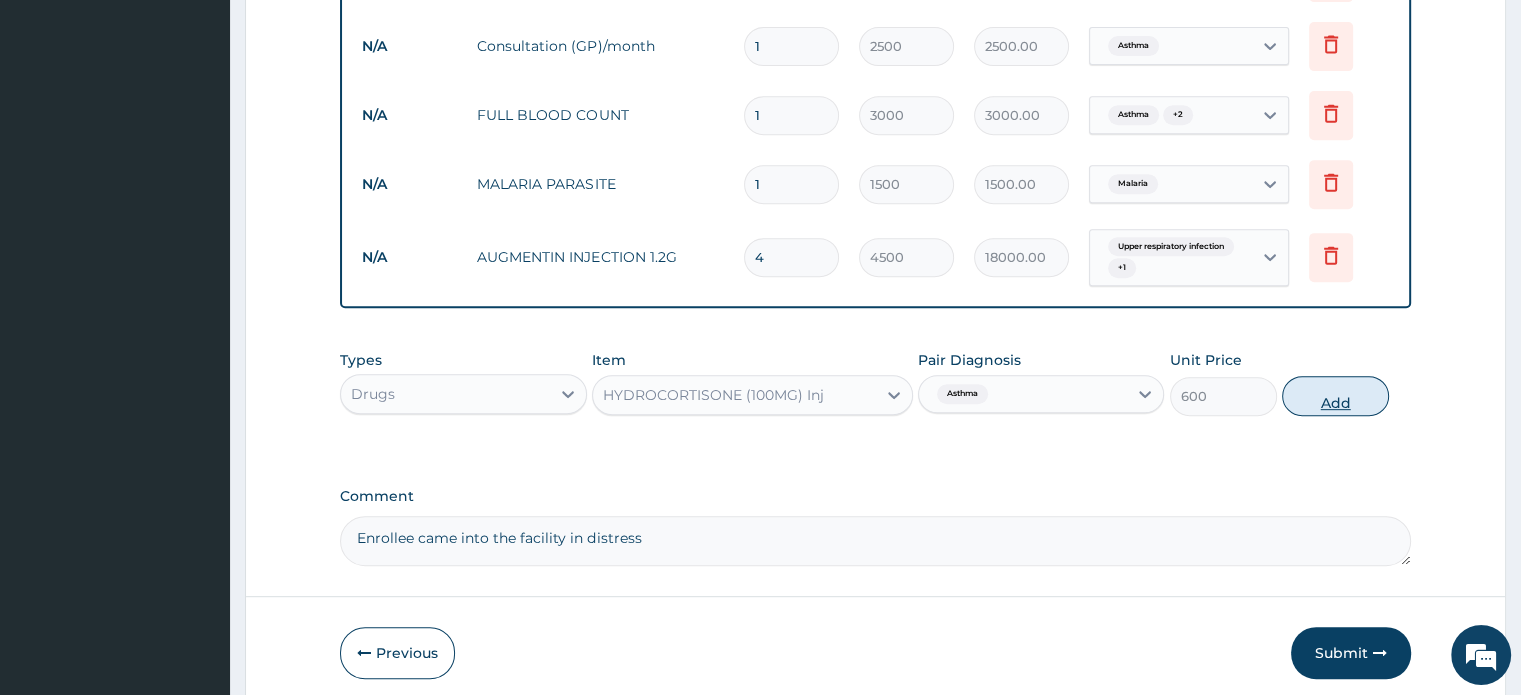 click on "Add" at bounding box center [1335, 396] 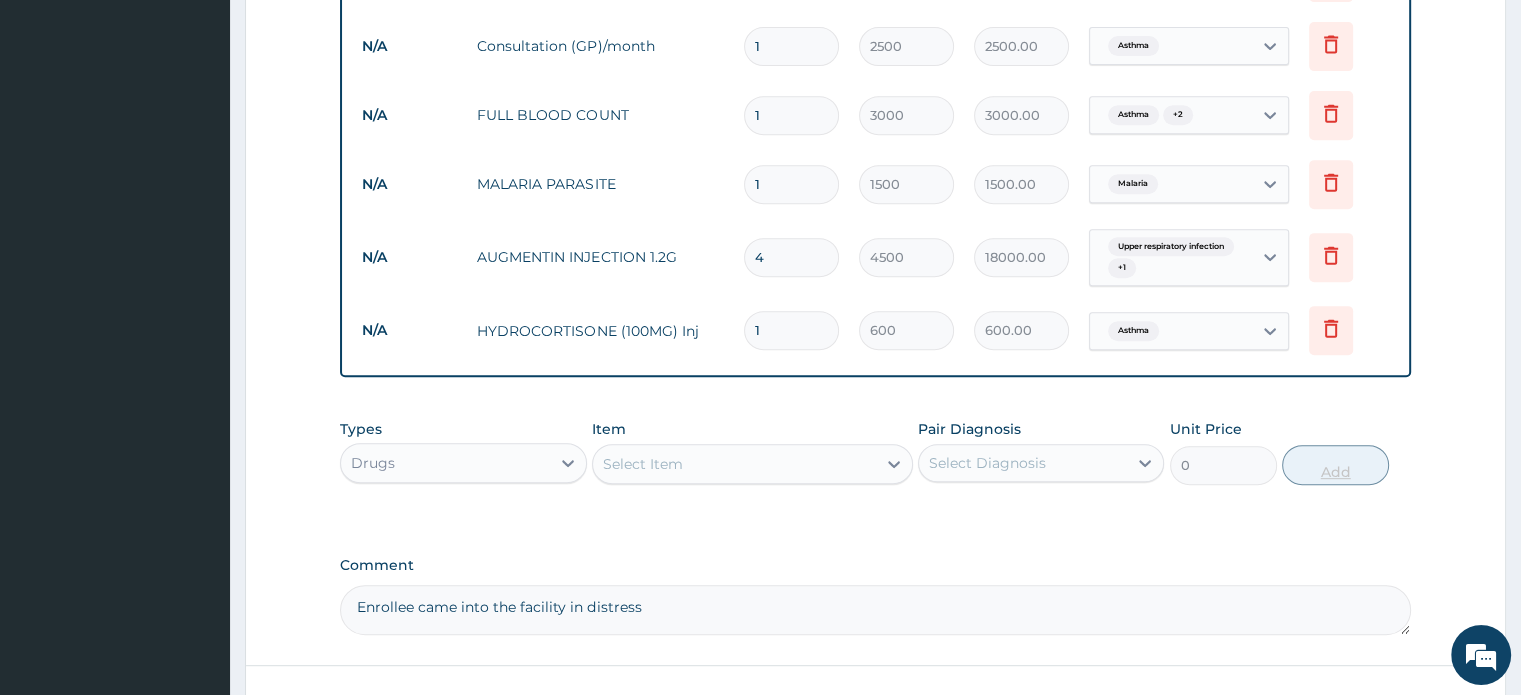 type 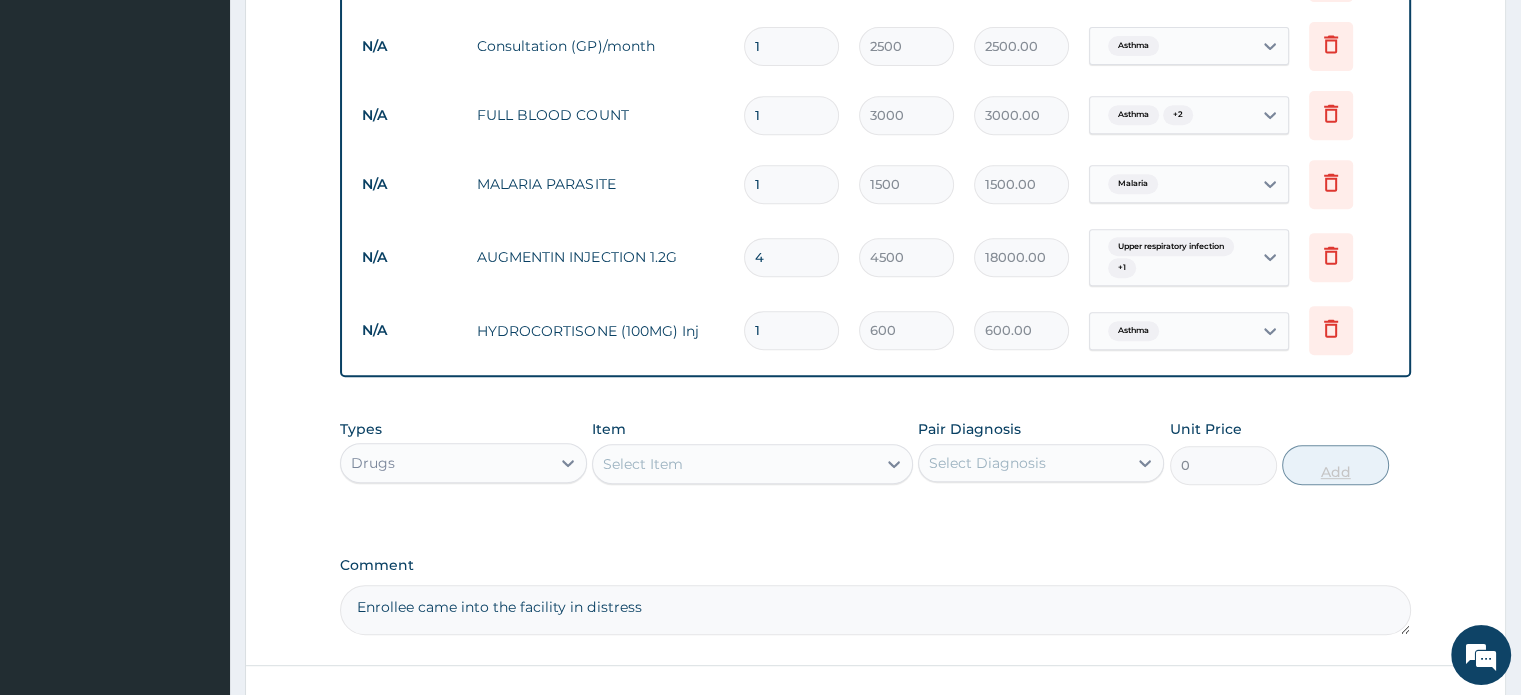 type on "0.00" 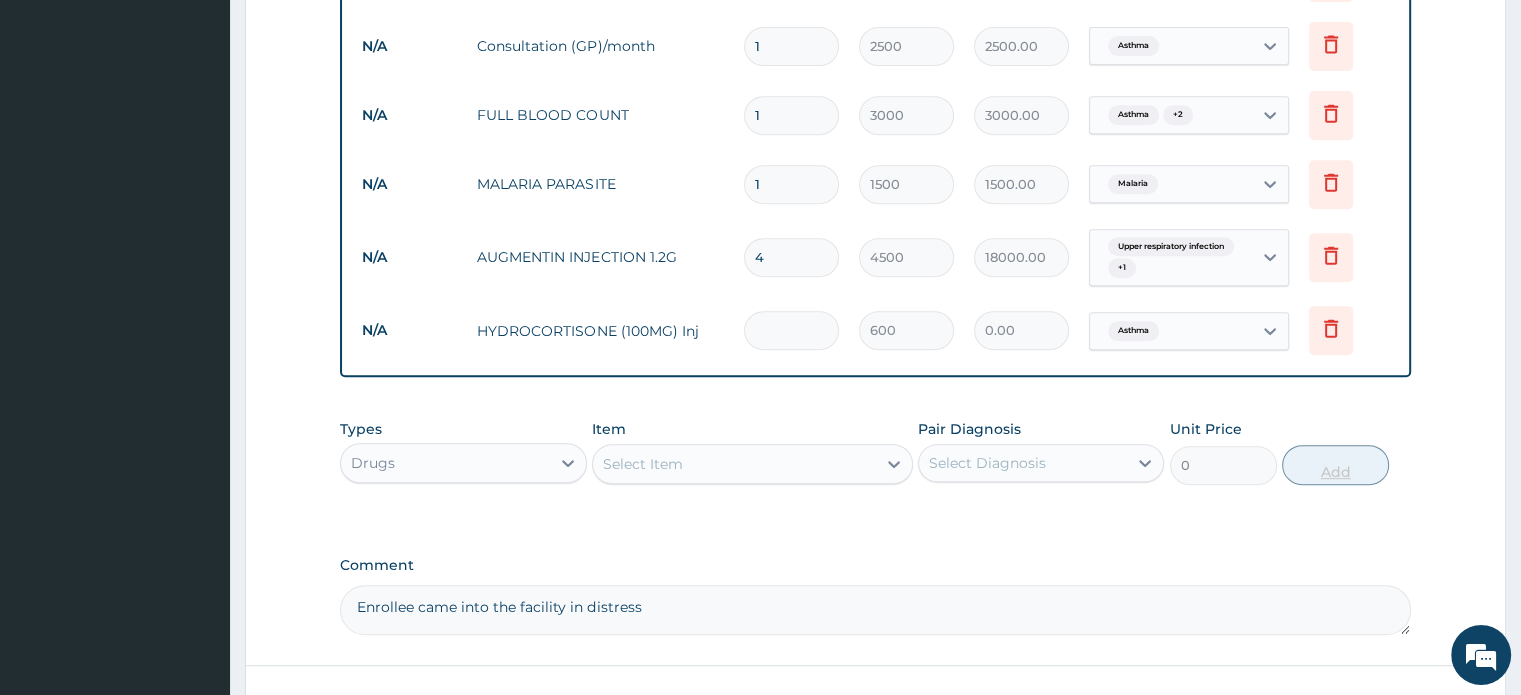 type on "2" 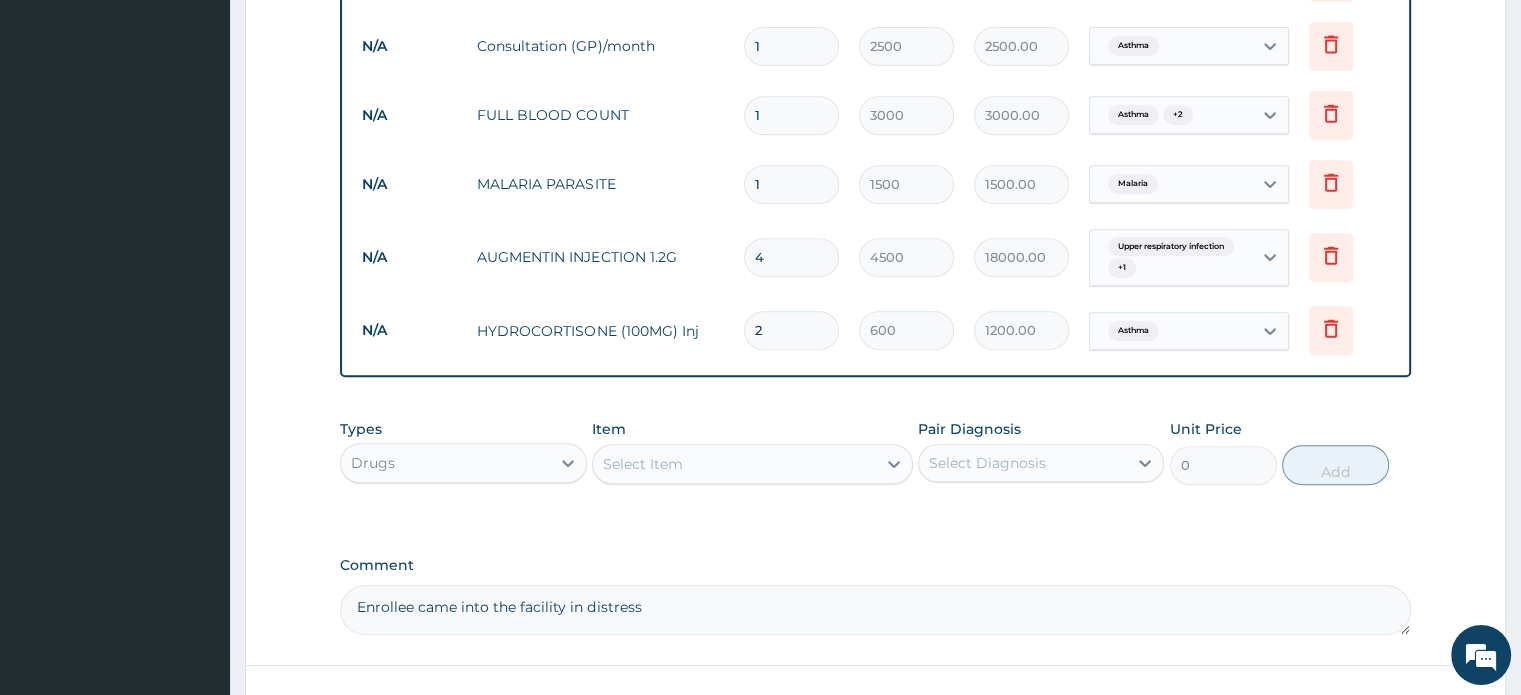 type on "2" 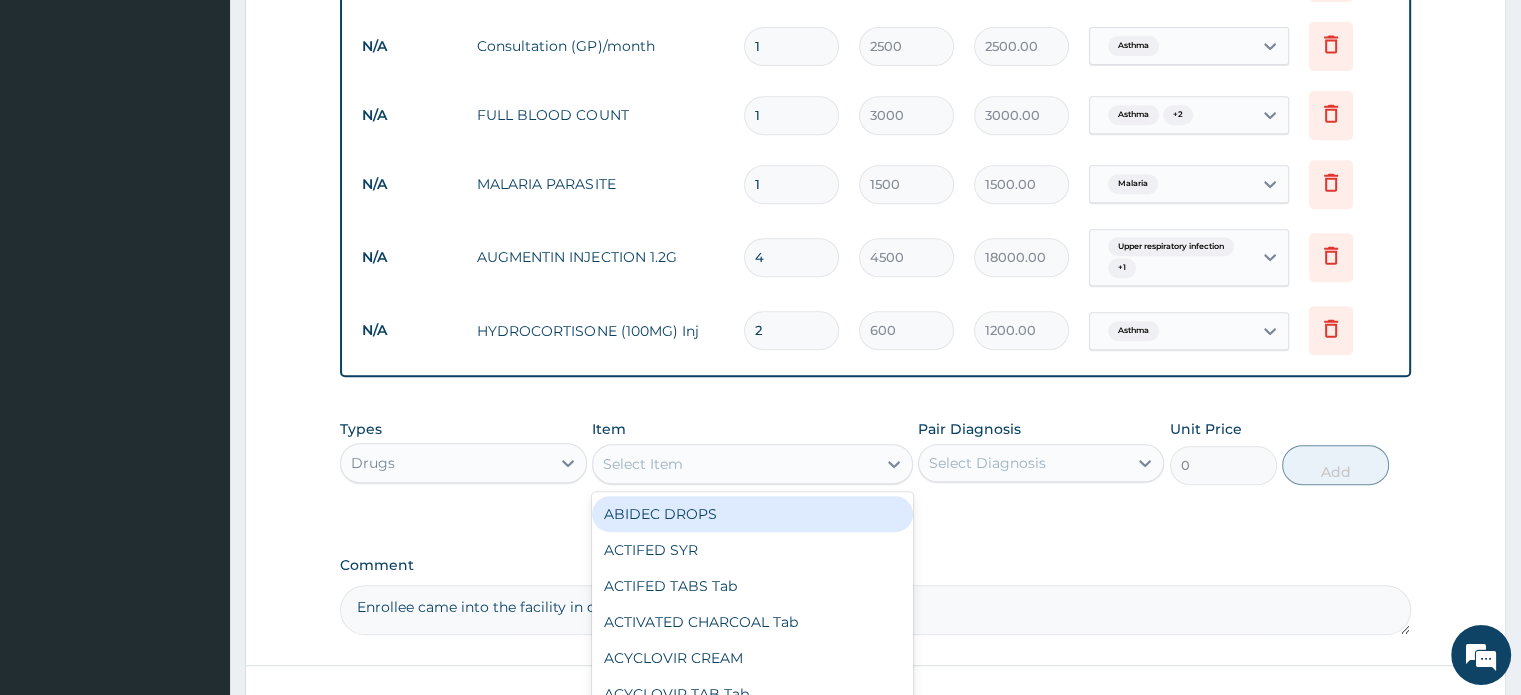 click on "Select Item" at bounding box center [734, 464] 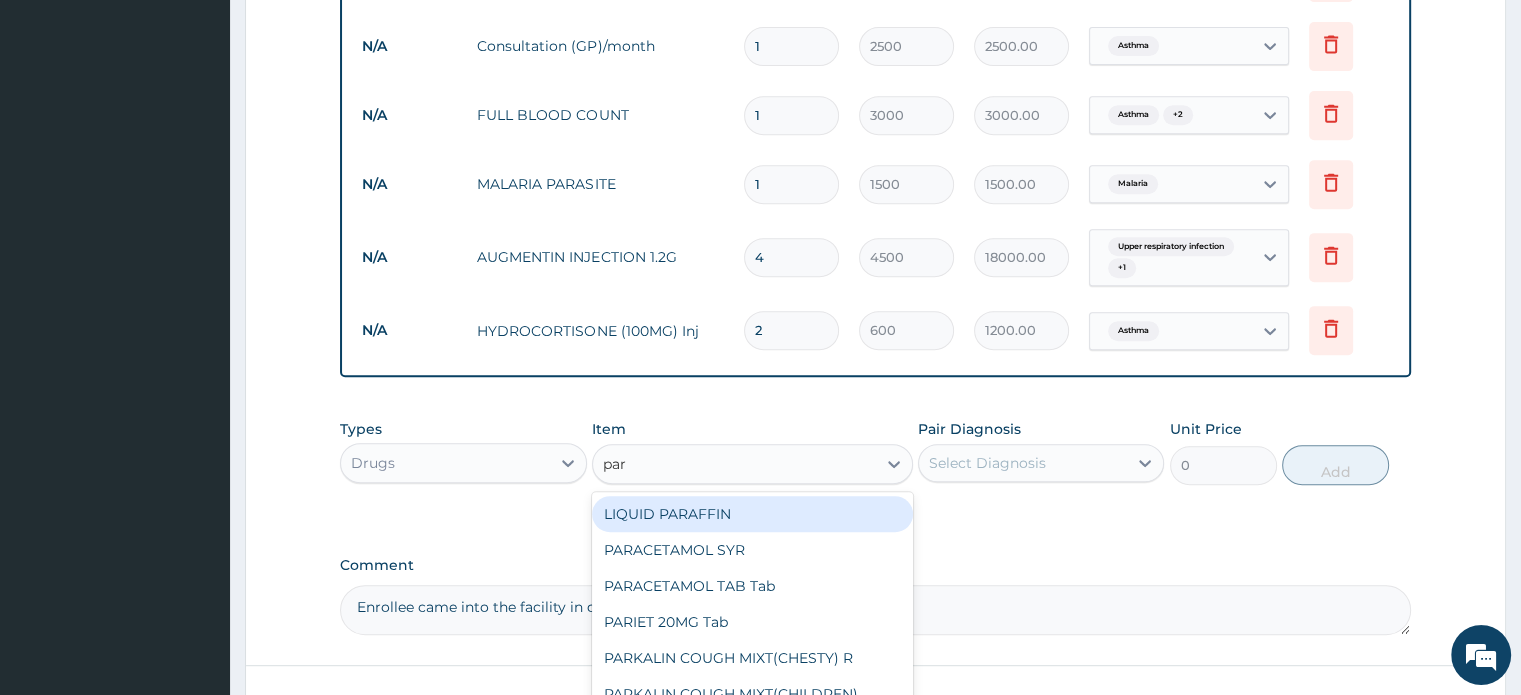 type on "para" 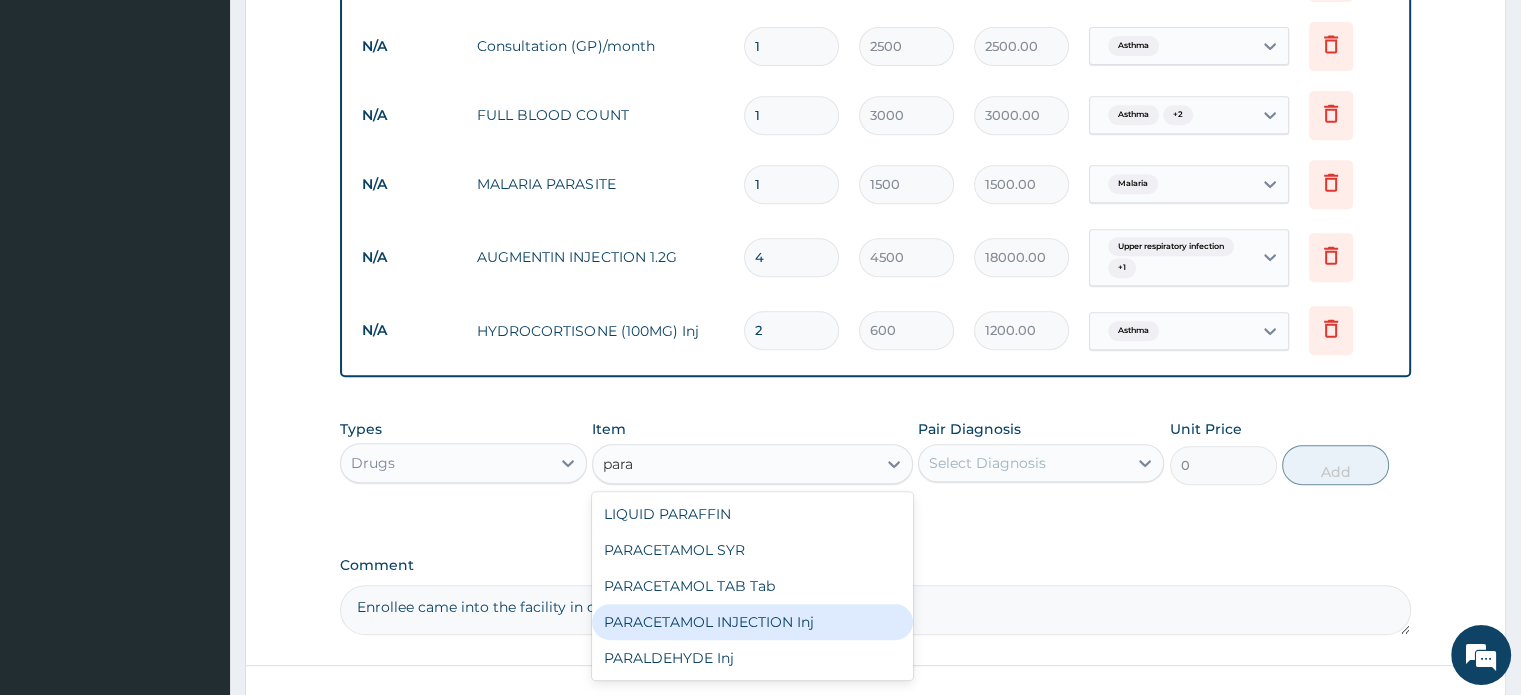 type 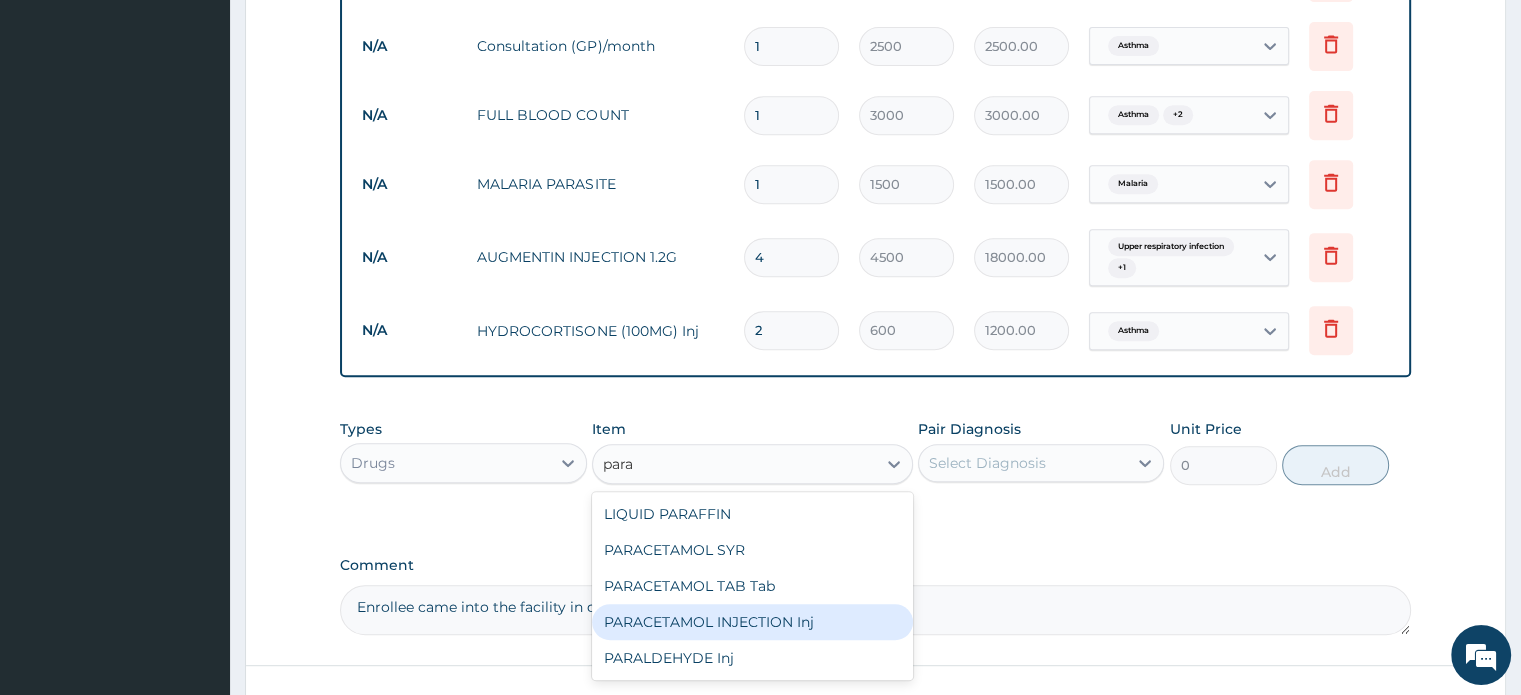 type on "480" 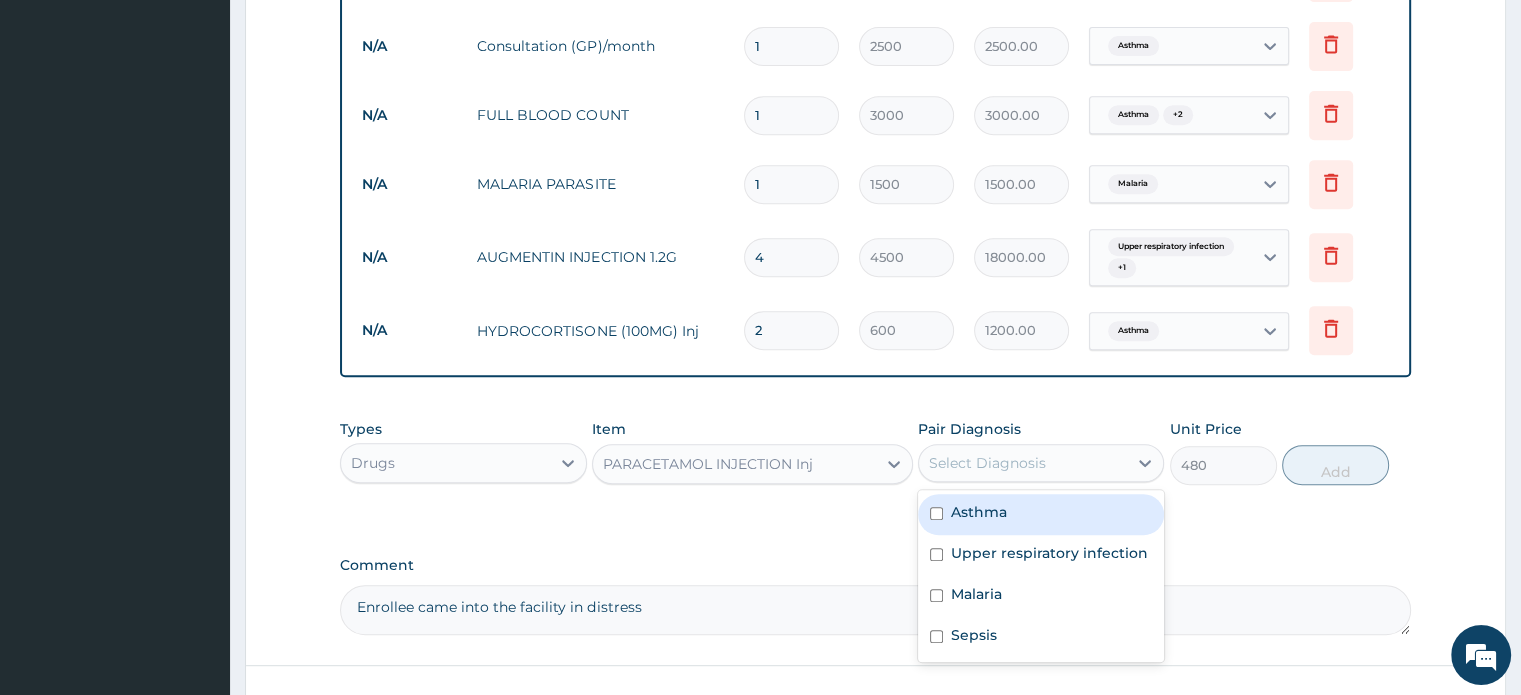 click on "Select Diagnosis" at bounding box center (987, 463) 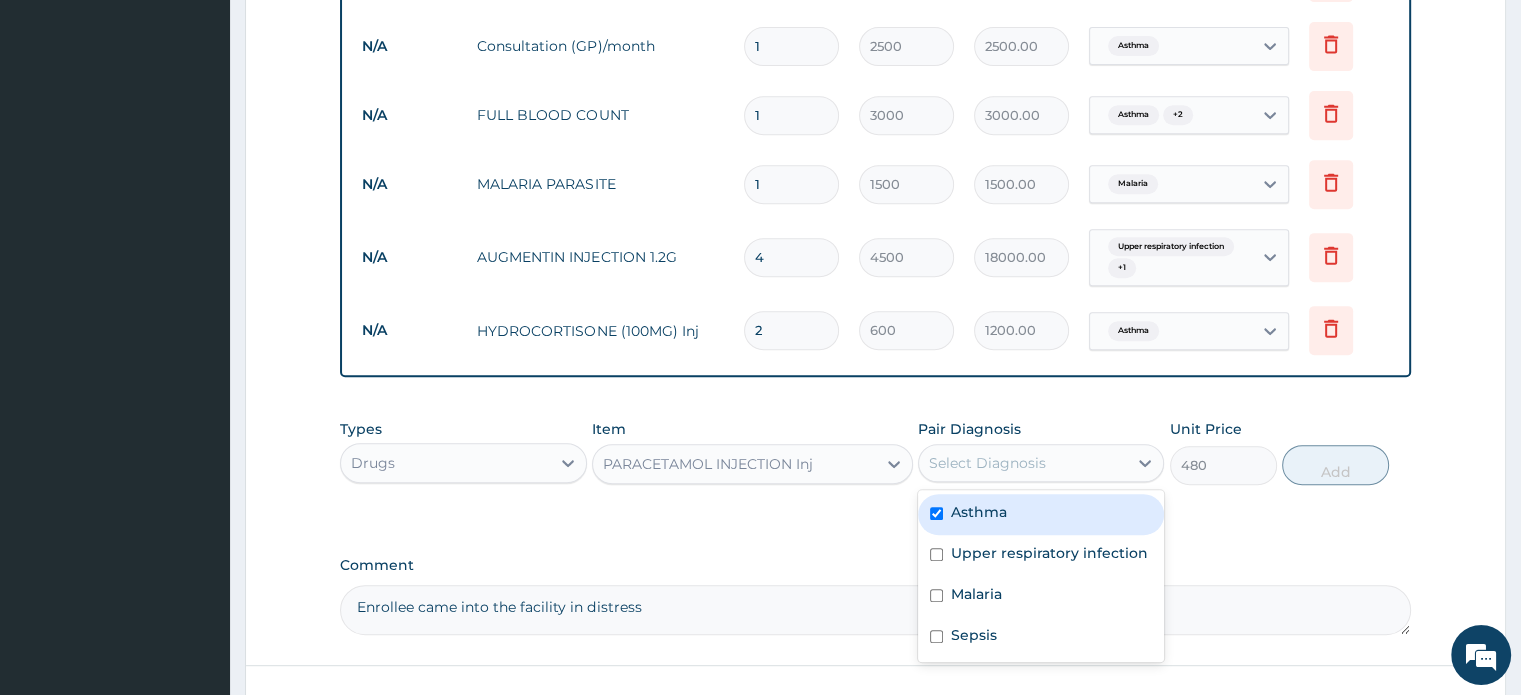 checkbox on "true" 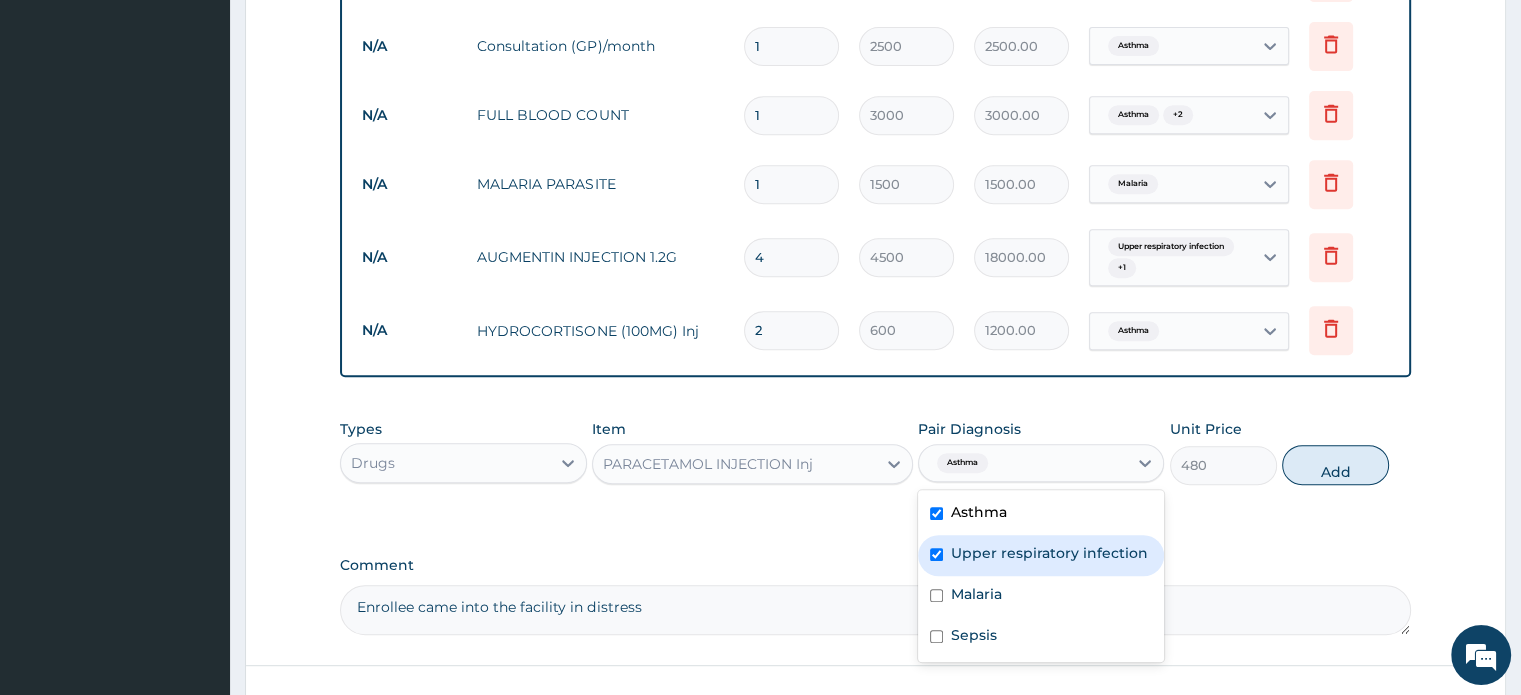 checkbox on "true" 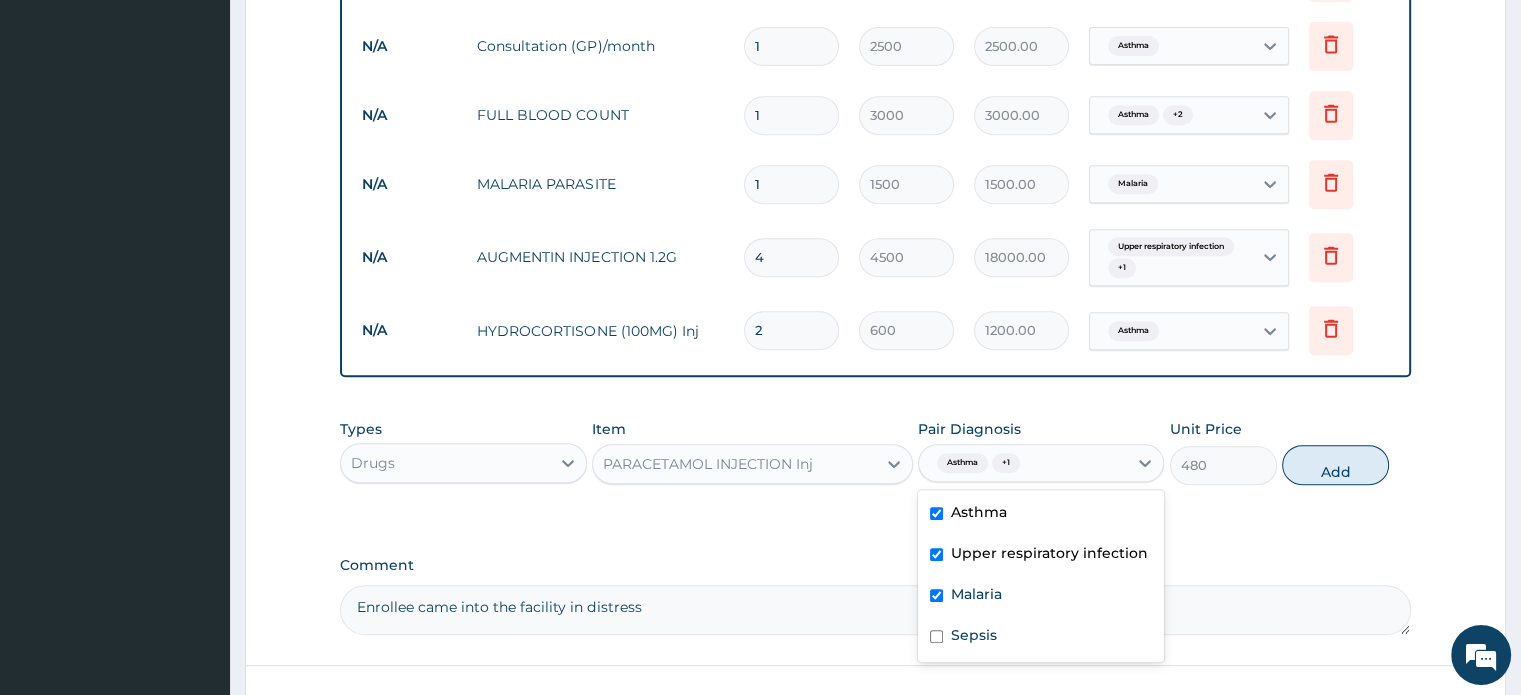 checkbox on "true" 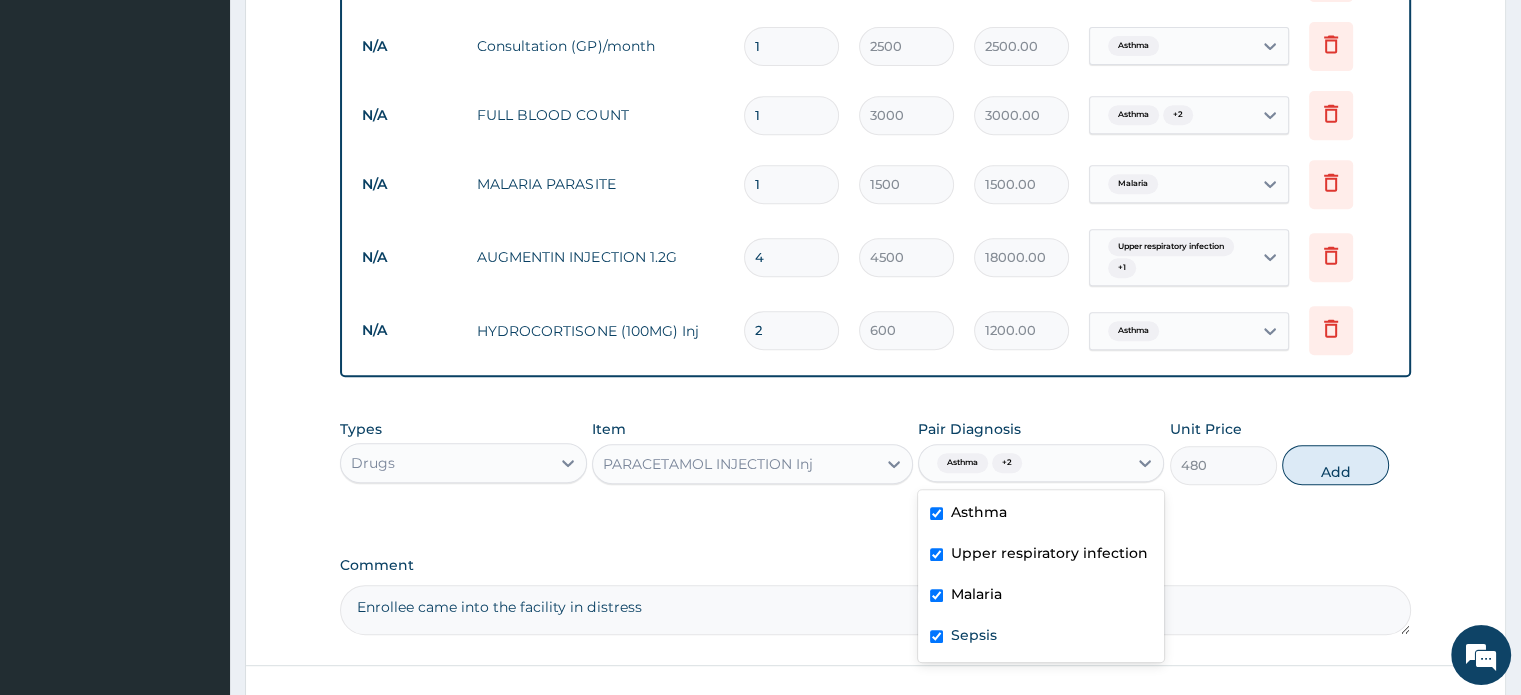 checkbox on "true" 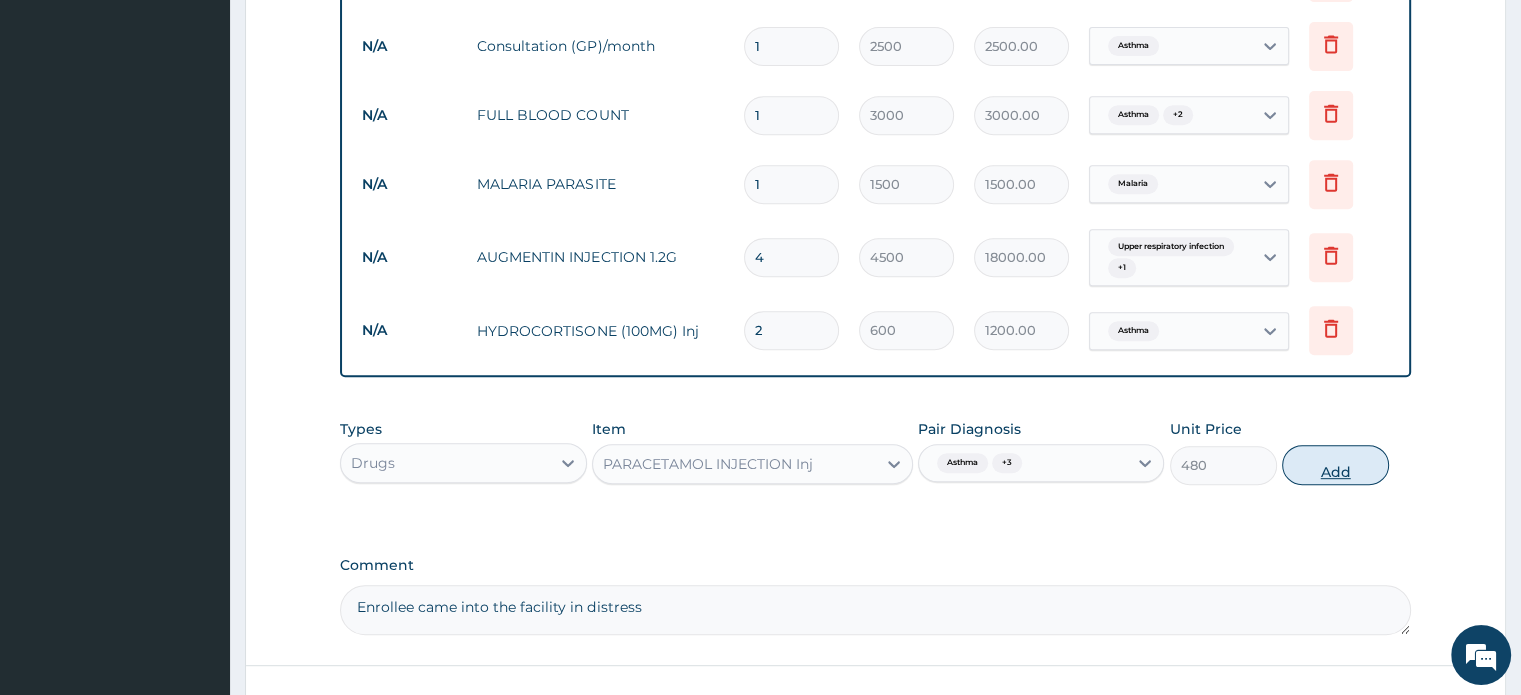 click on "Add" at bounding box center (1335, 465) 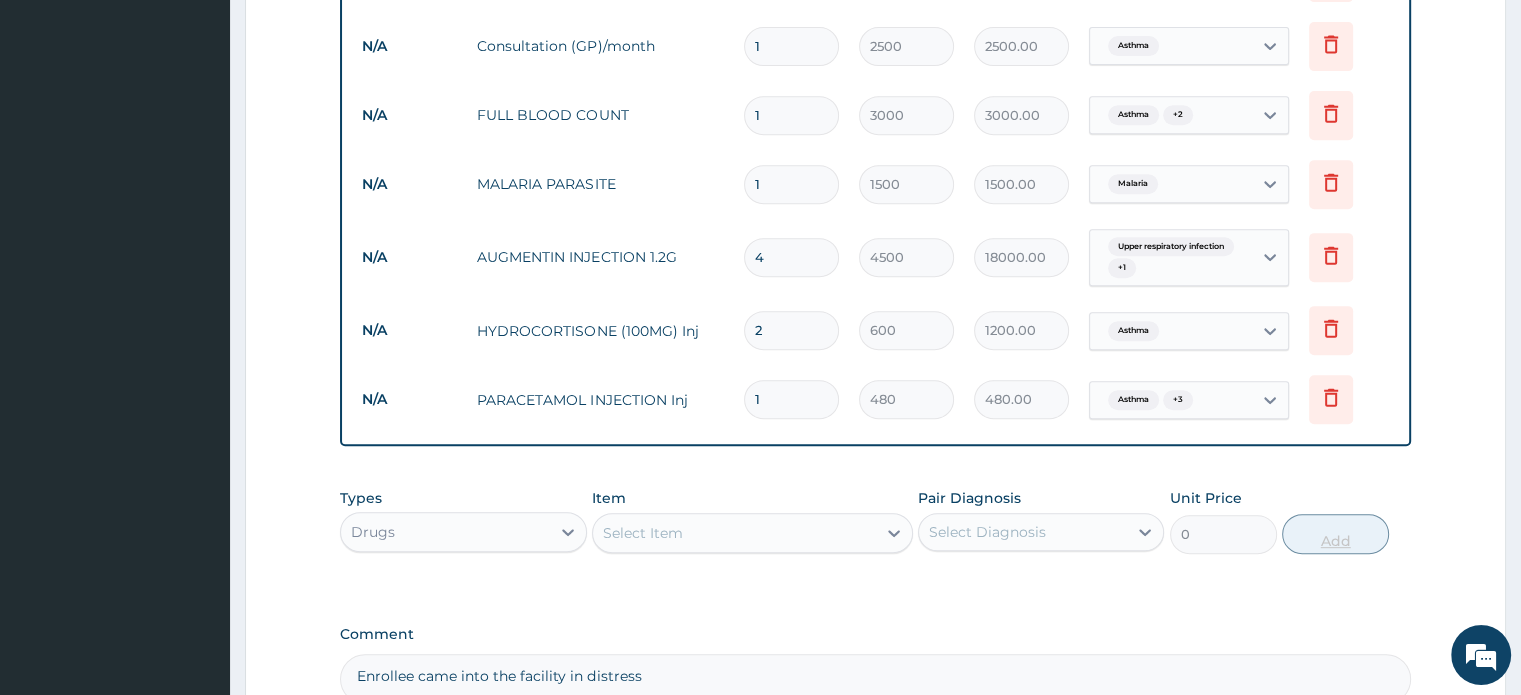 type 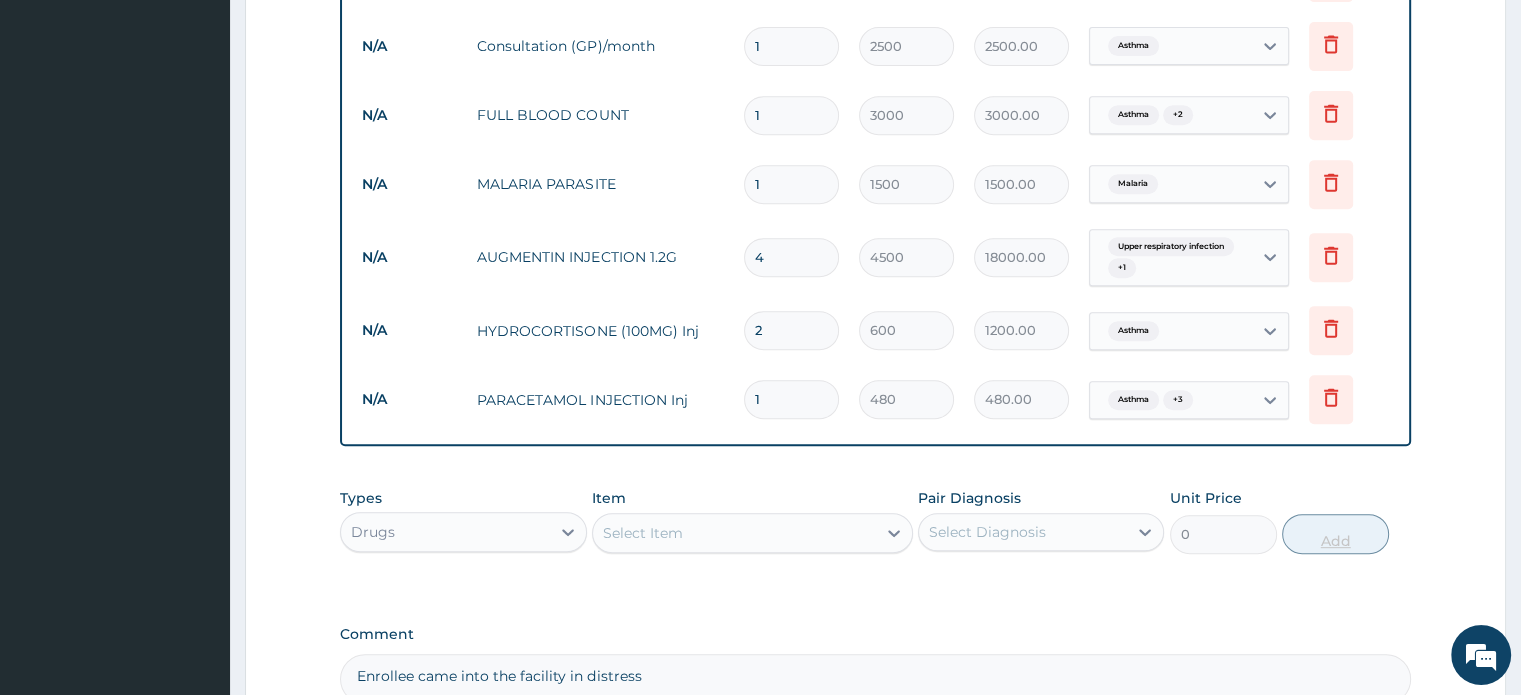 type on "0.00" 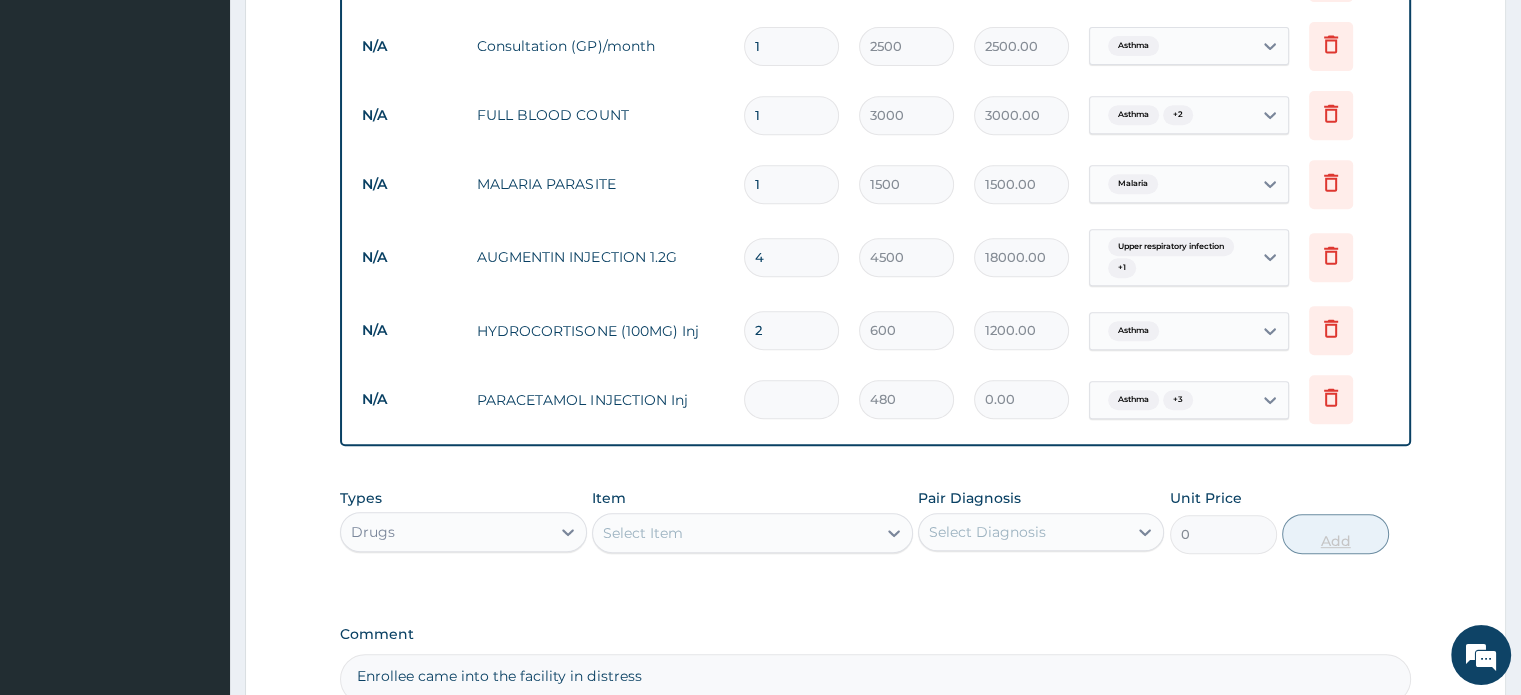 type on "3" 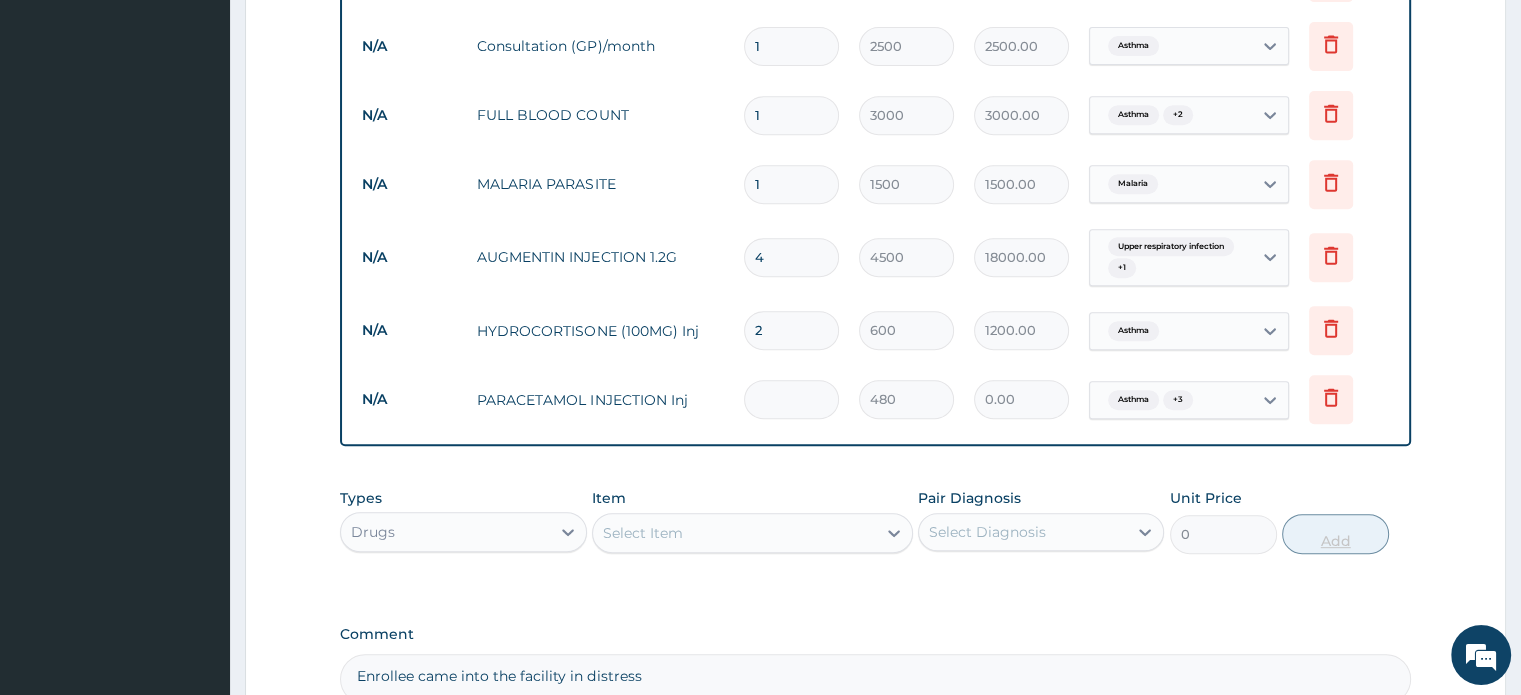 type on "1440.00" 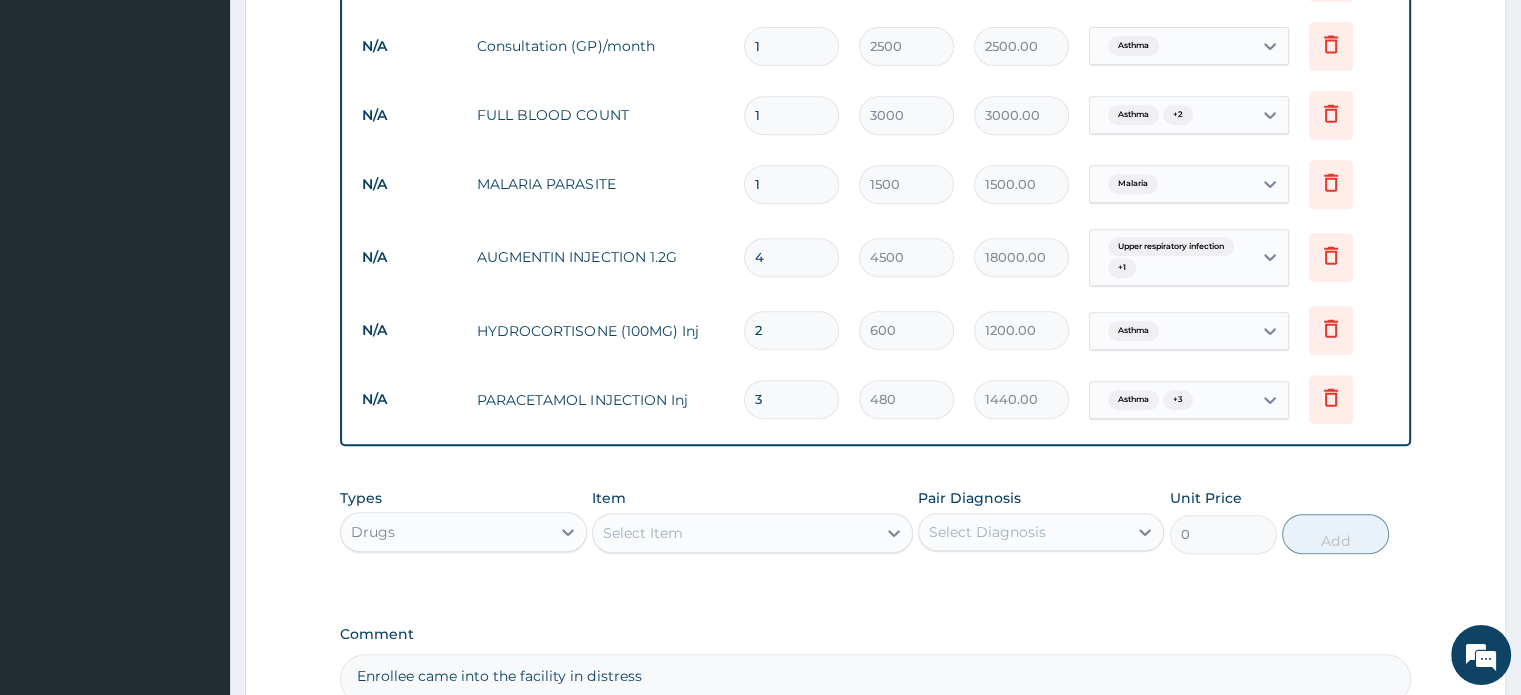 type on "3" 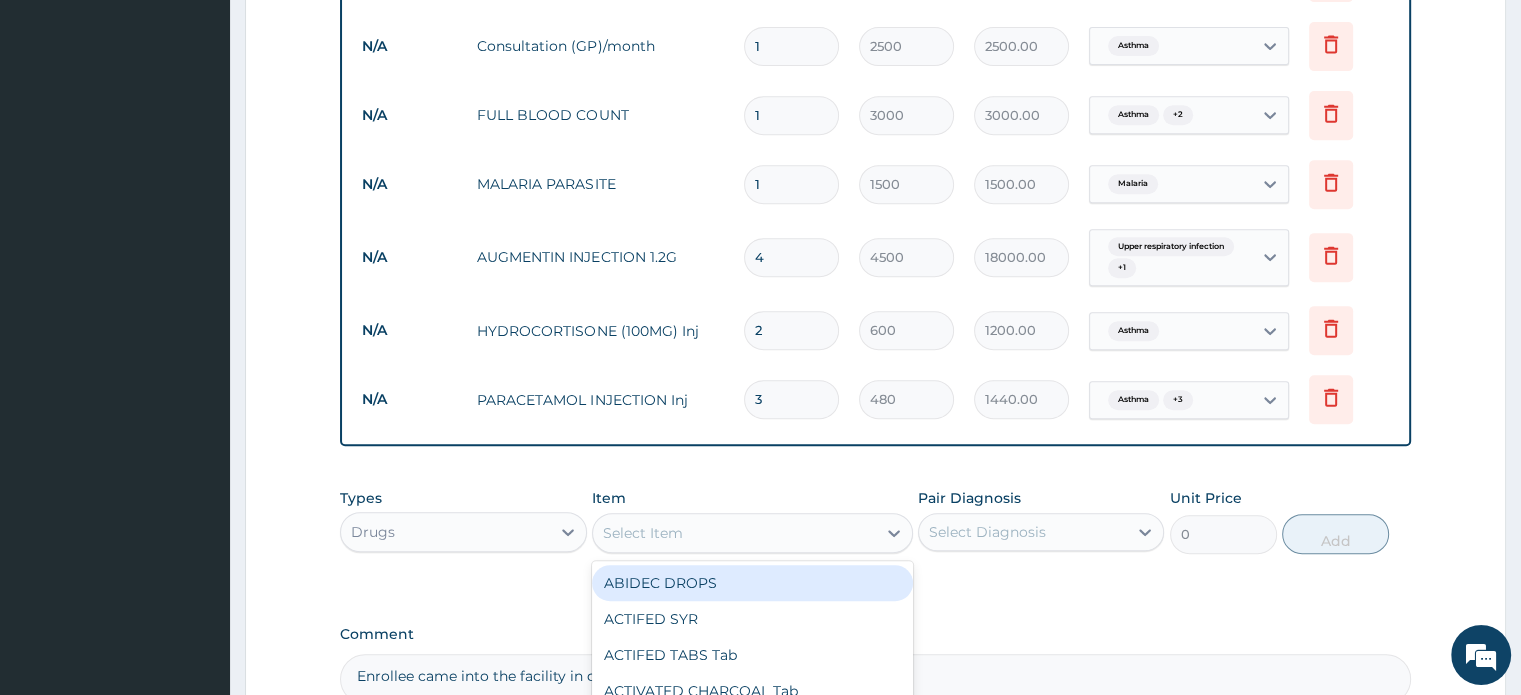 click on "Select Item" at bounding box center (734, 533) 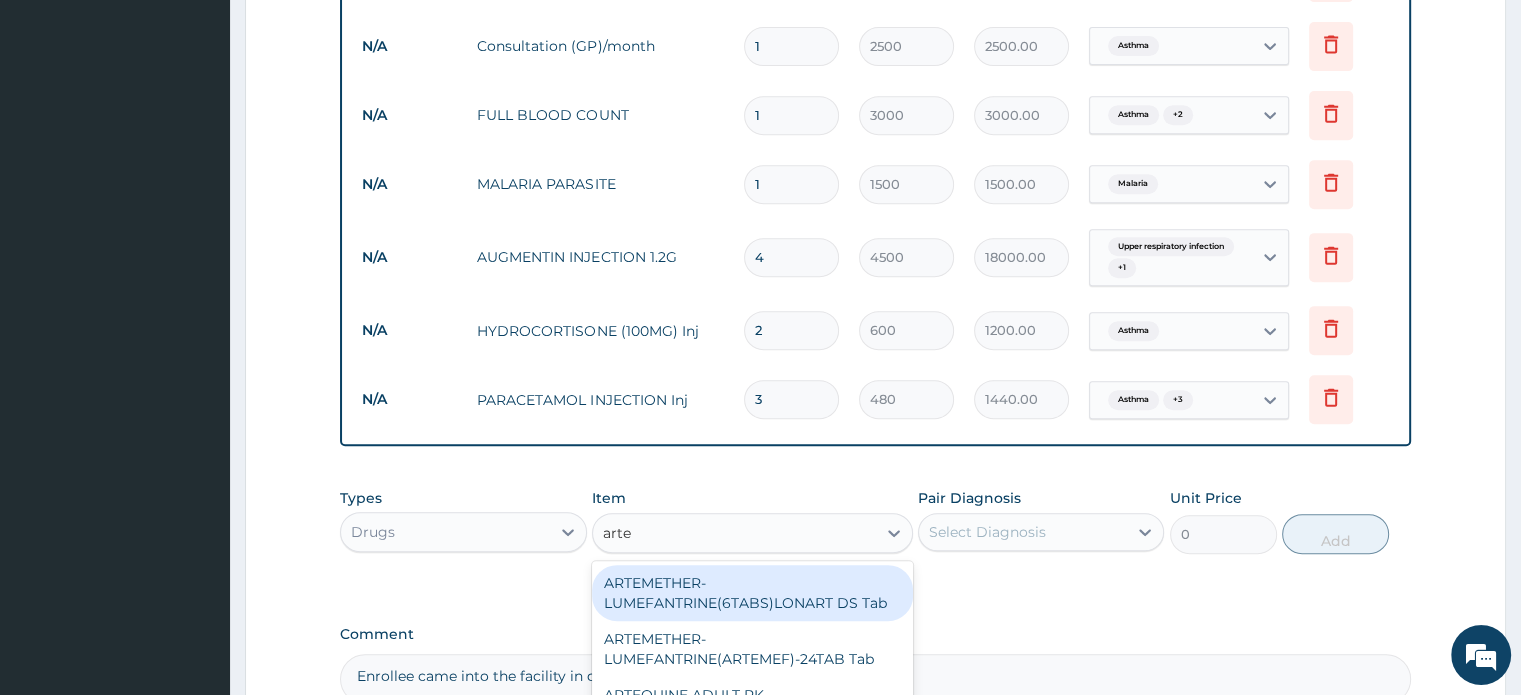 type on "artes" 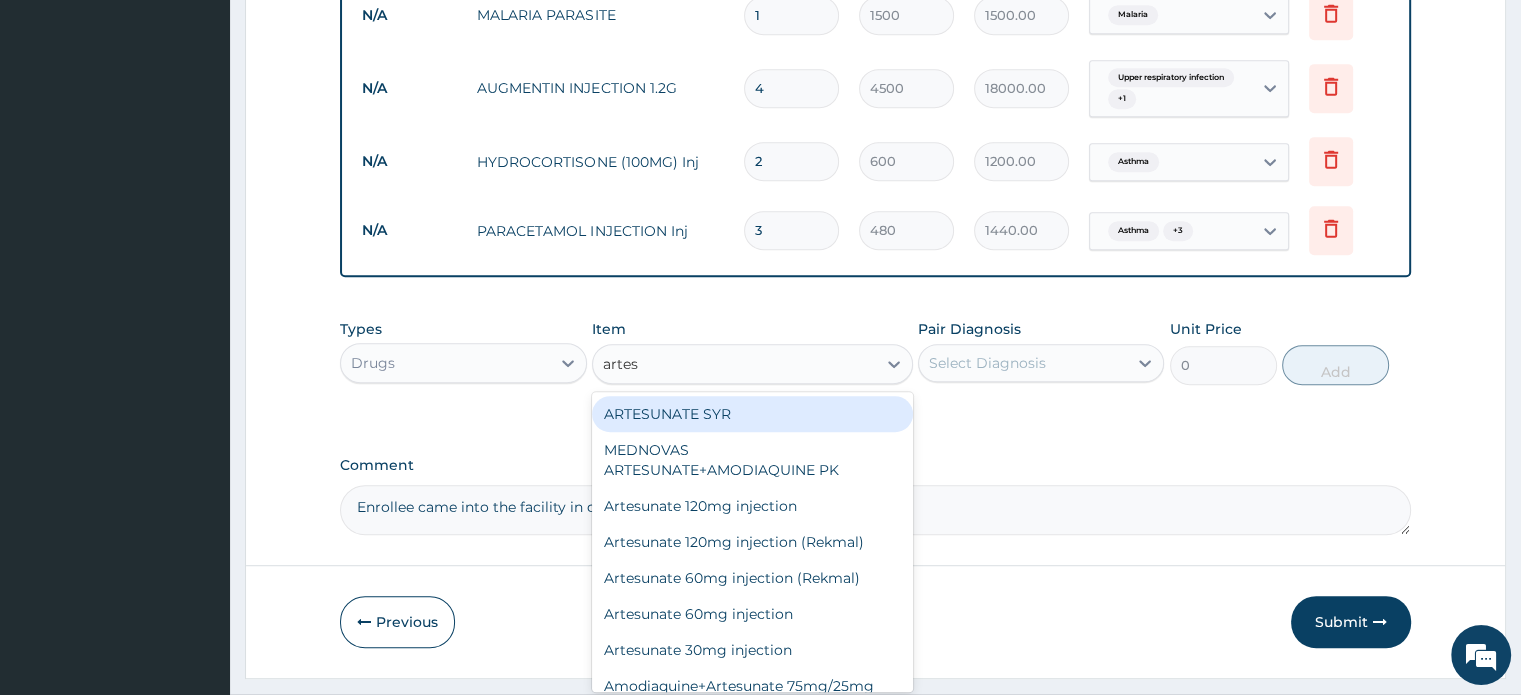 scroll, scrollTop: 1025, scrollLeft: 0, axis: vertical 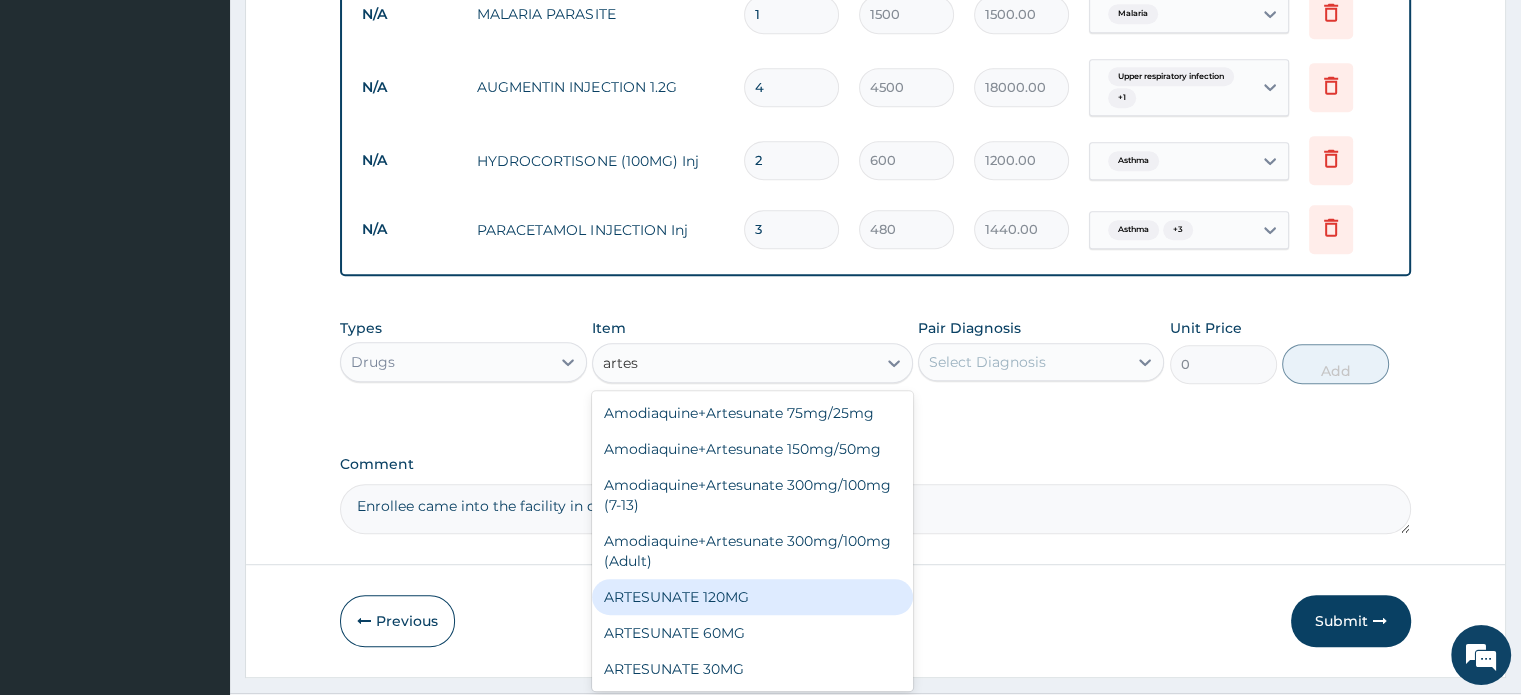 click on "ARTESUNATE 120MG" at bounding box center (752, 597) 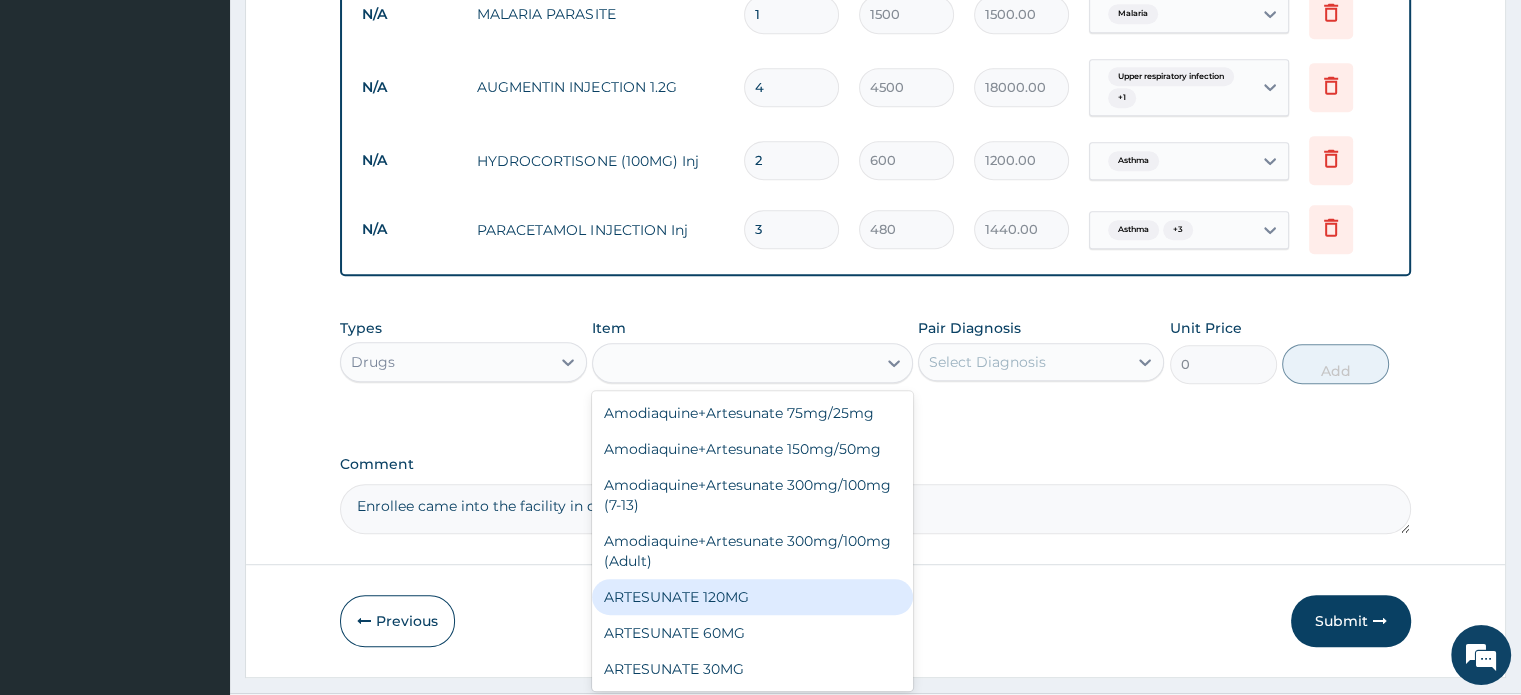 type on "4500" 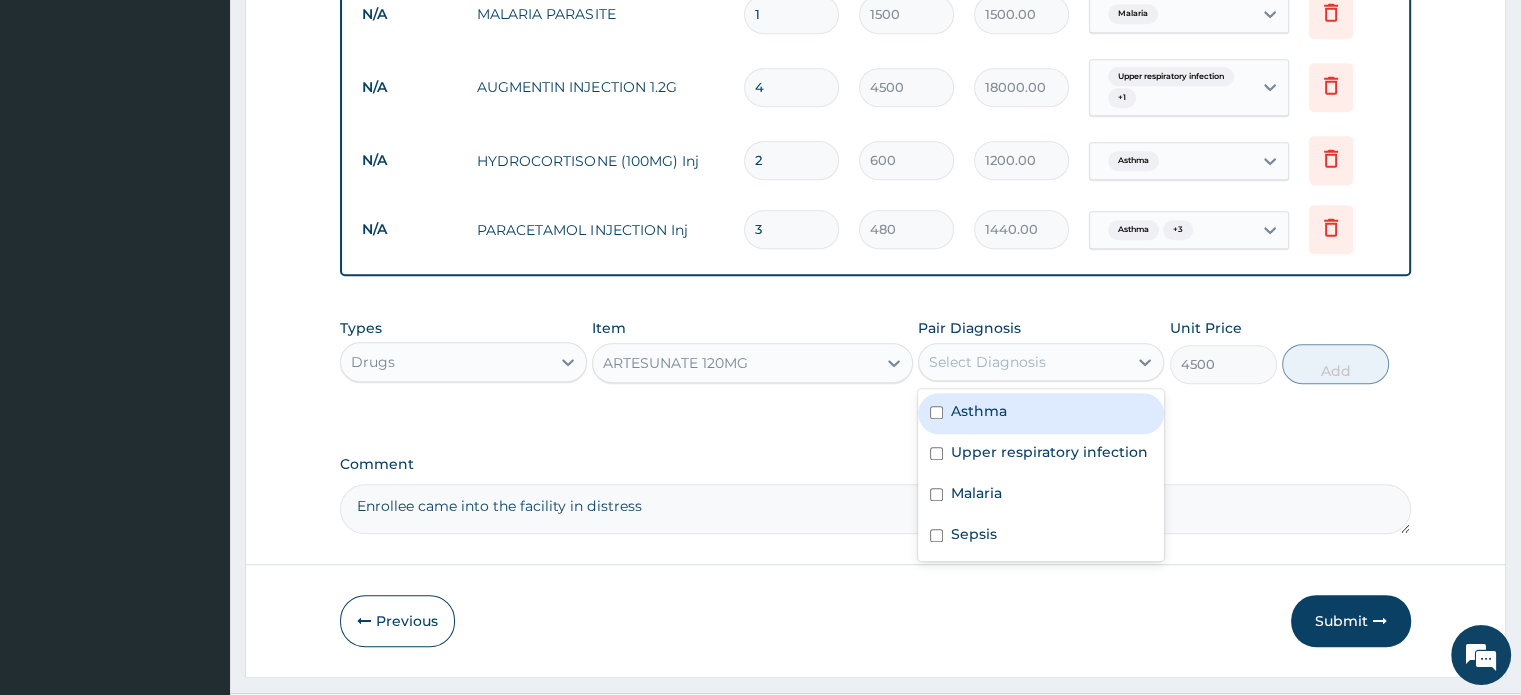click on "Select Diagnosis" at bounding box center (1023, 362) 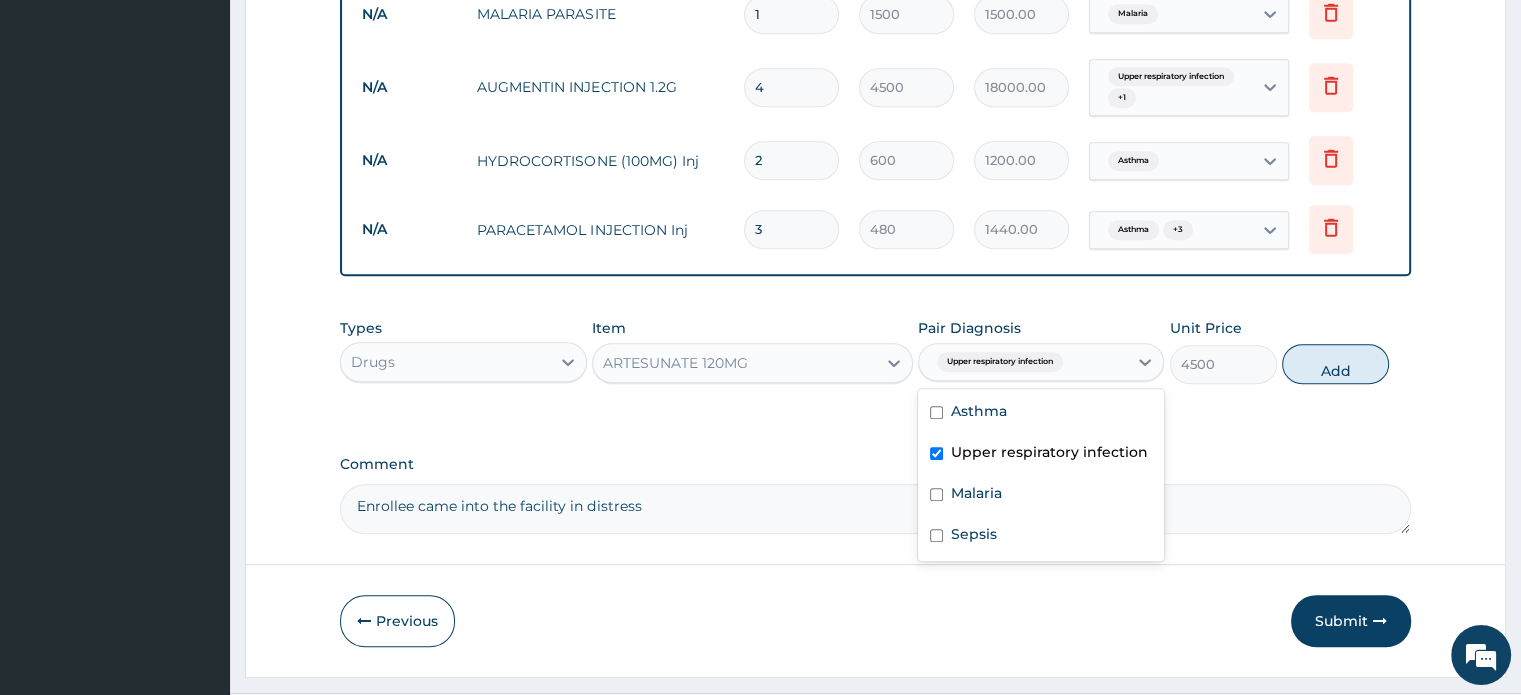 checkbox on "false" 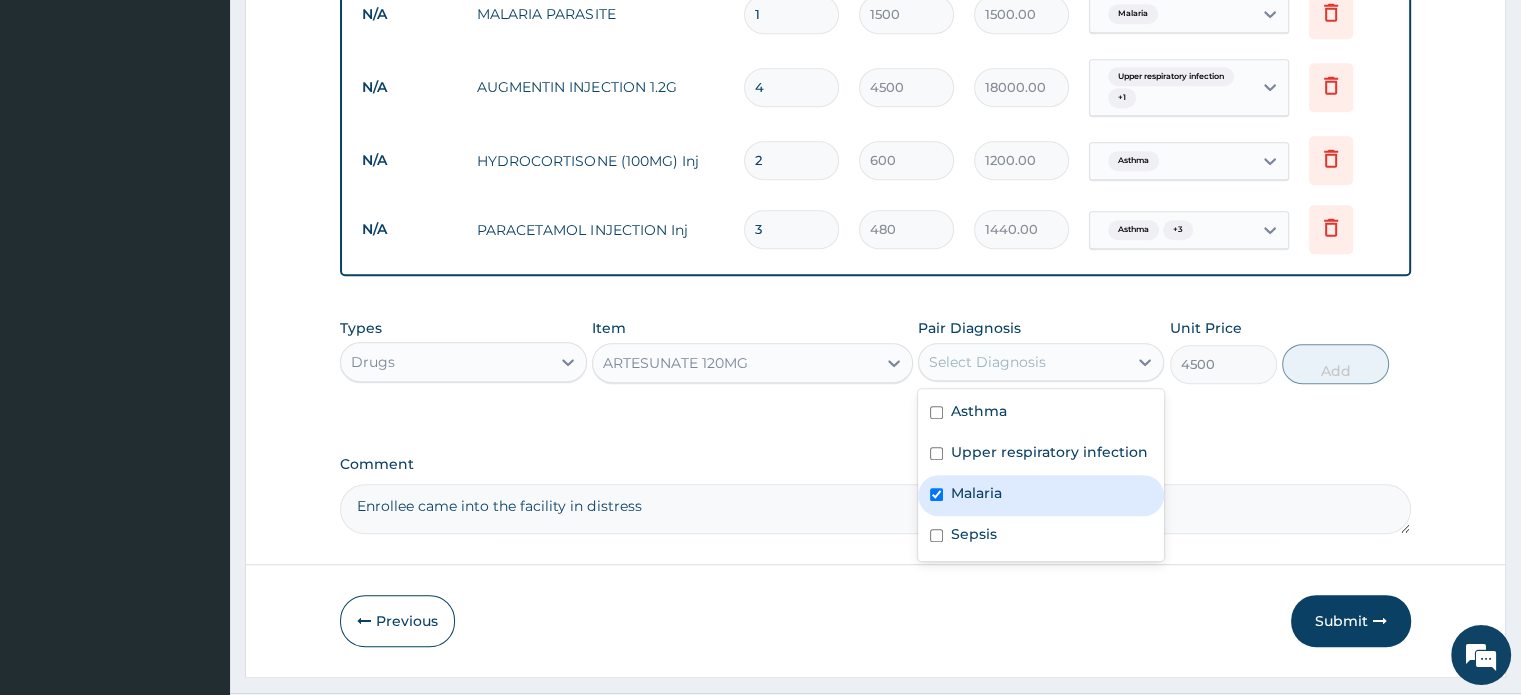 checkbox on "true" 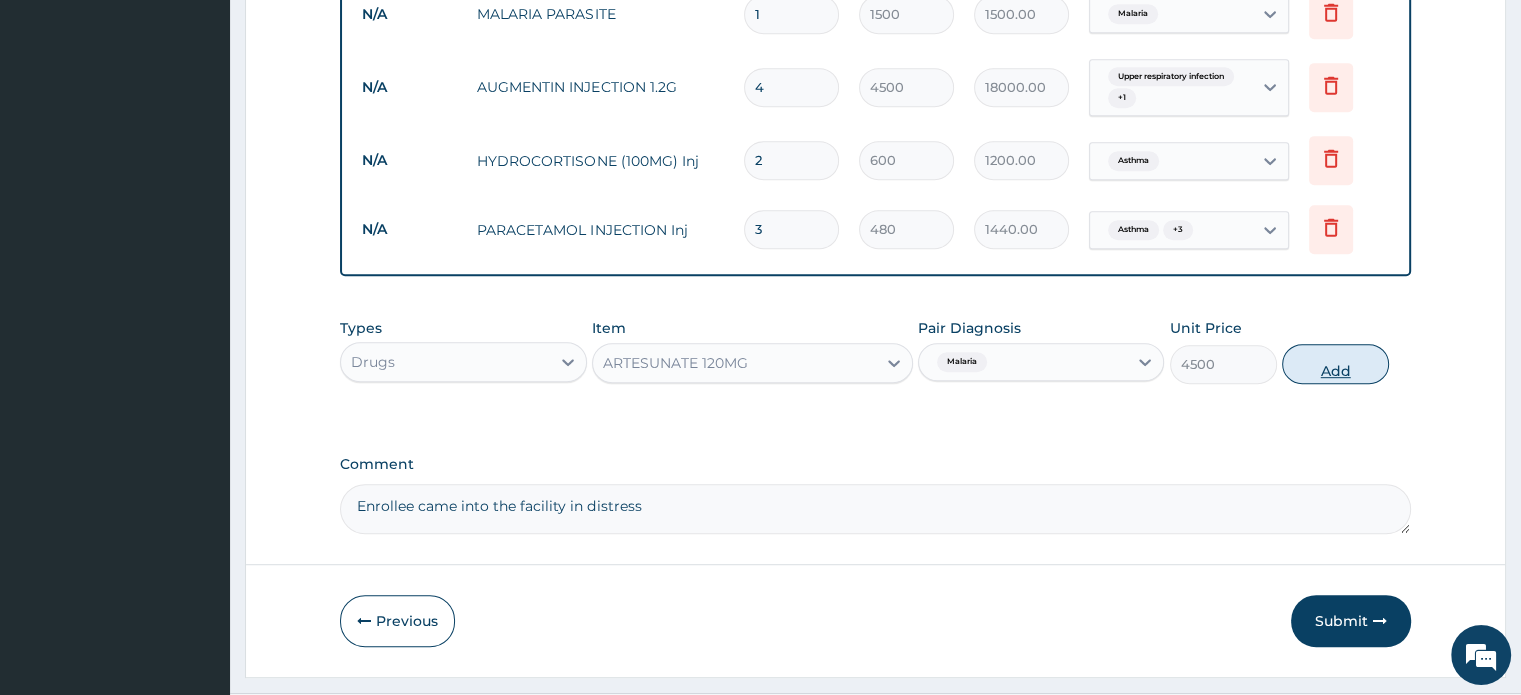 click on "Add" at bounding box center (1335, 364) 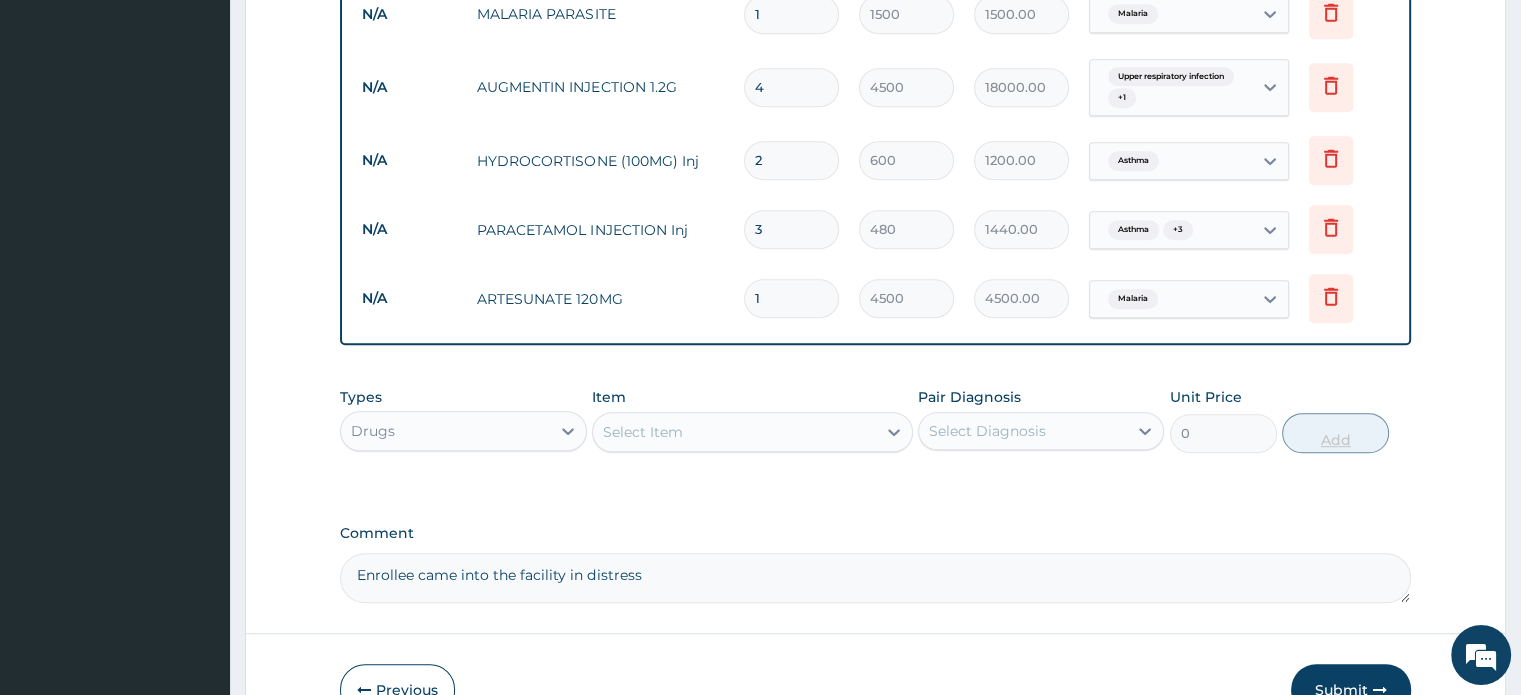 type 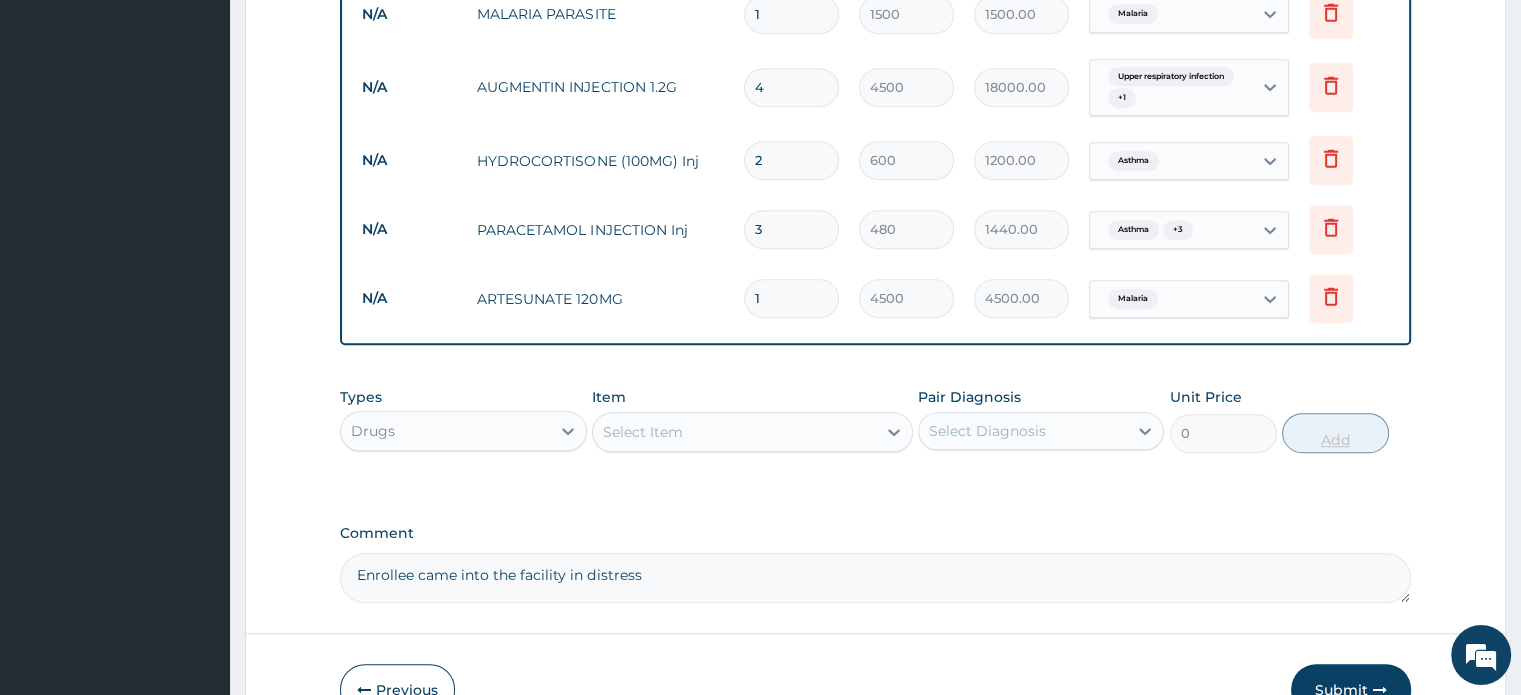 type on "0.00" 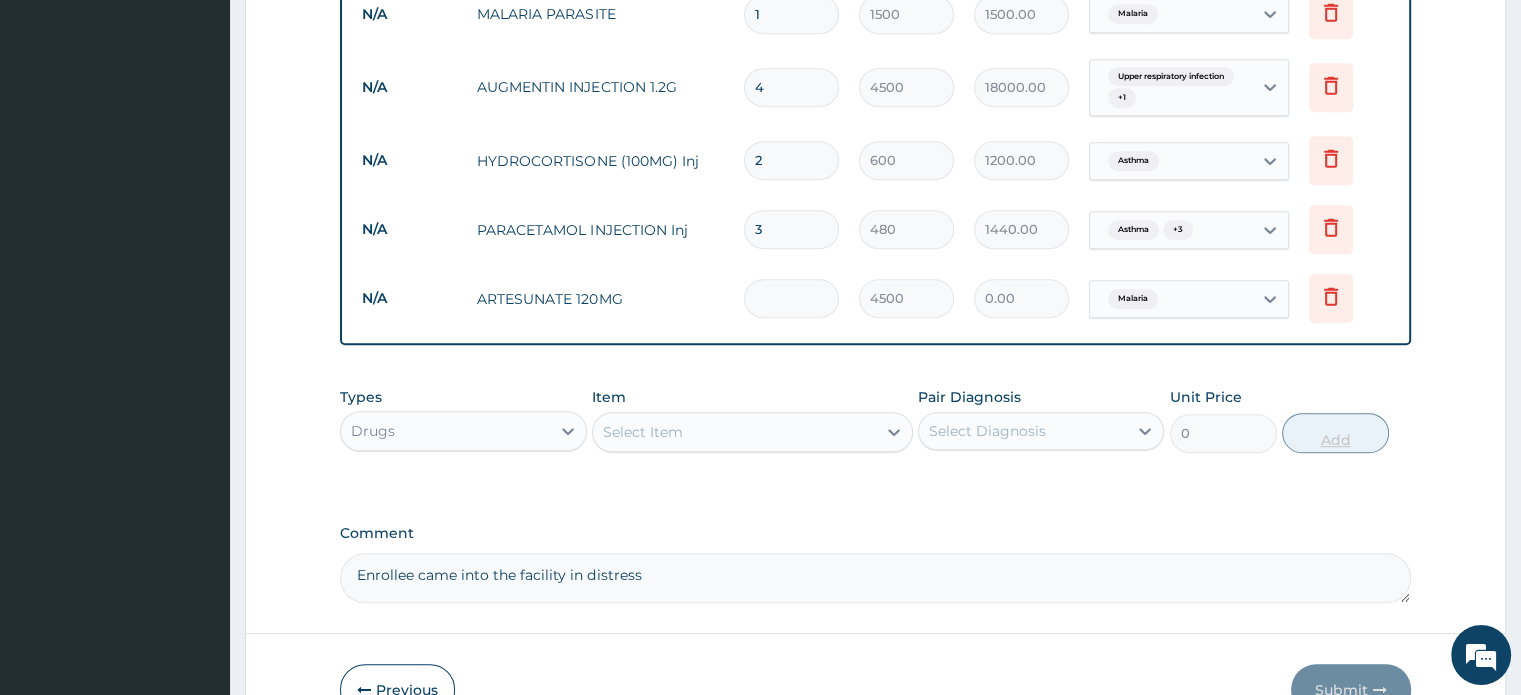 type on "3" 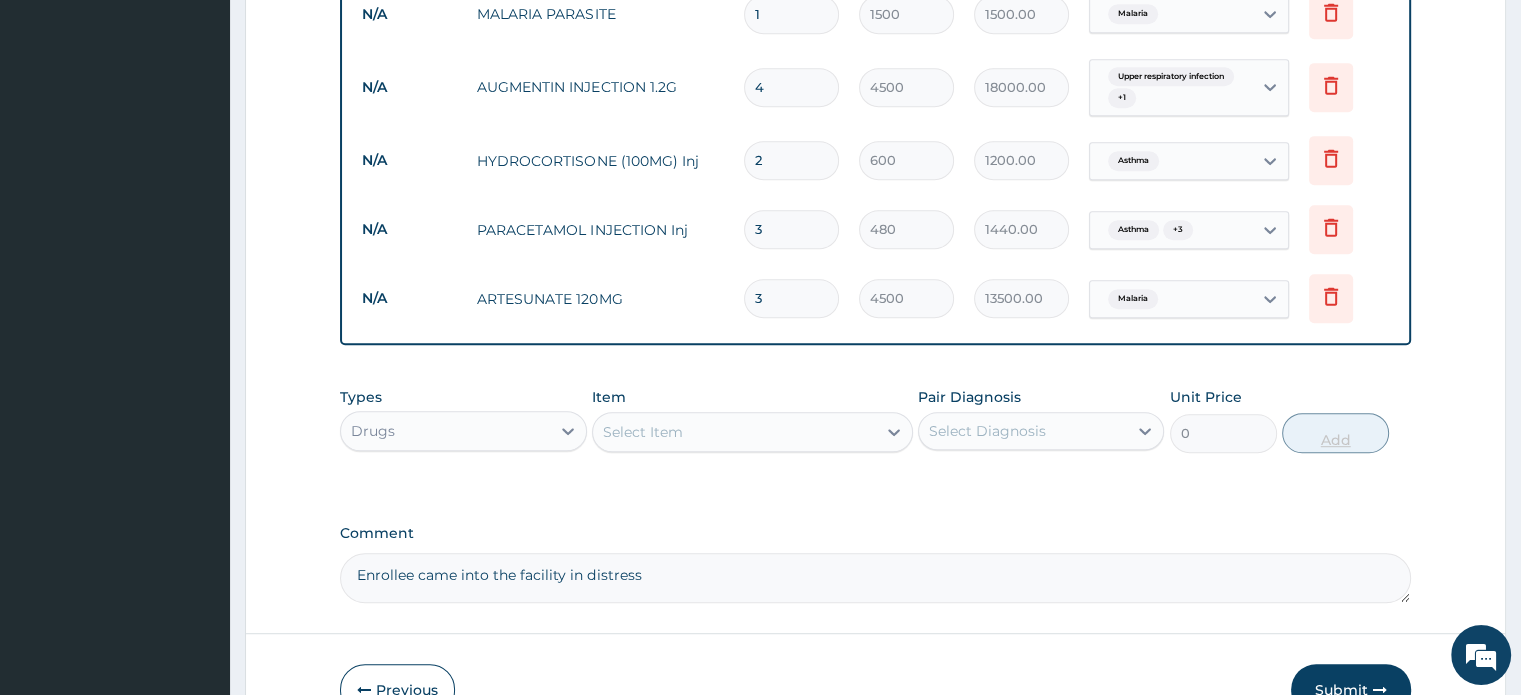 type 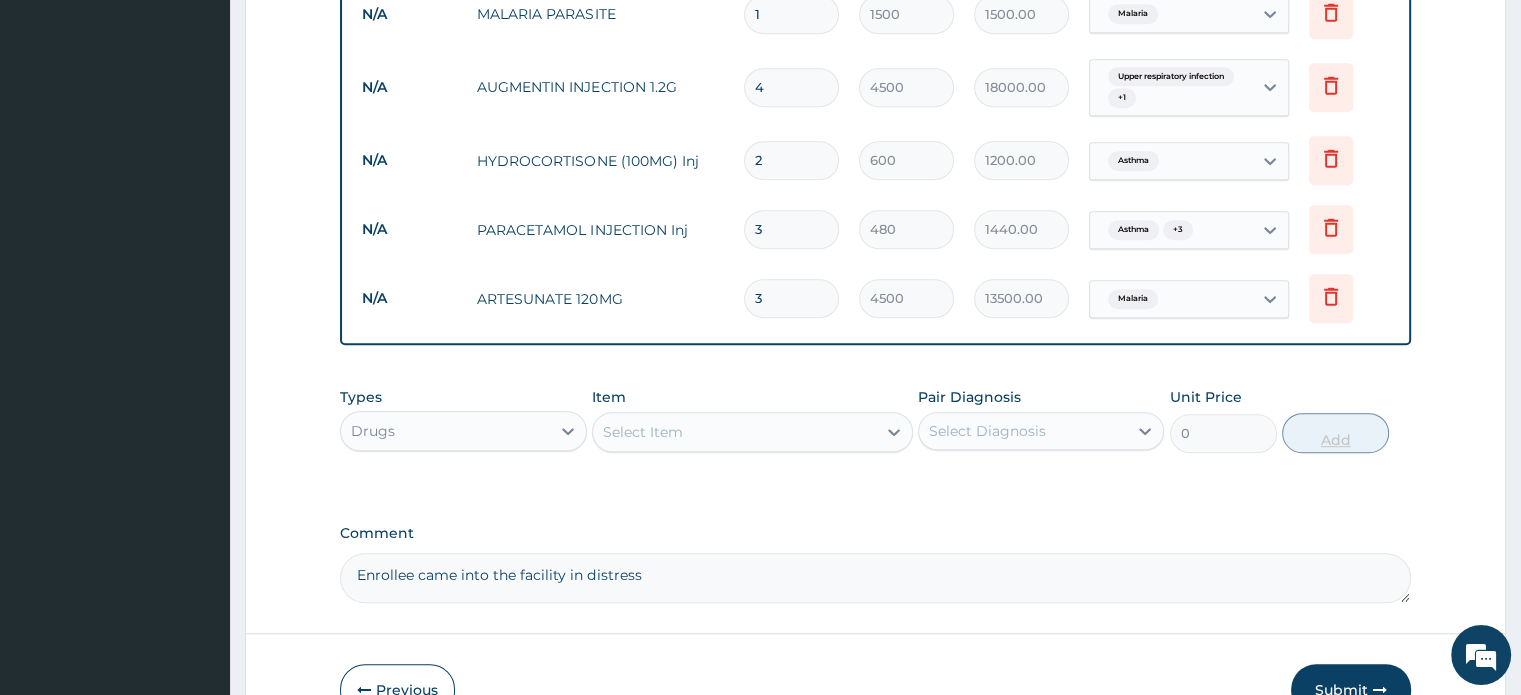 type on "0.00" 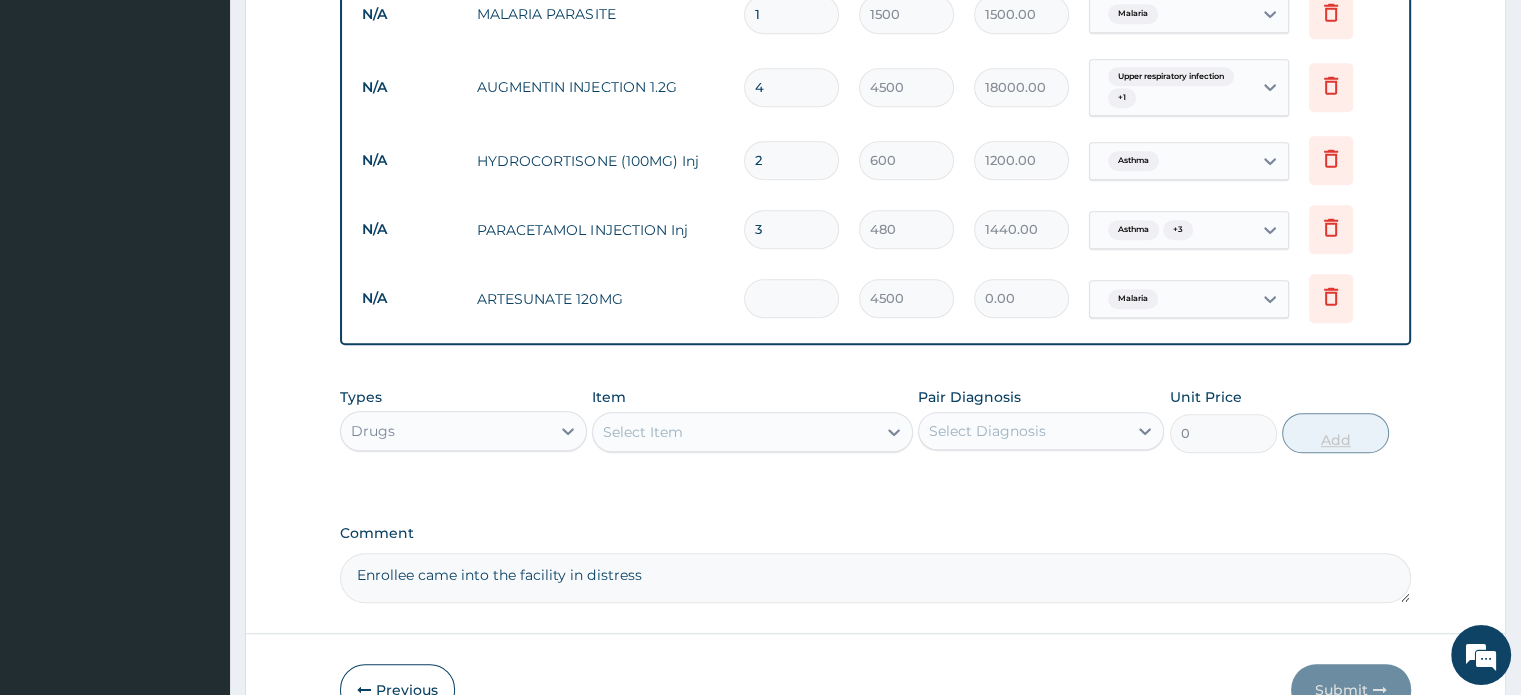 type on "6" 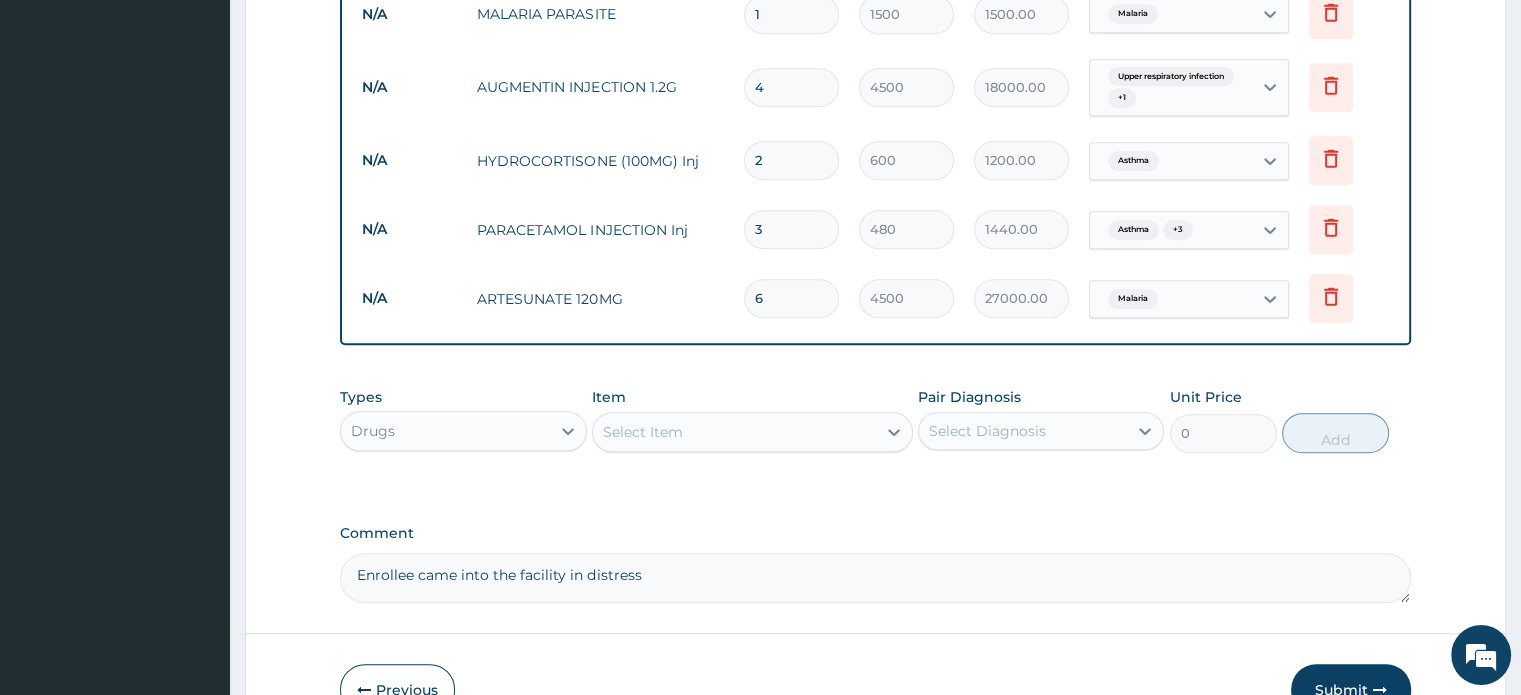 type on "6" 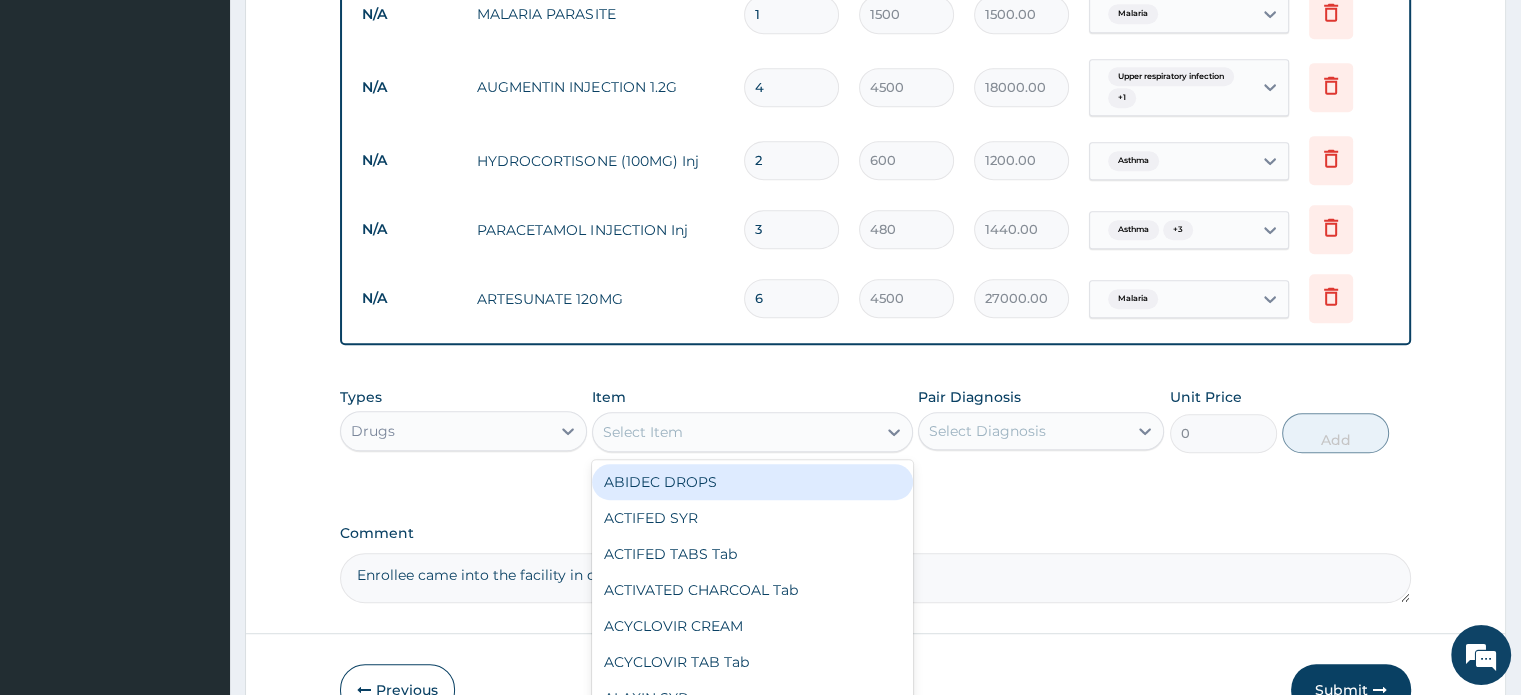 click on "Select Item" at bounding box center [734, 432] 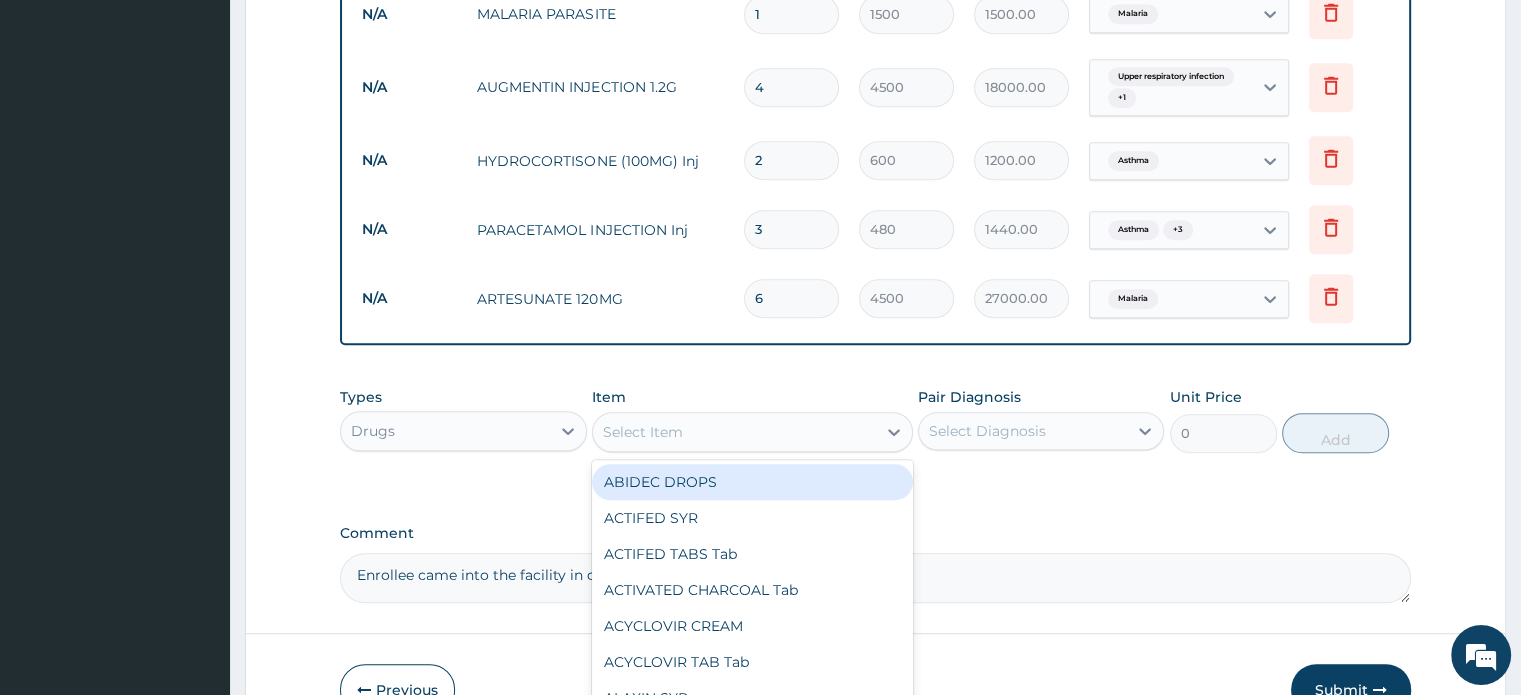 type on "s" 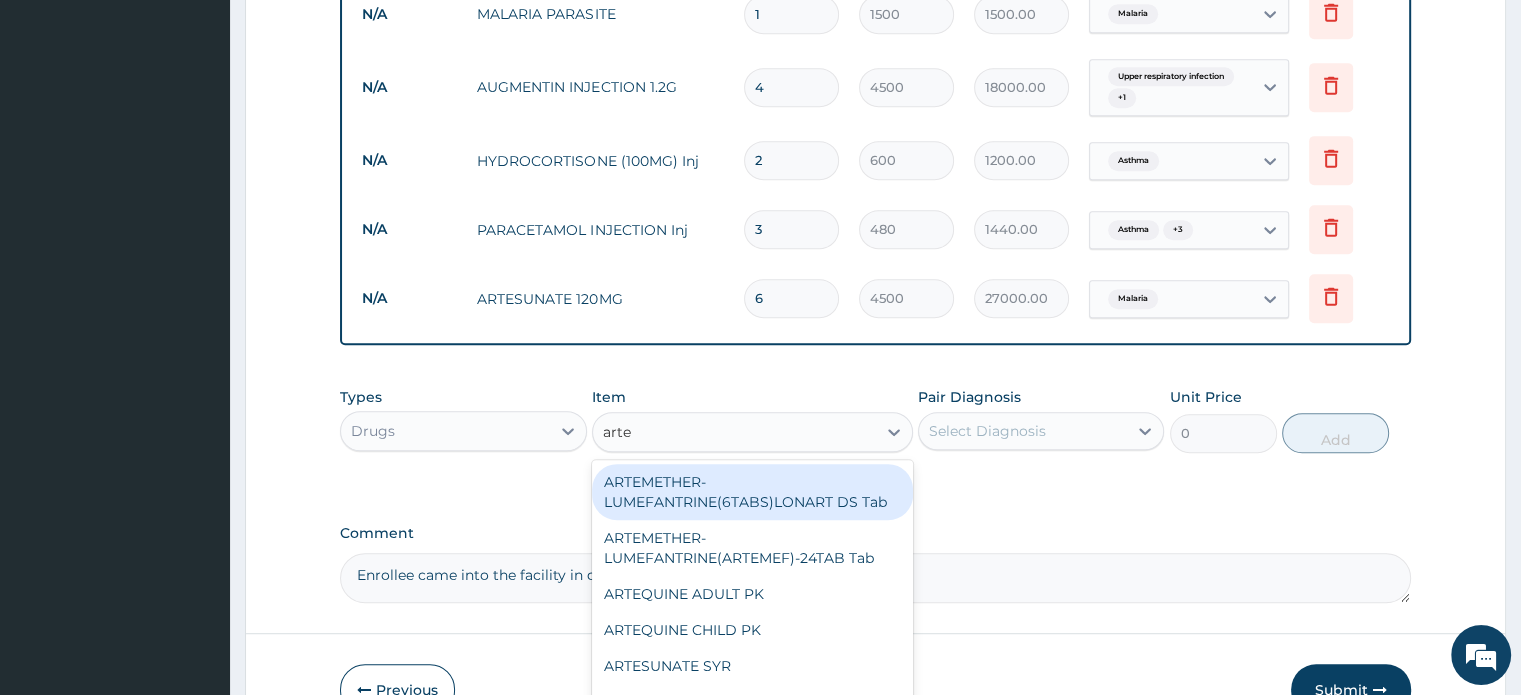 type on "artem" 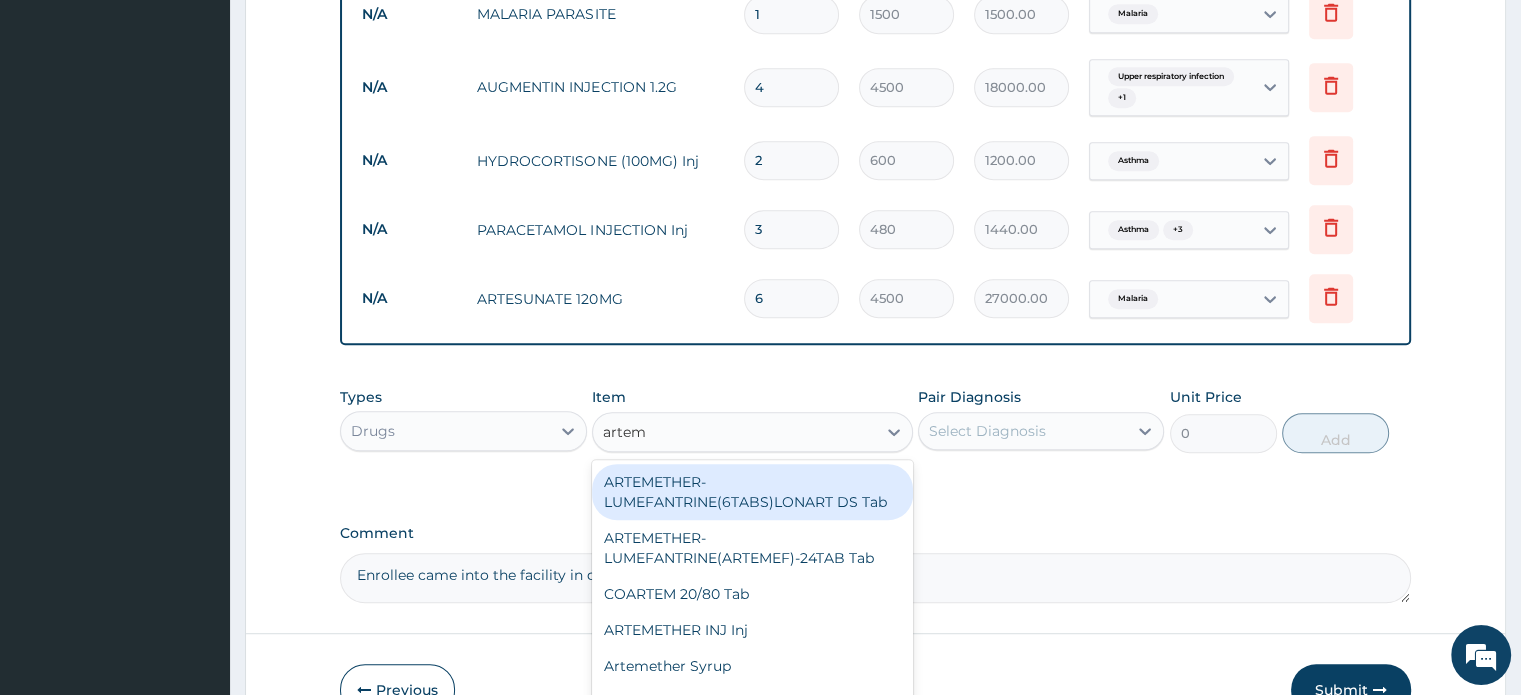 type 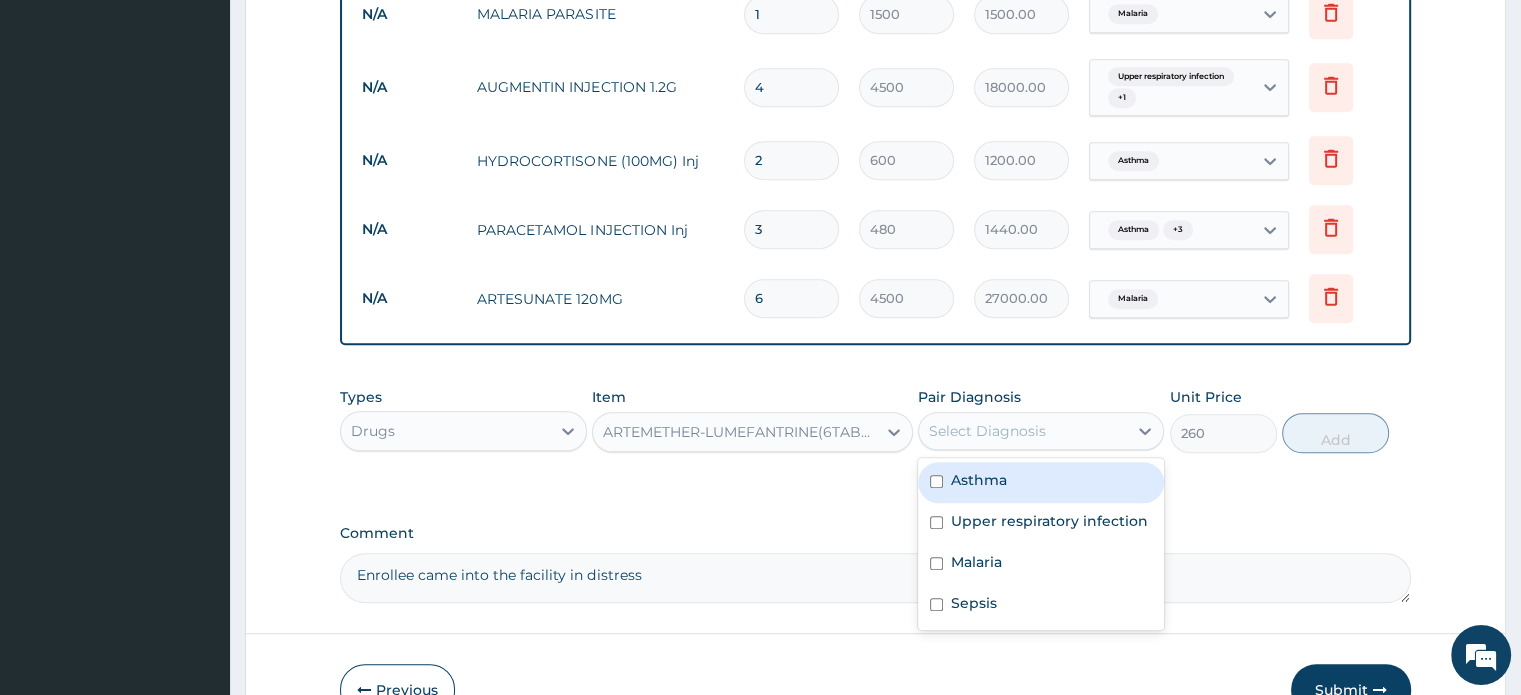 click on "Select Diagnosis" at bounding box center [987, 431] 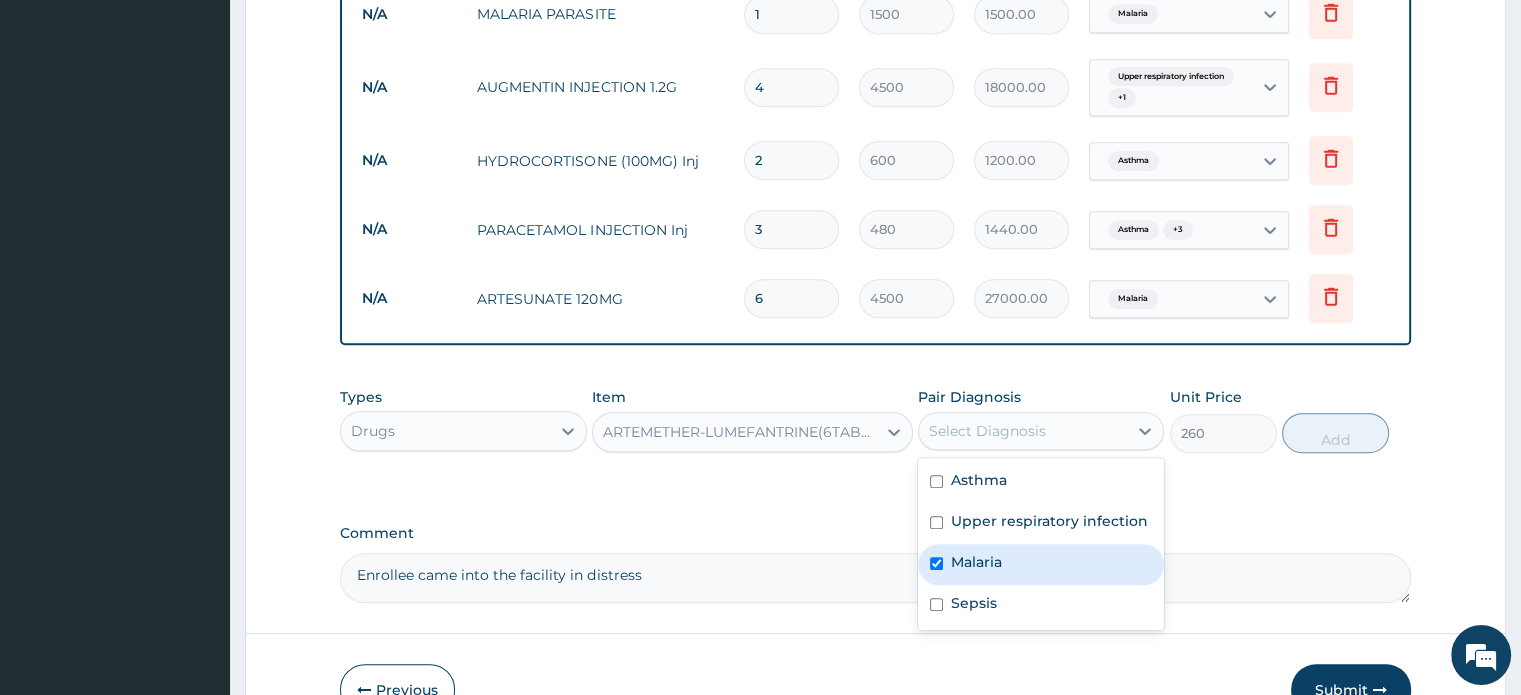 checkbox on "true" 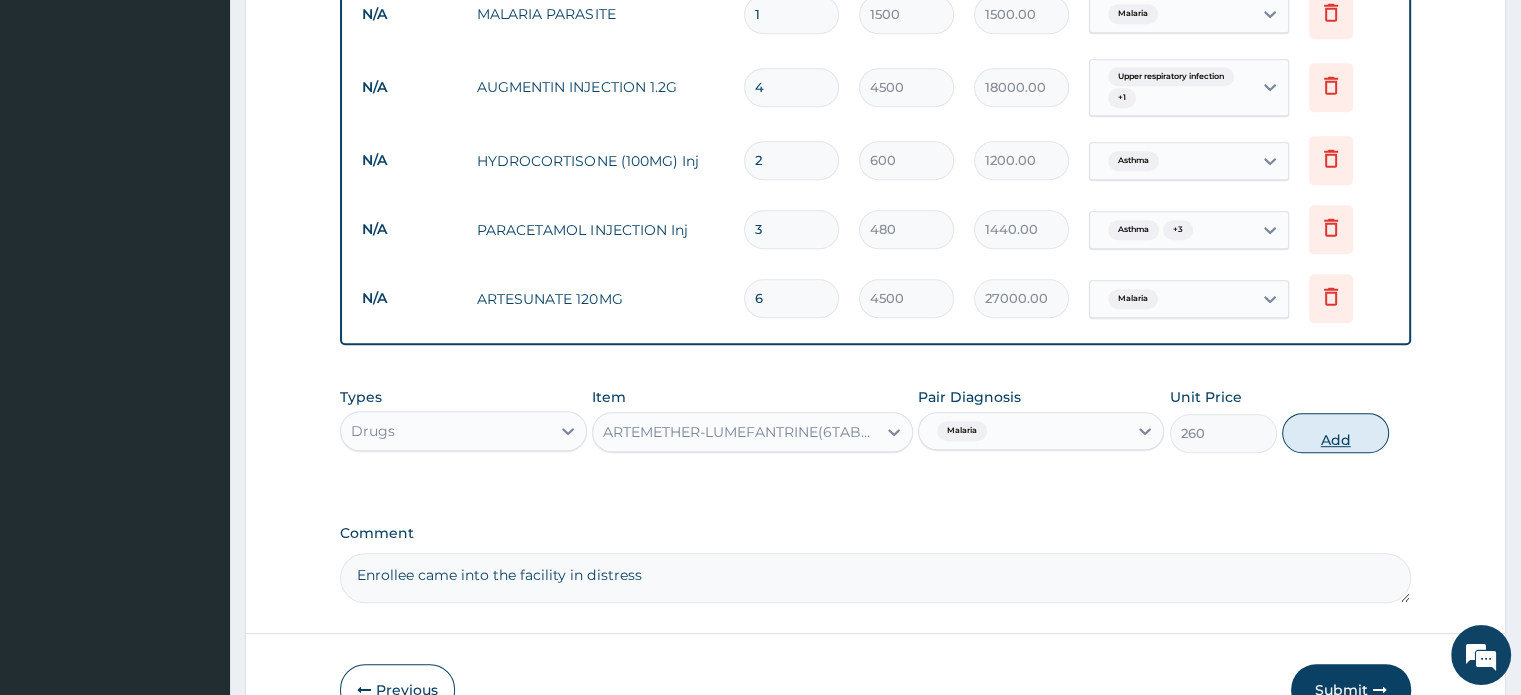 click on "Add" at bounding box center (1335, 433) 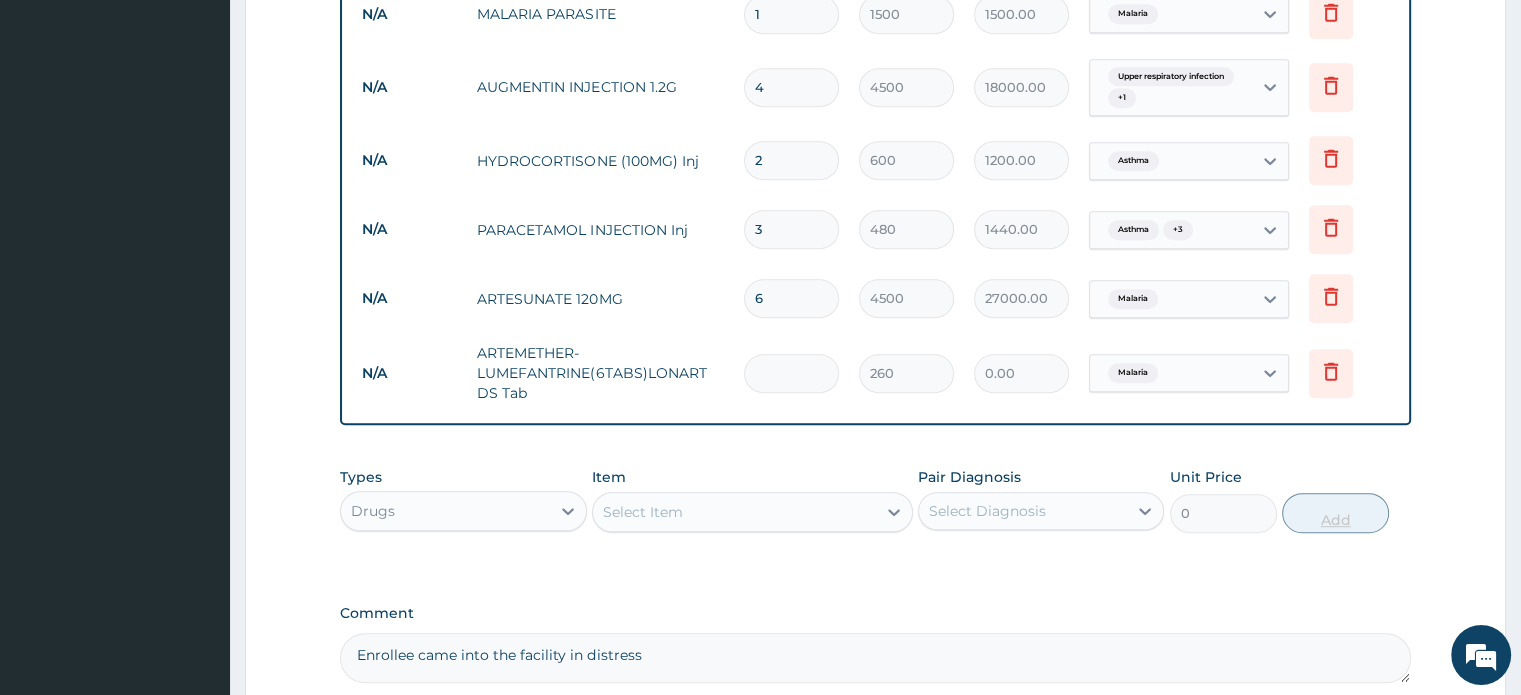 type on "6" 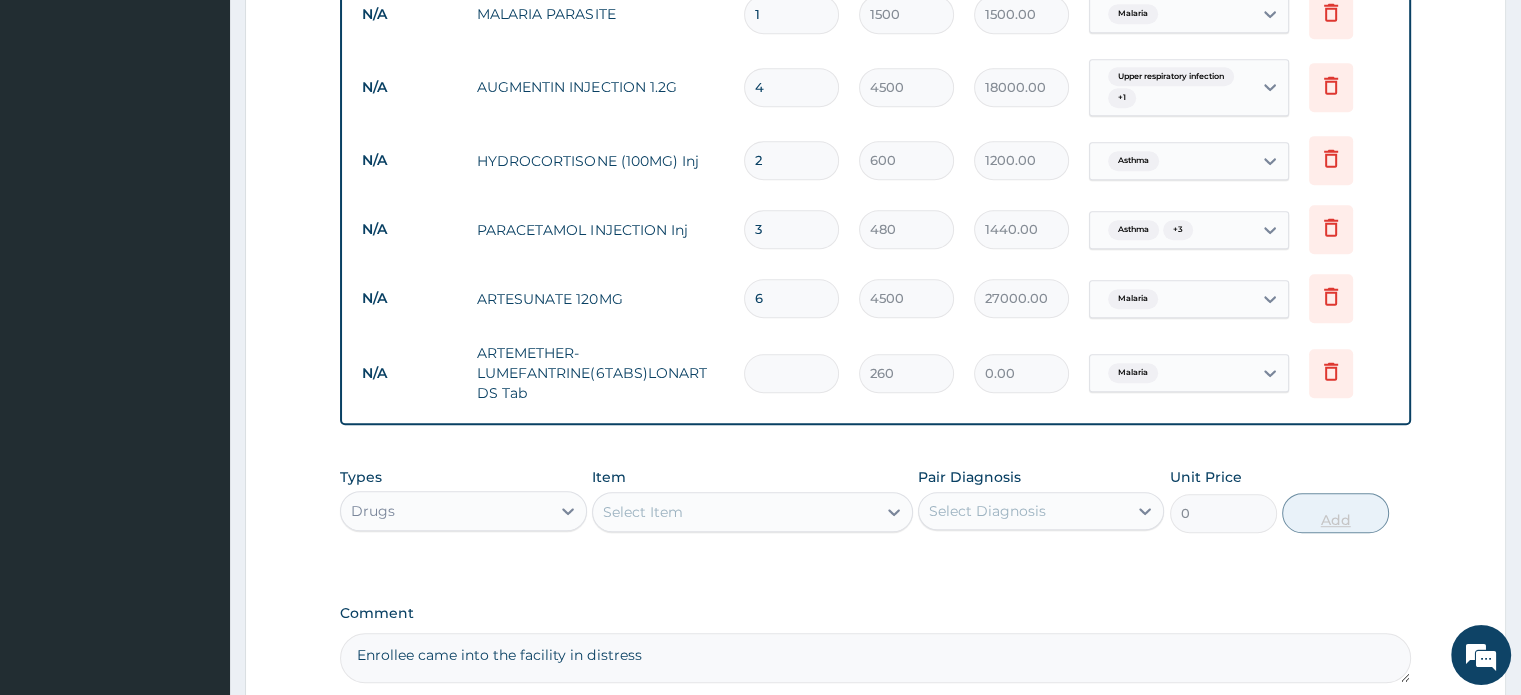 type on "1560.00" 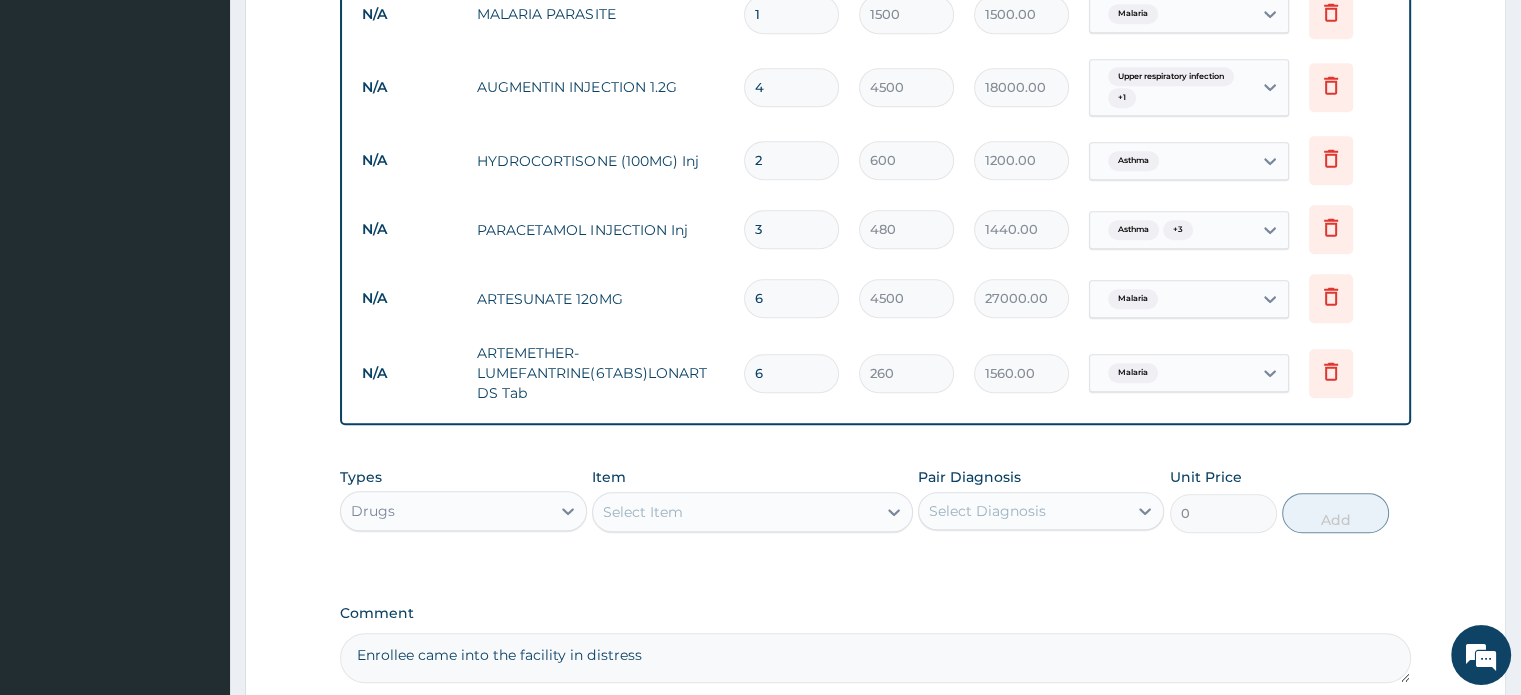 type on "6" 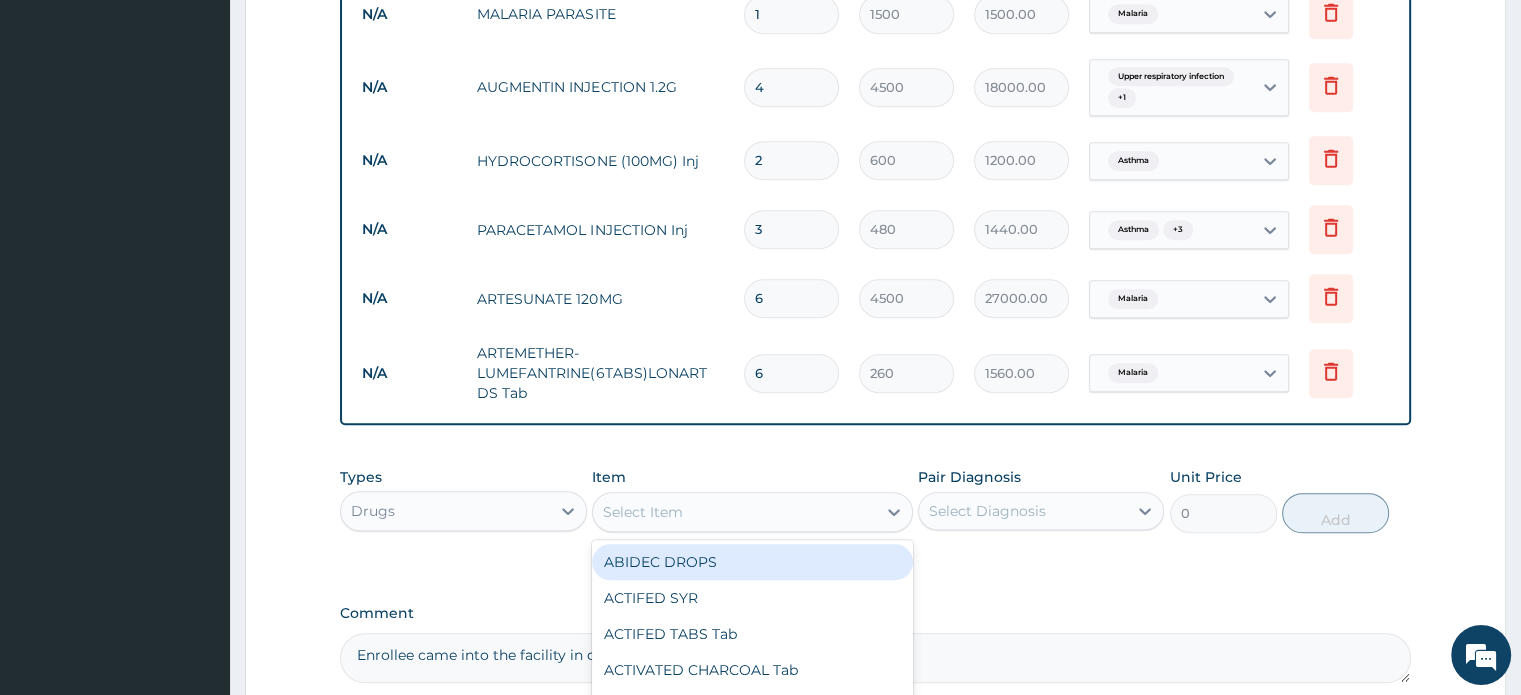 click on "Select Item" at bounding box center [734, 512] 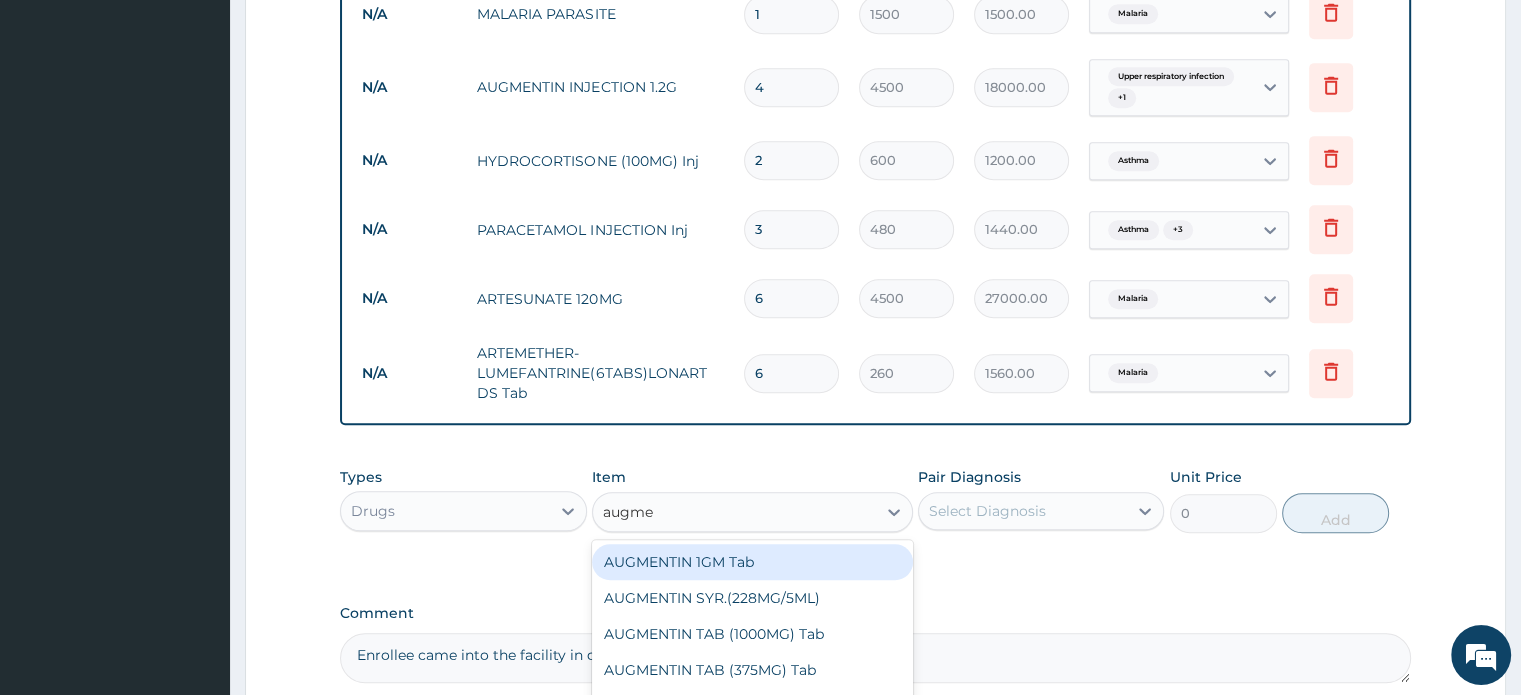type on "augmen" 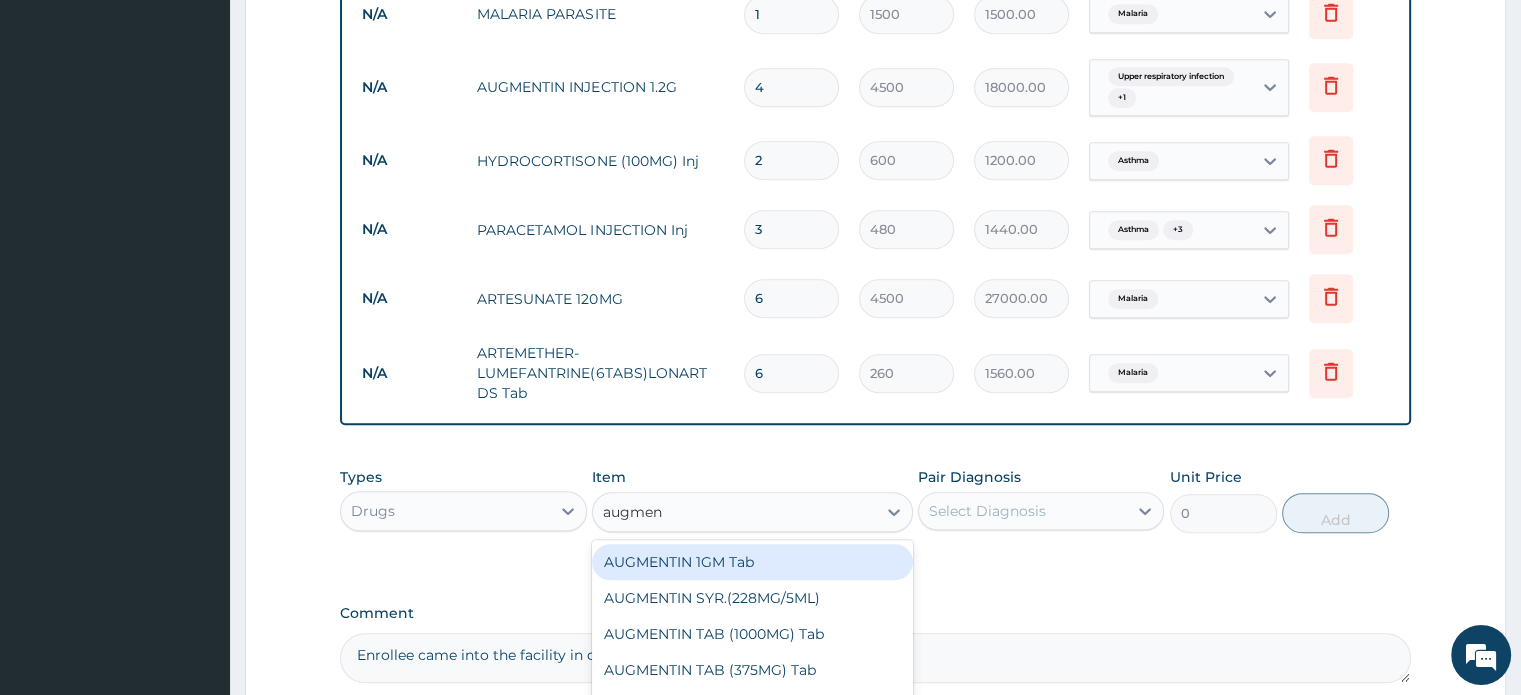 scroll, scrollTop: 1218, scrollLeft: 0, axis: vertical 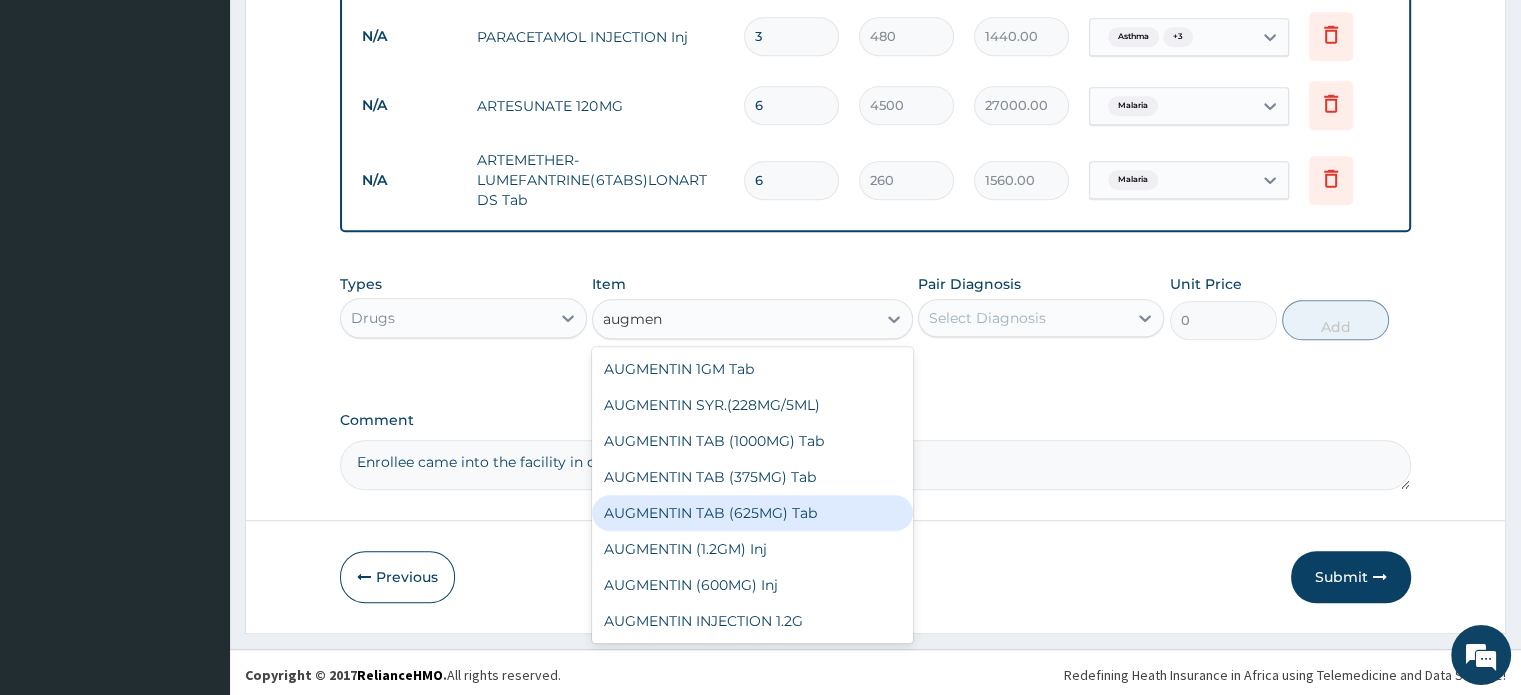 click on "AUGMENTIN TAB (625MG) Tab" at bounding box center (752, 513) 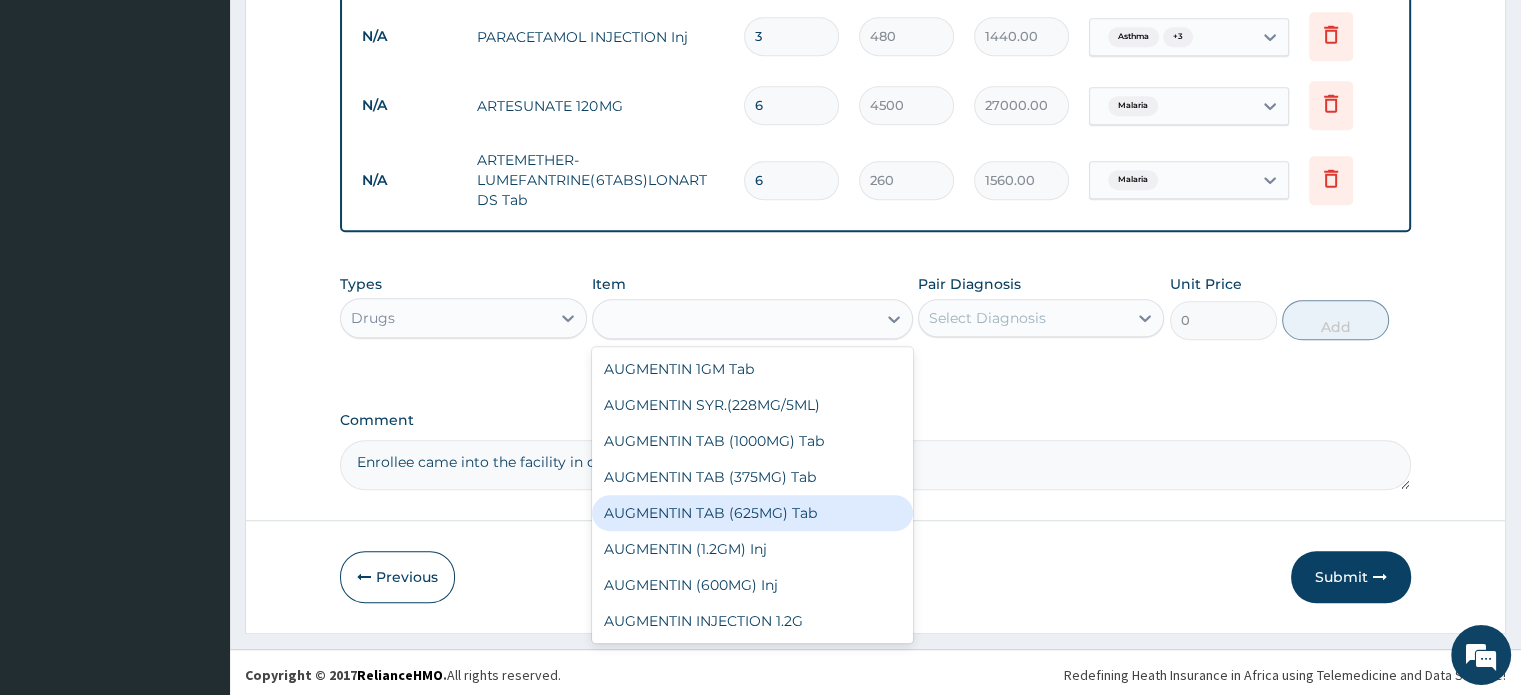 type on "250" 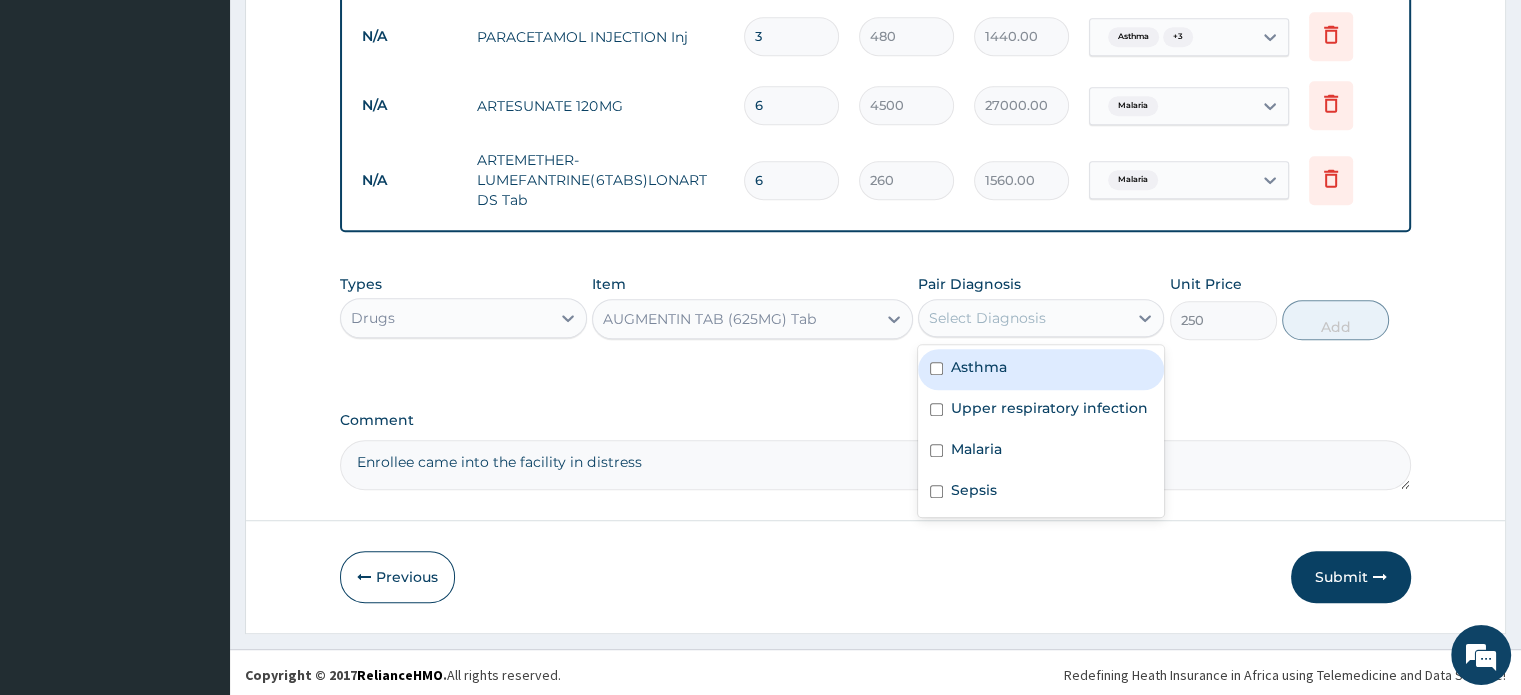 click on "Select Diagnosis" at bounding box center (987, 318) 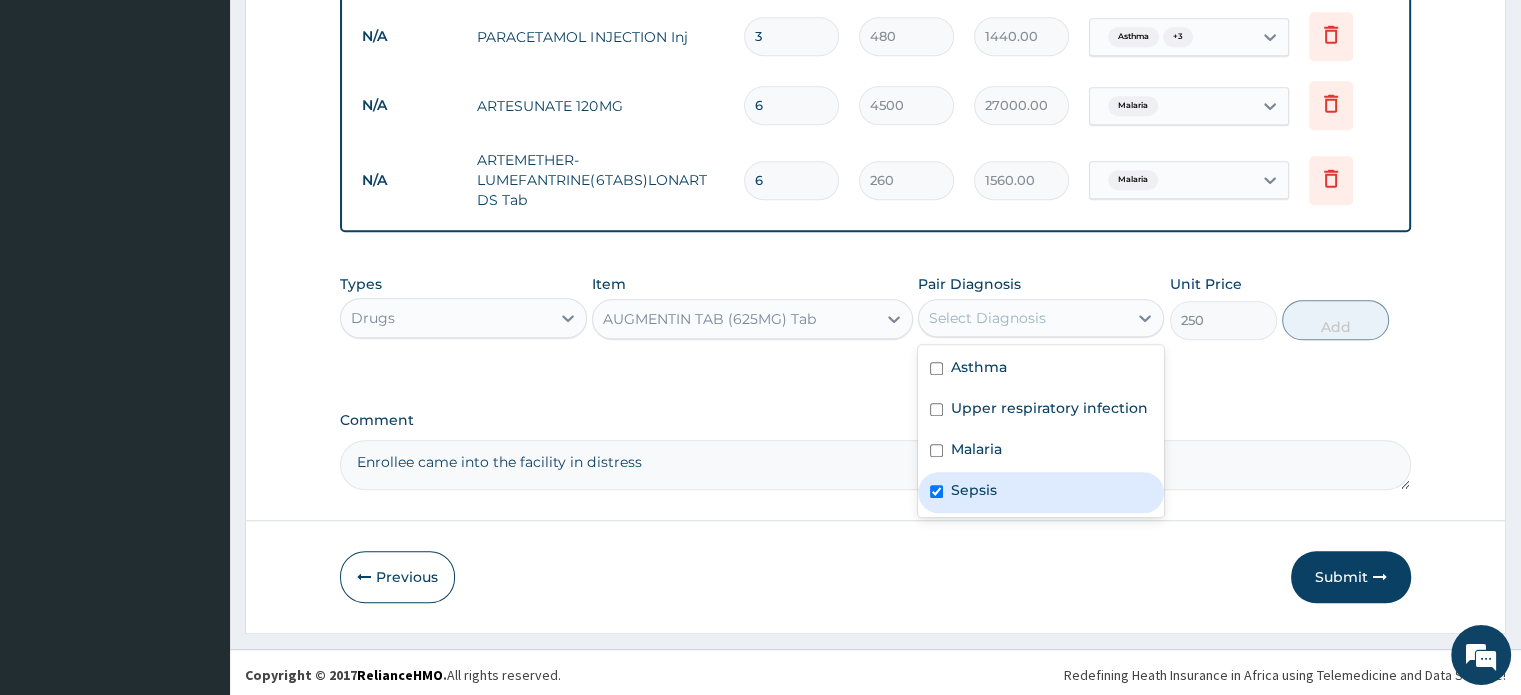 checkbox on "true" 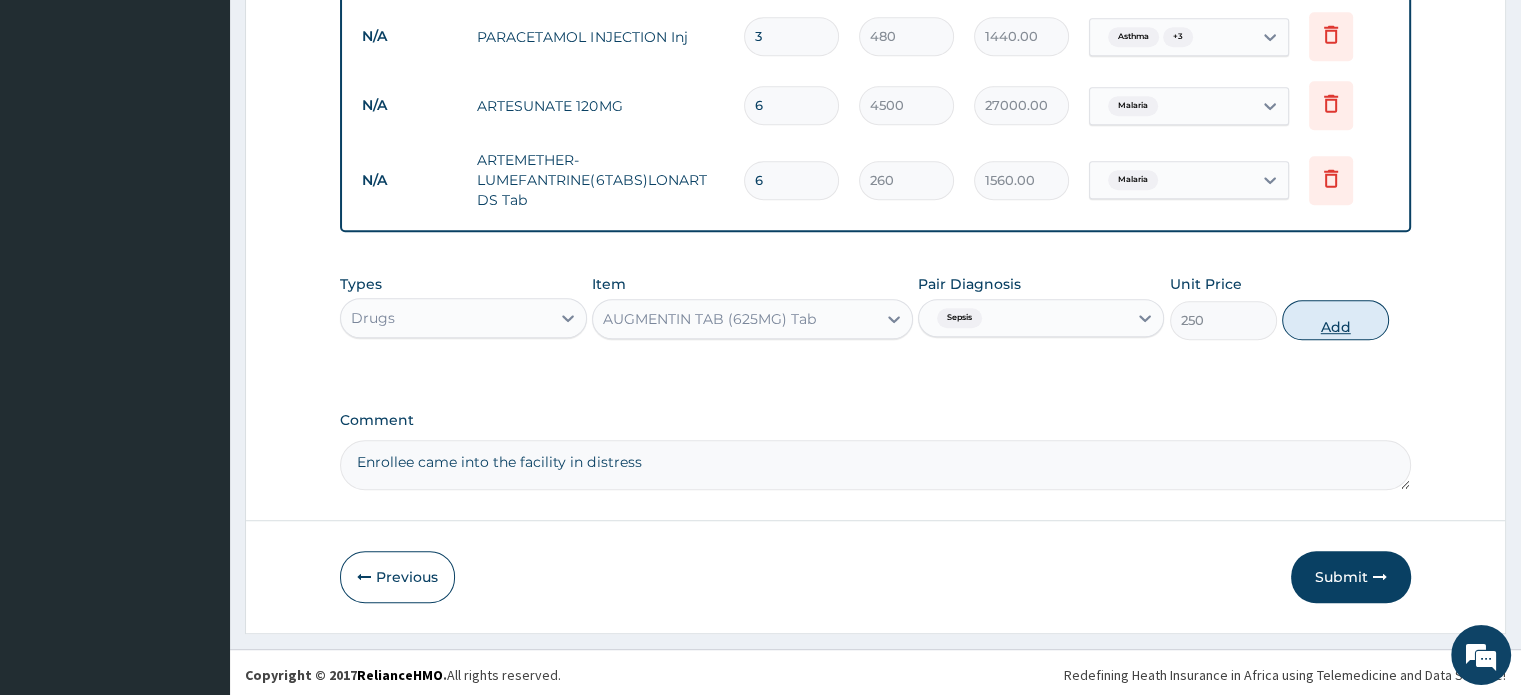 click on "Add" at bounding box center [1335, 320] 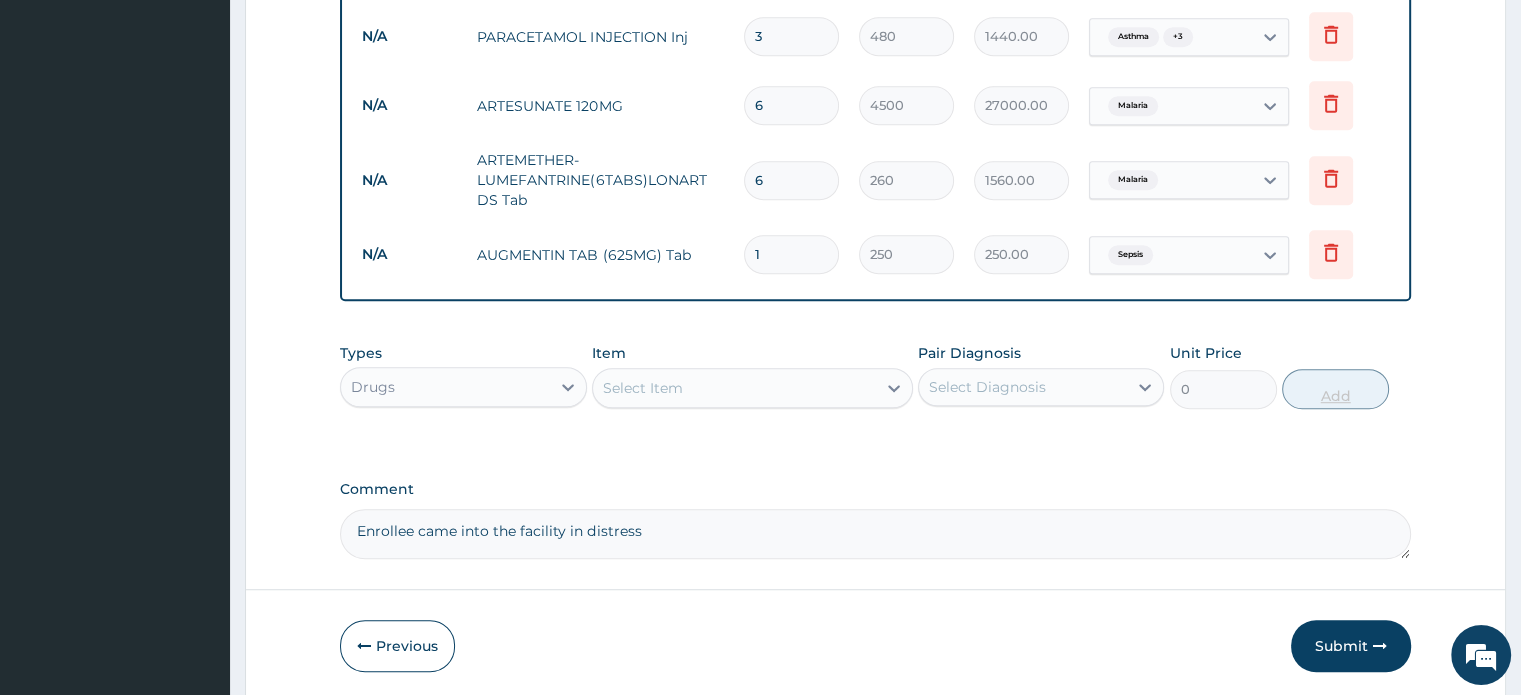 type on "14" 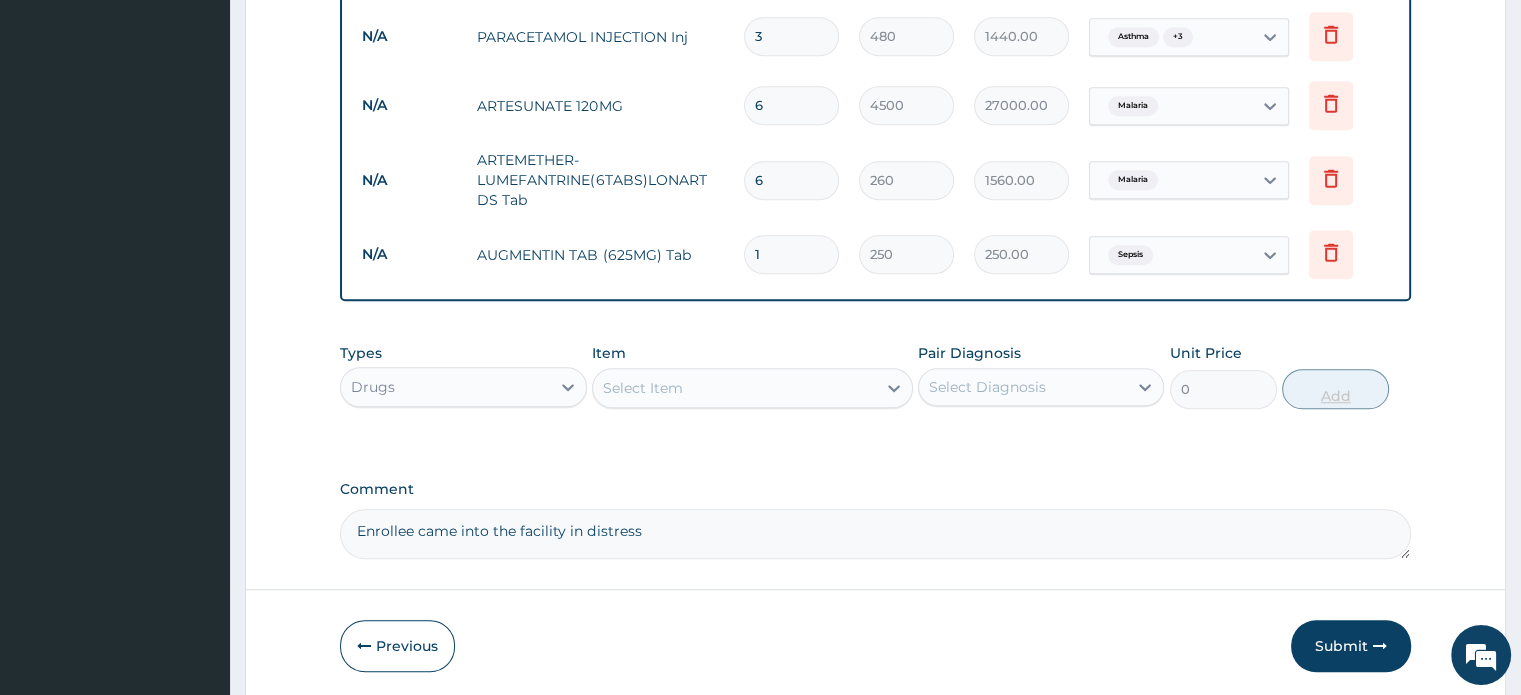 type on "3500.00" 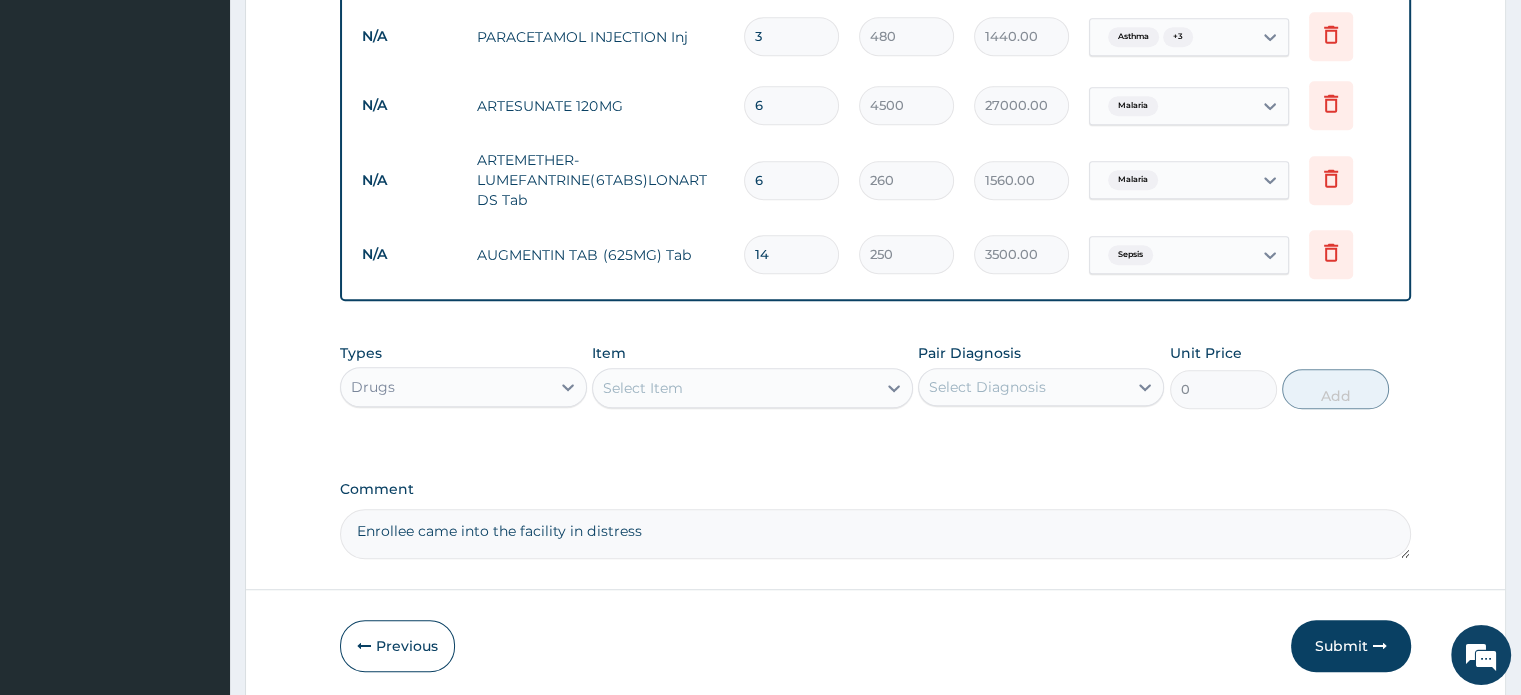 type on "14" 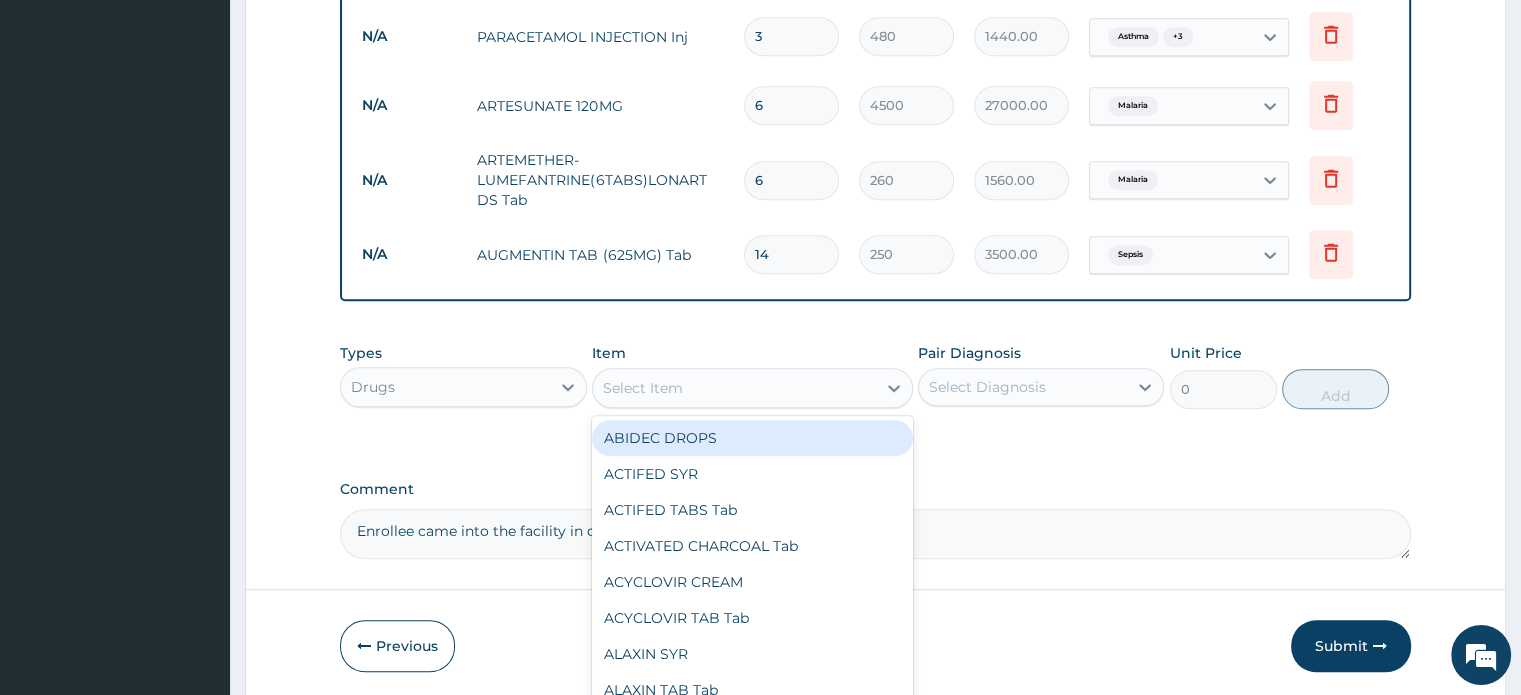click on "Select Item" at bounding box center [752, 388] 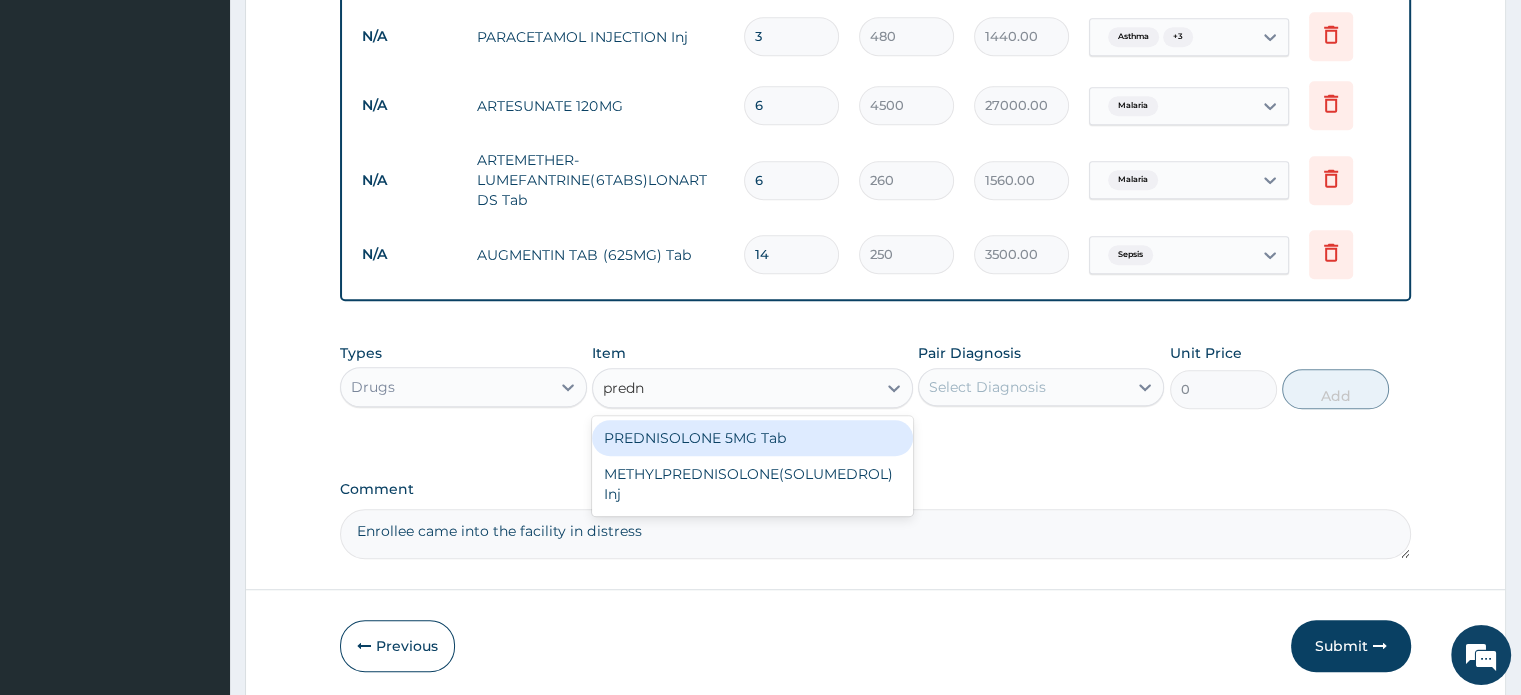 type on "predni" 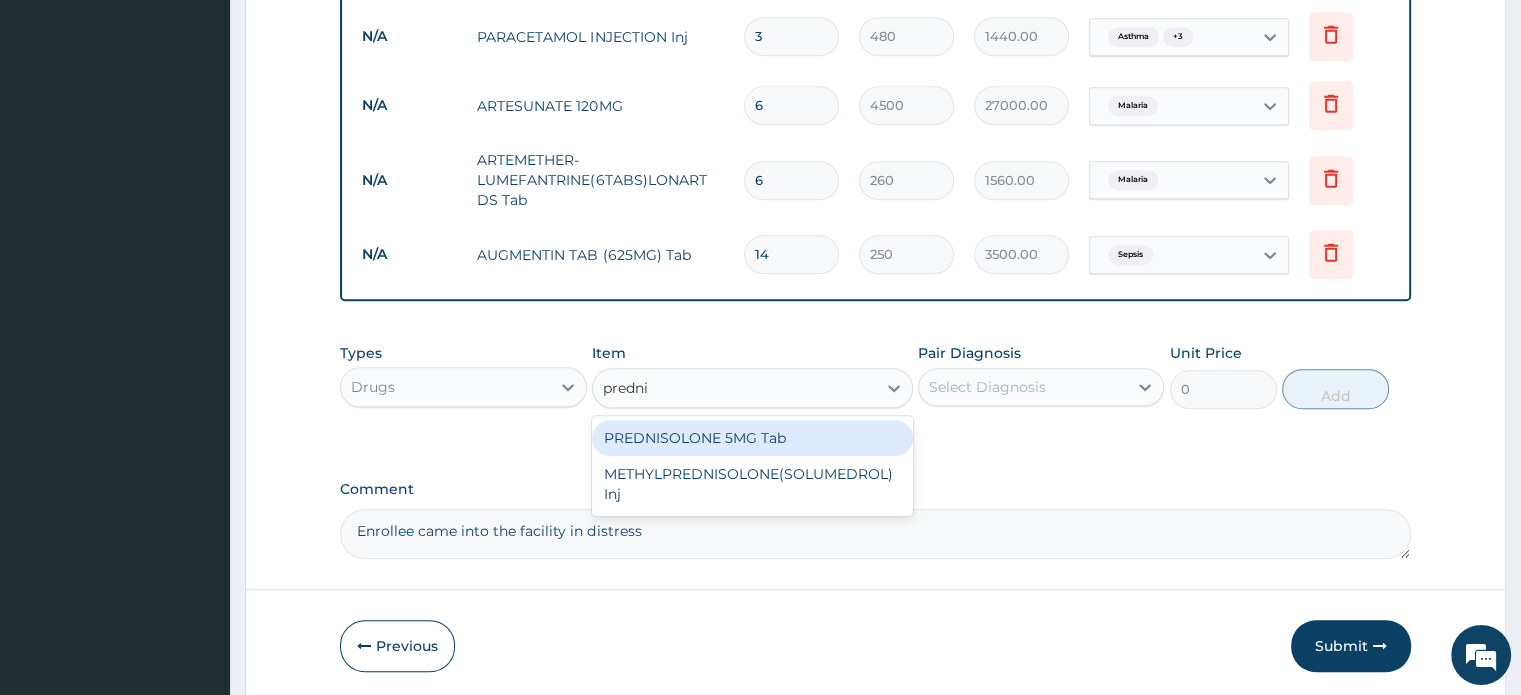 type 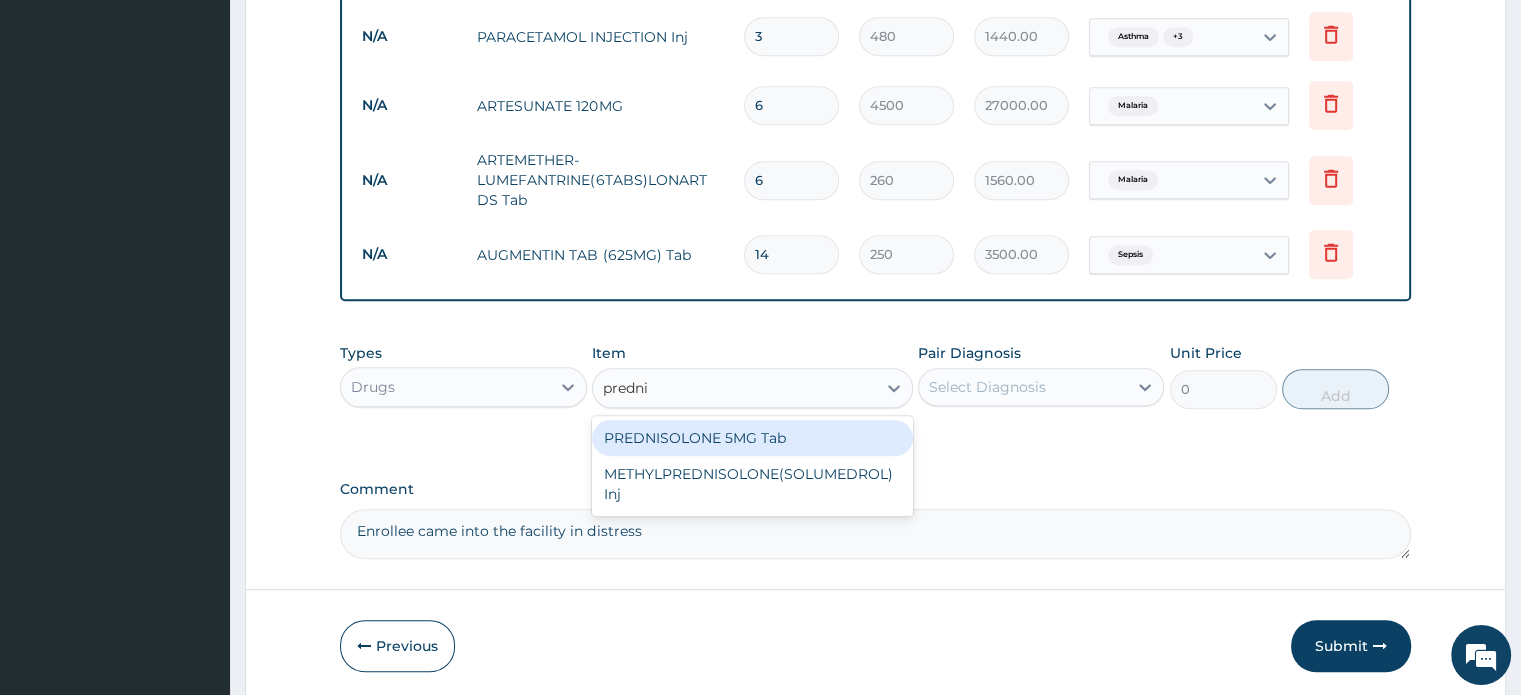 type on "22" 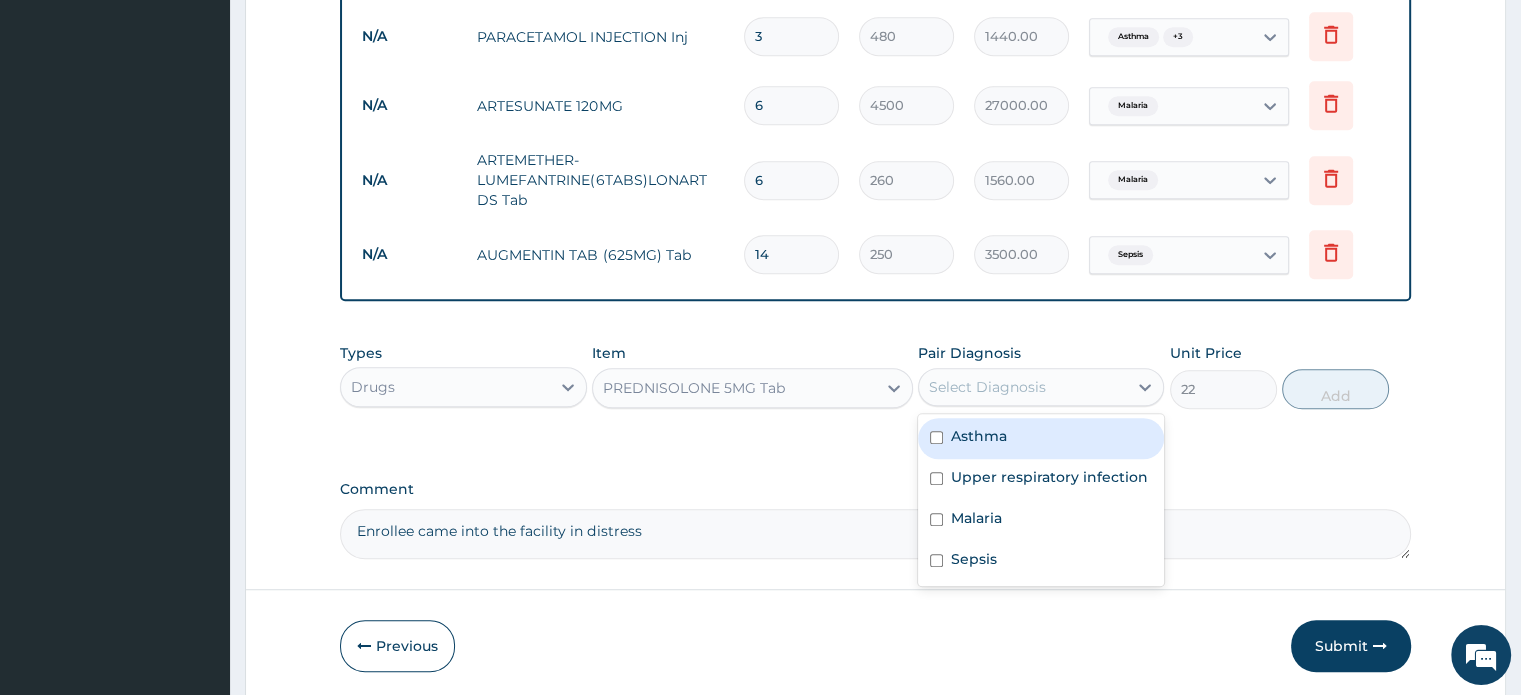 click on "Select Diagnosis" at bounding box center (1023, 387) 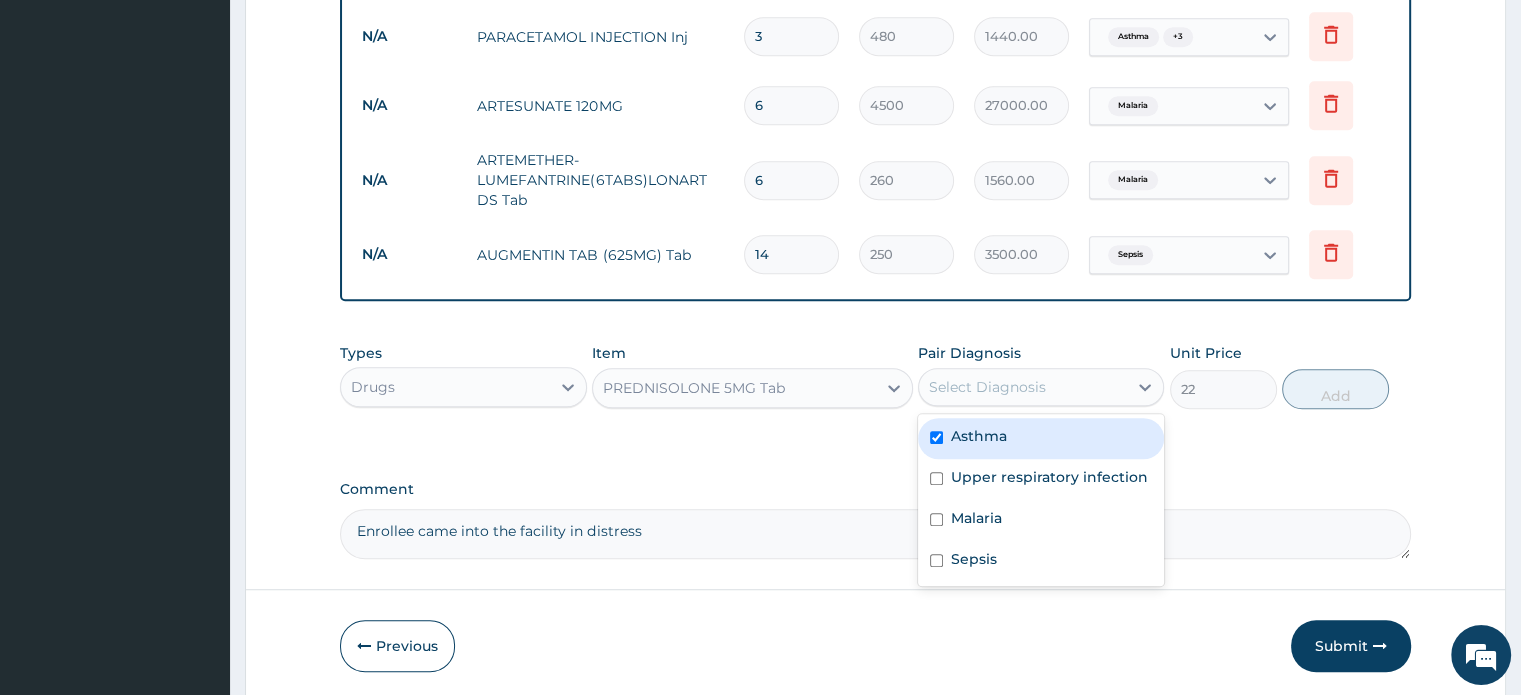 checkbox on "true" 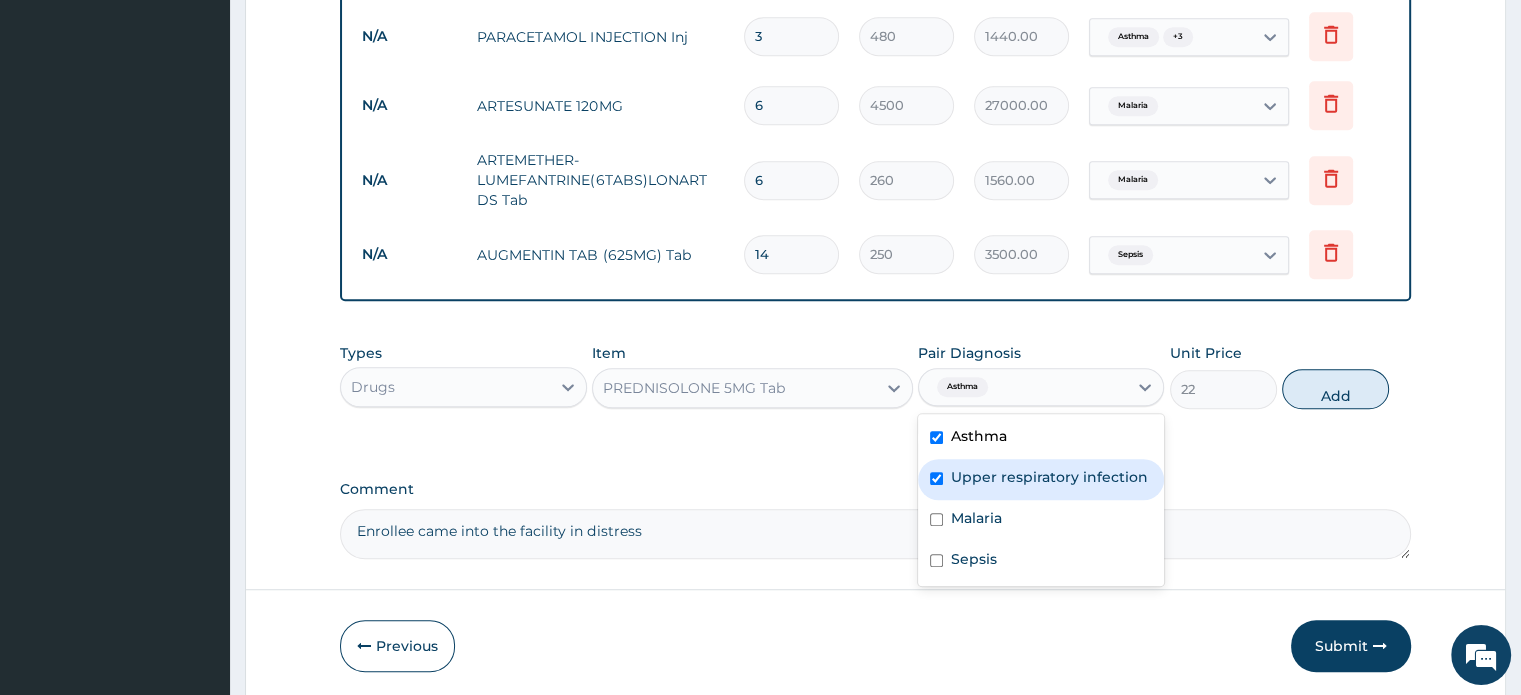 checkbox on "true" 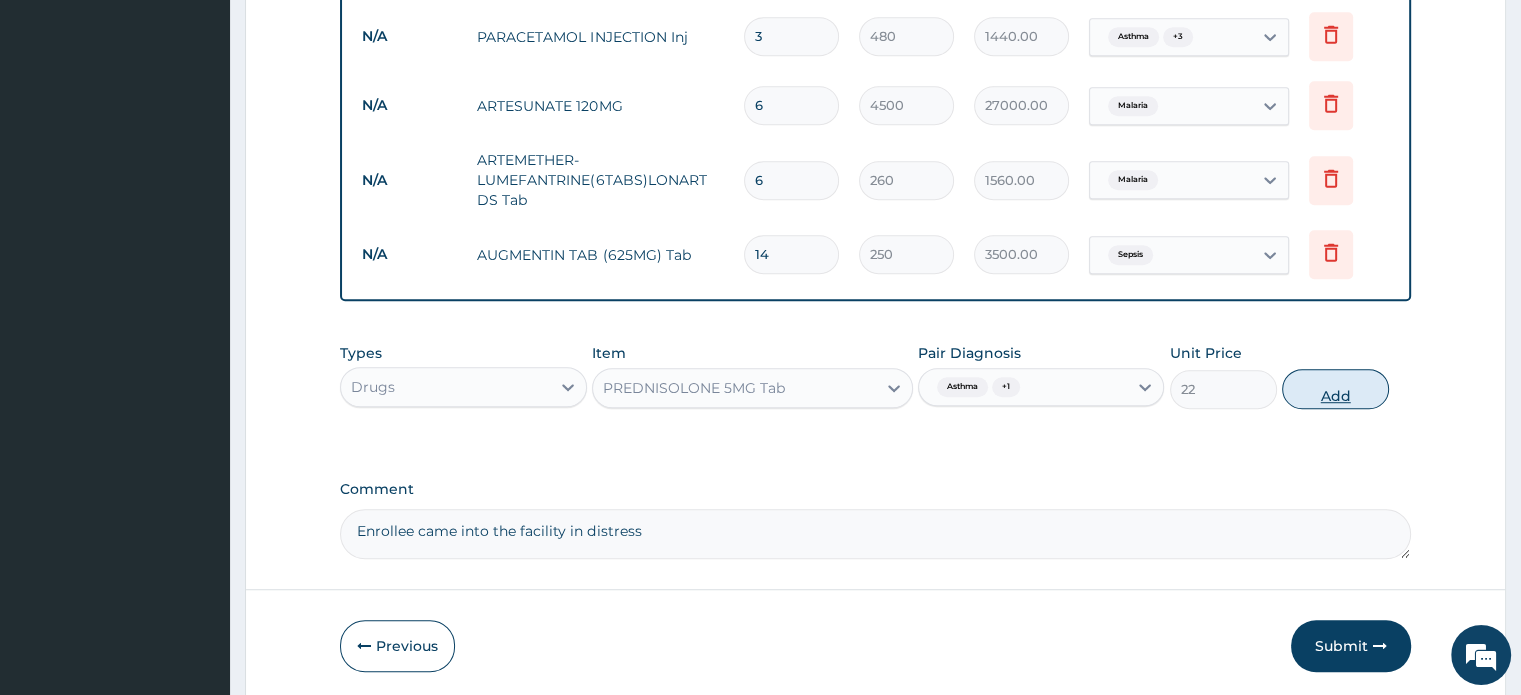 click on "Add" at bounding box center (1335, 389) 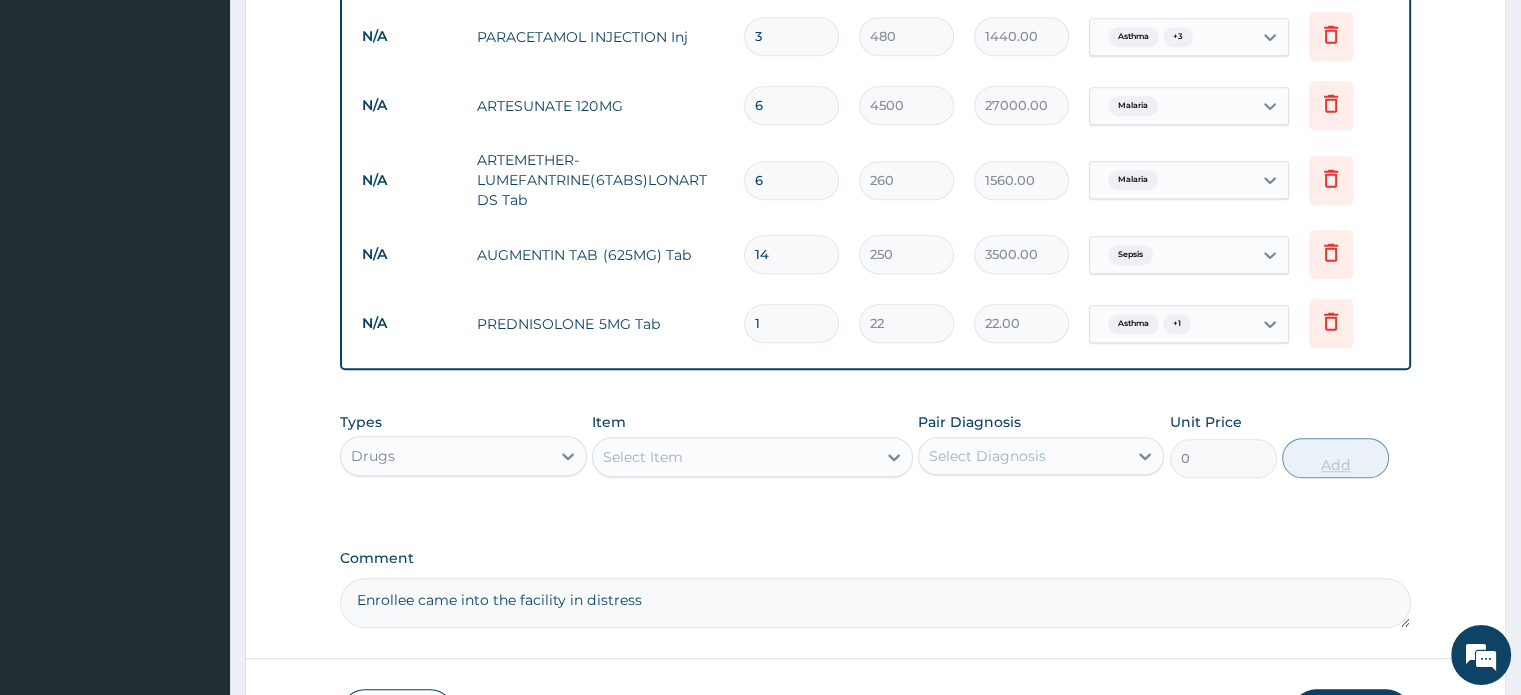 type 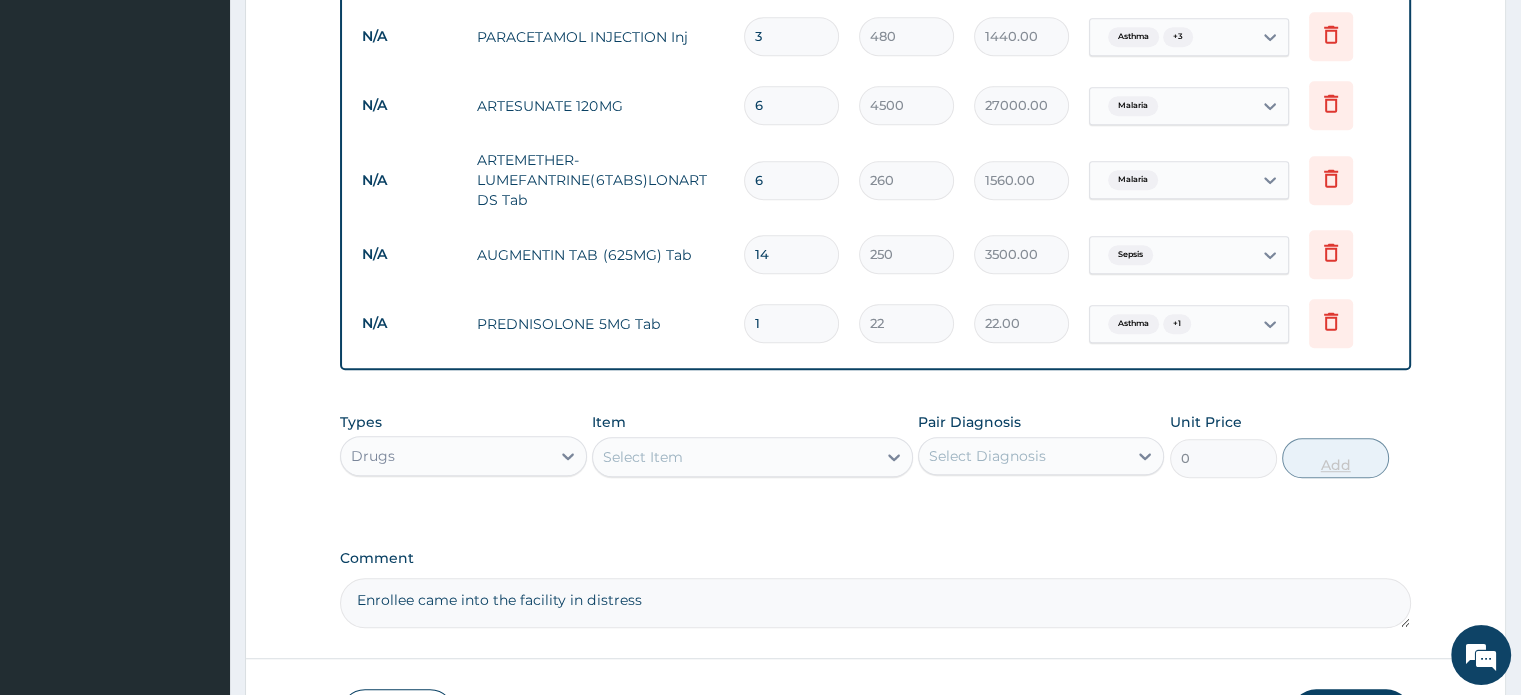 type on "0.00" 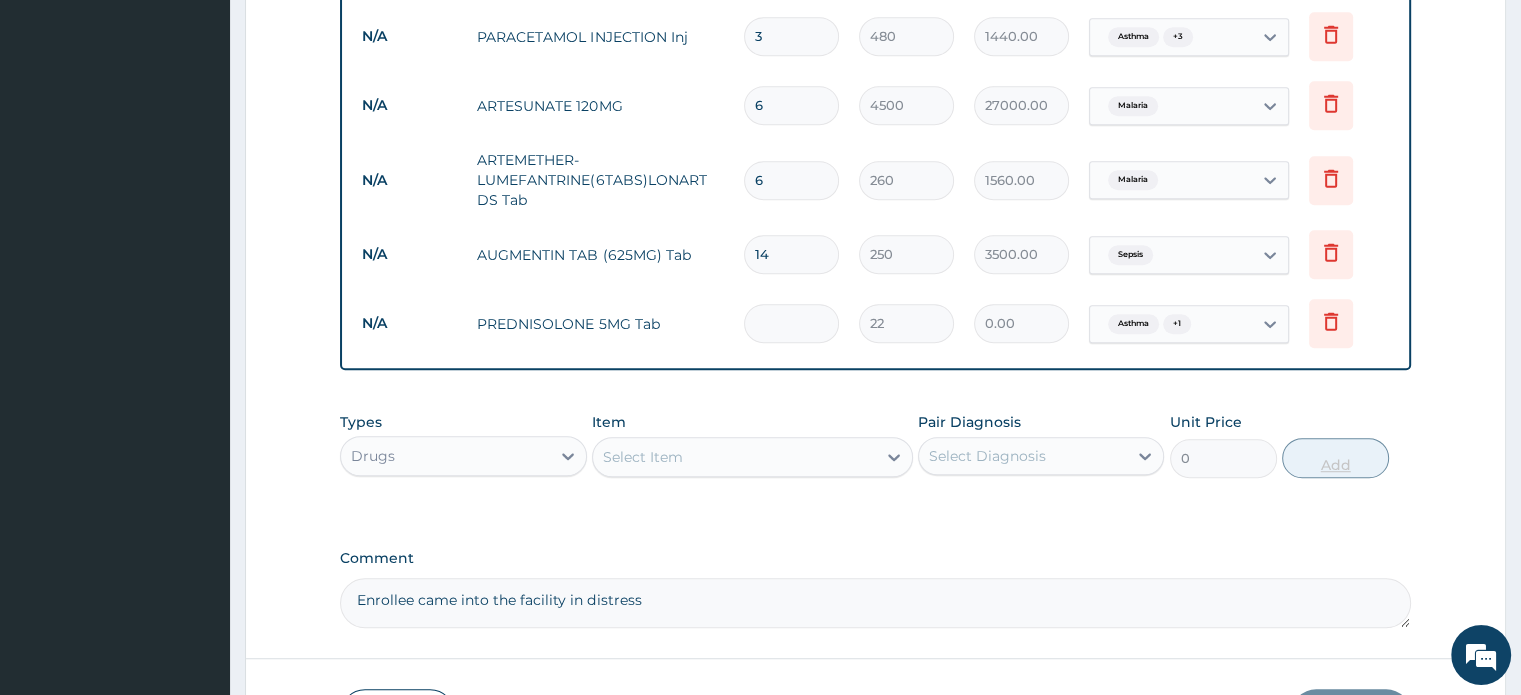 type on "4" 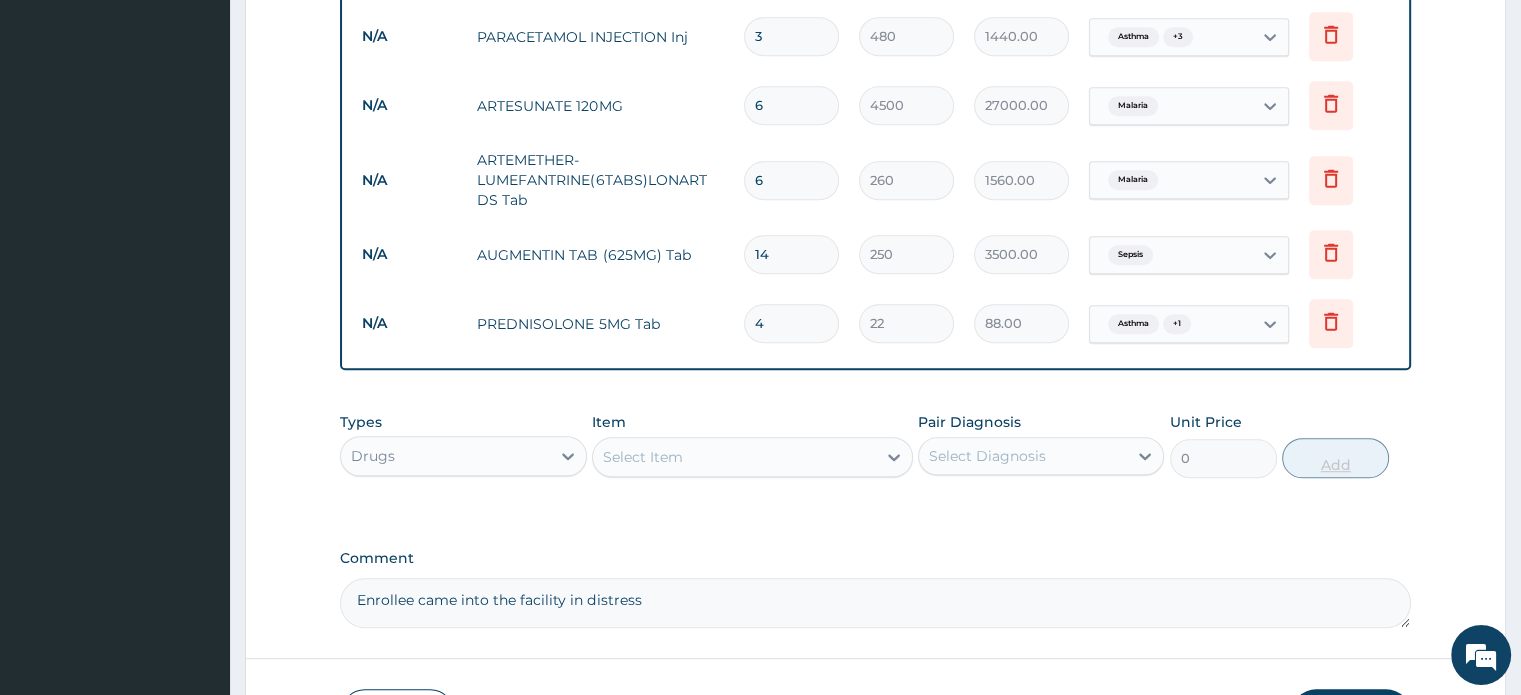 type on "40" 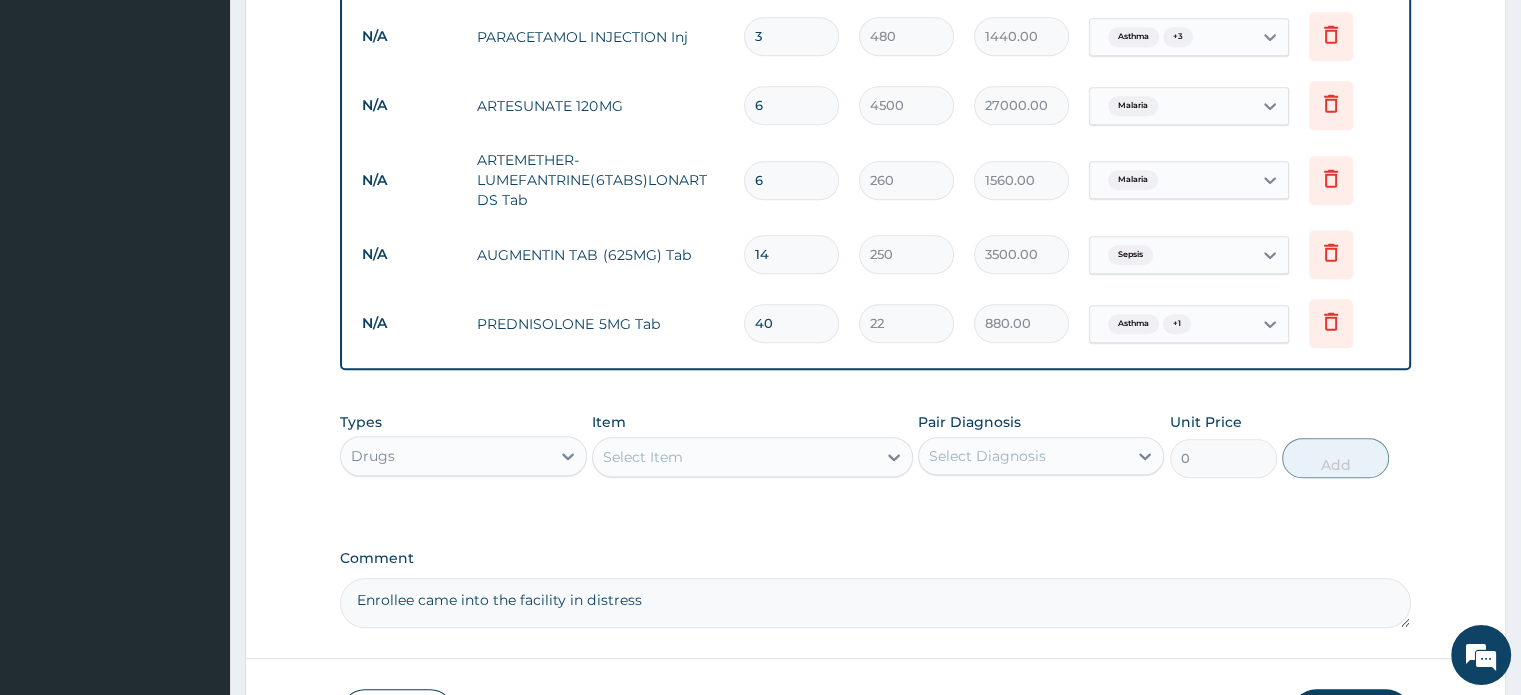 type on "40" 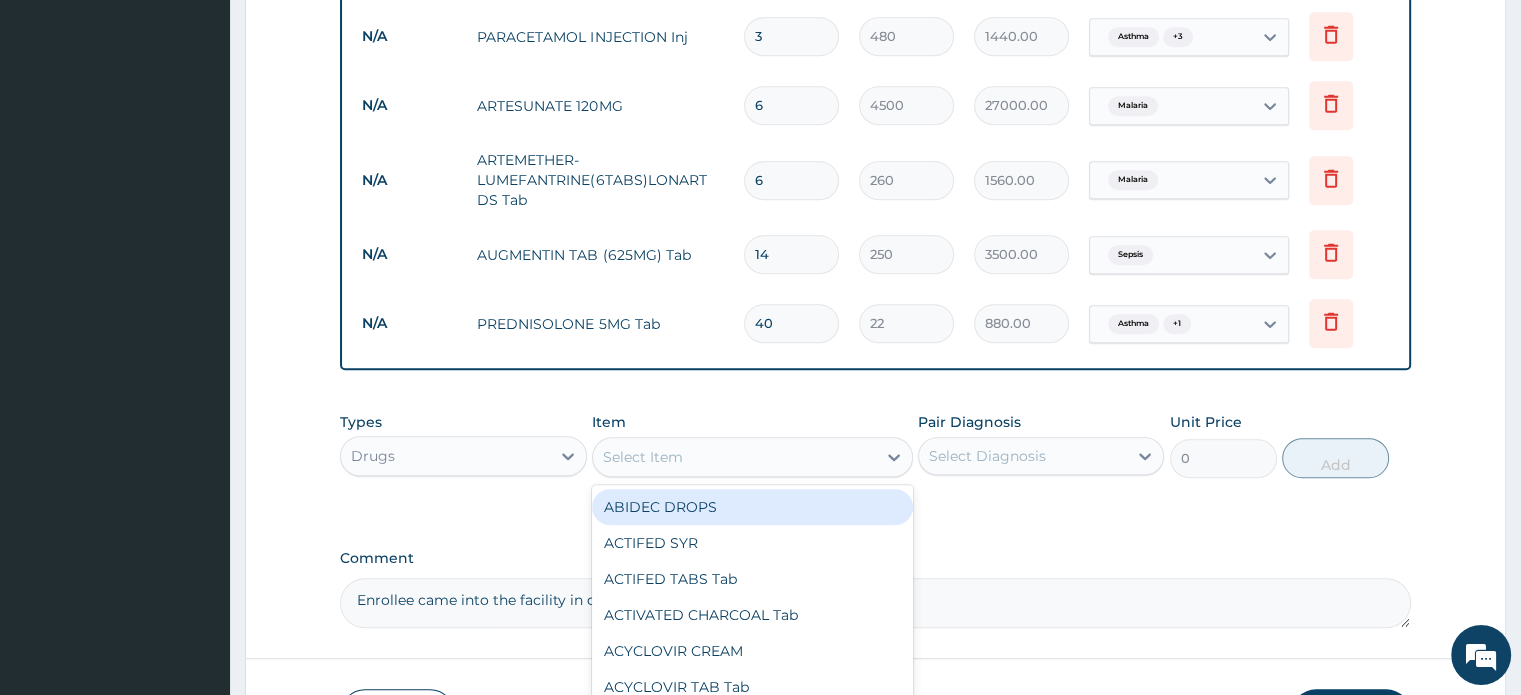 click on "Select Item" at bounding box center (734, 457) 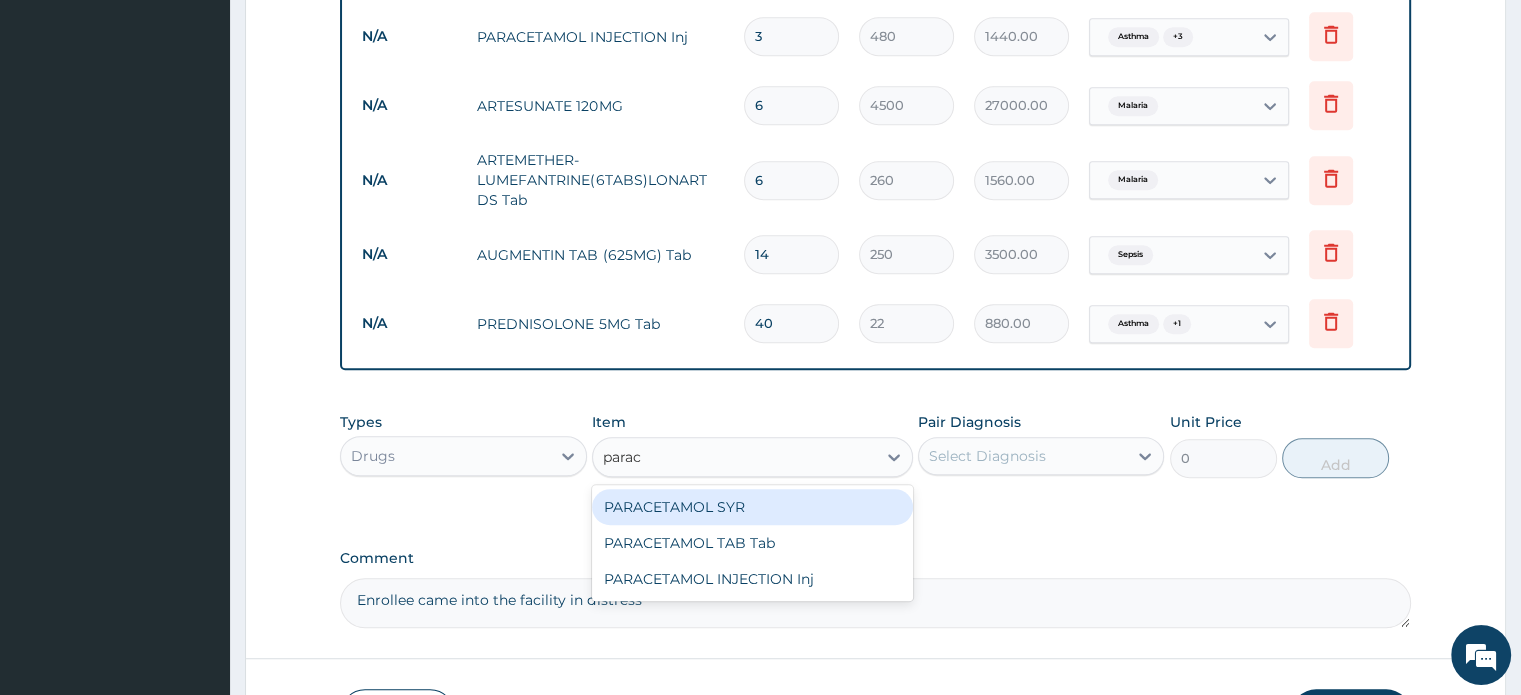 type on "parace" 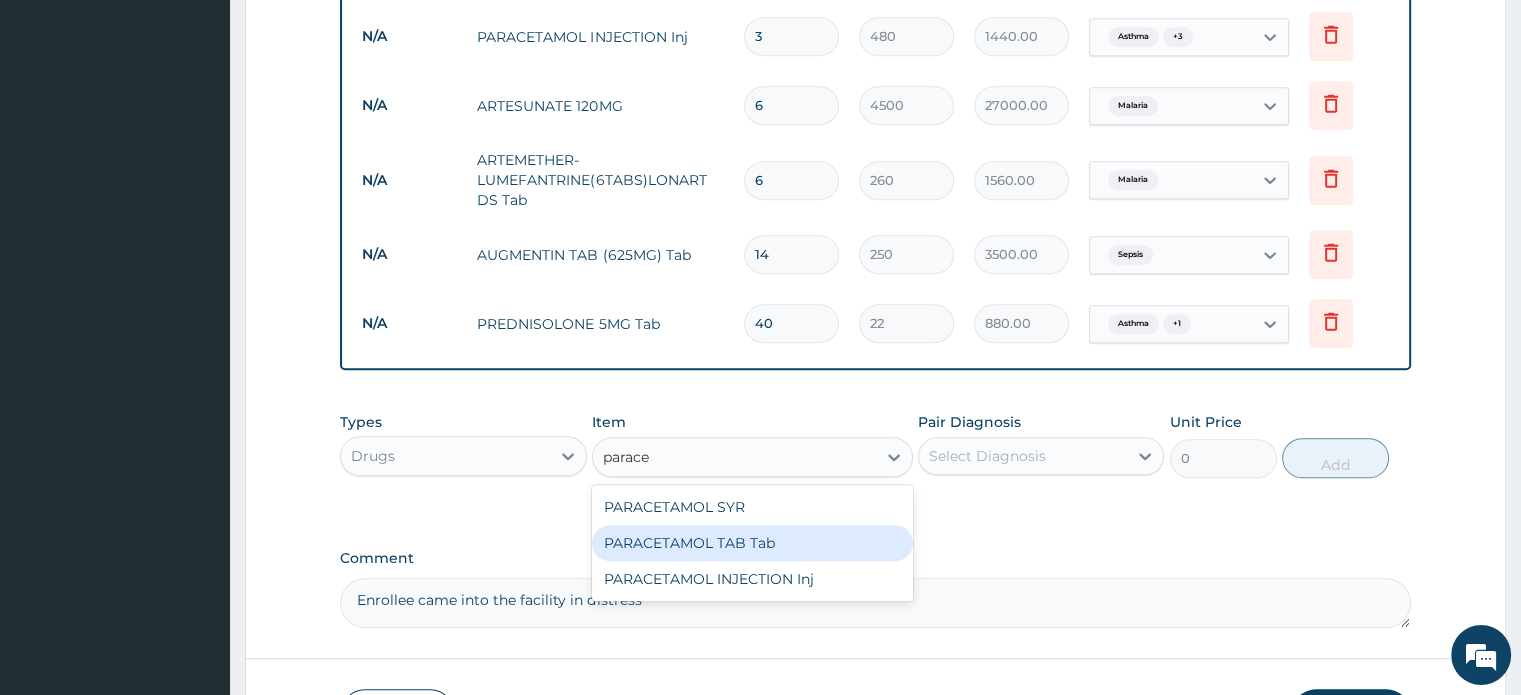 type 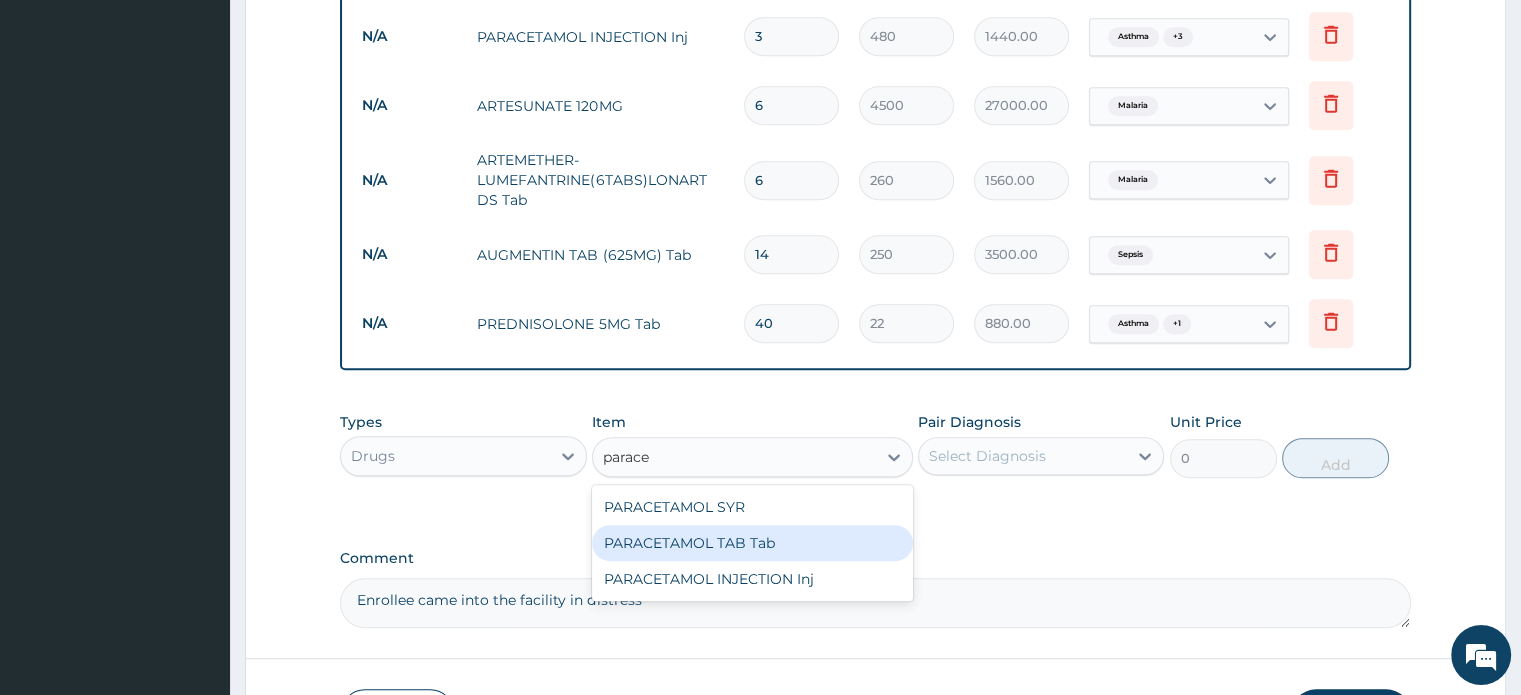 type on "15" 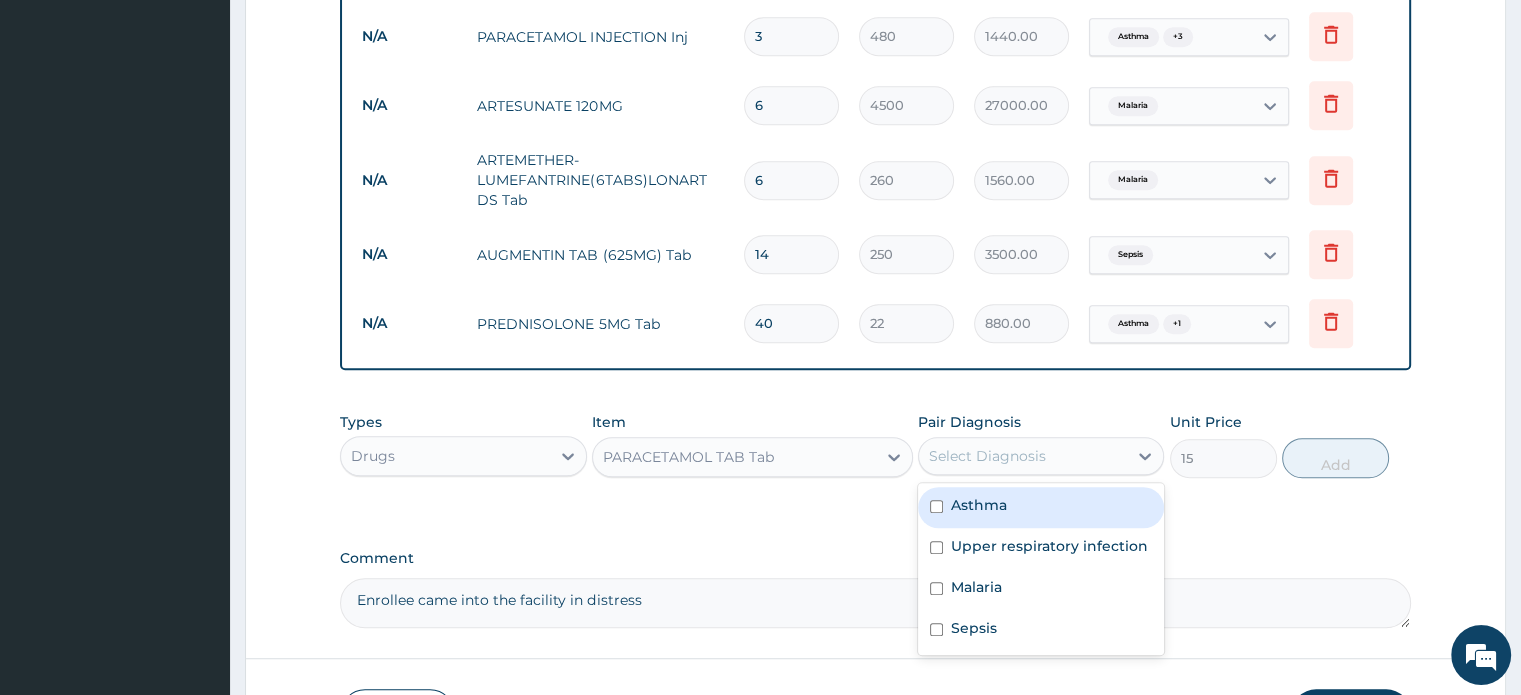 click on "Select Diagnosis" at bounding box center [987, 456] 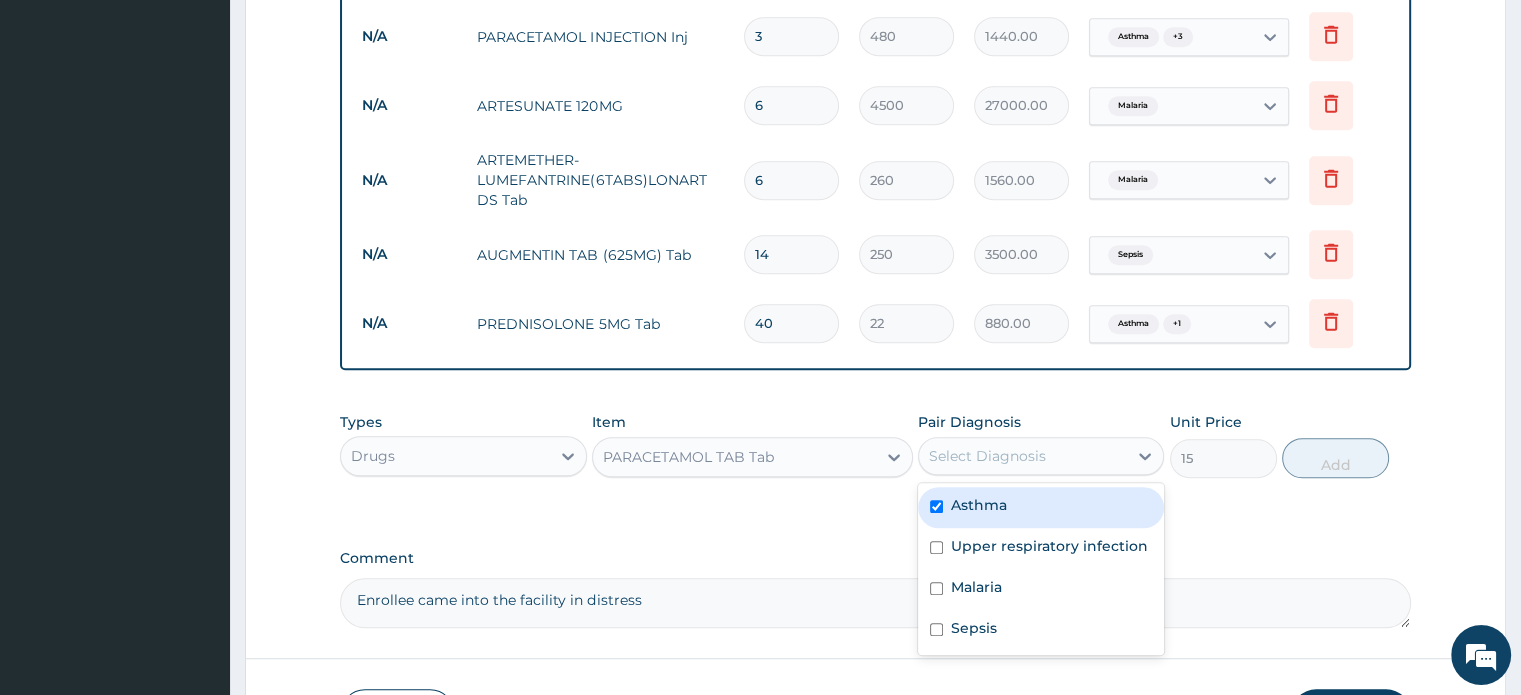 checkbox on "true" 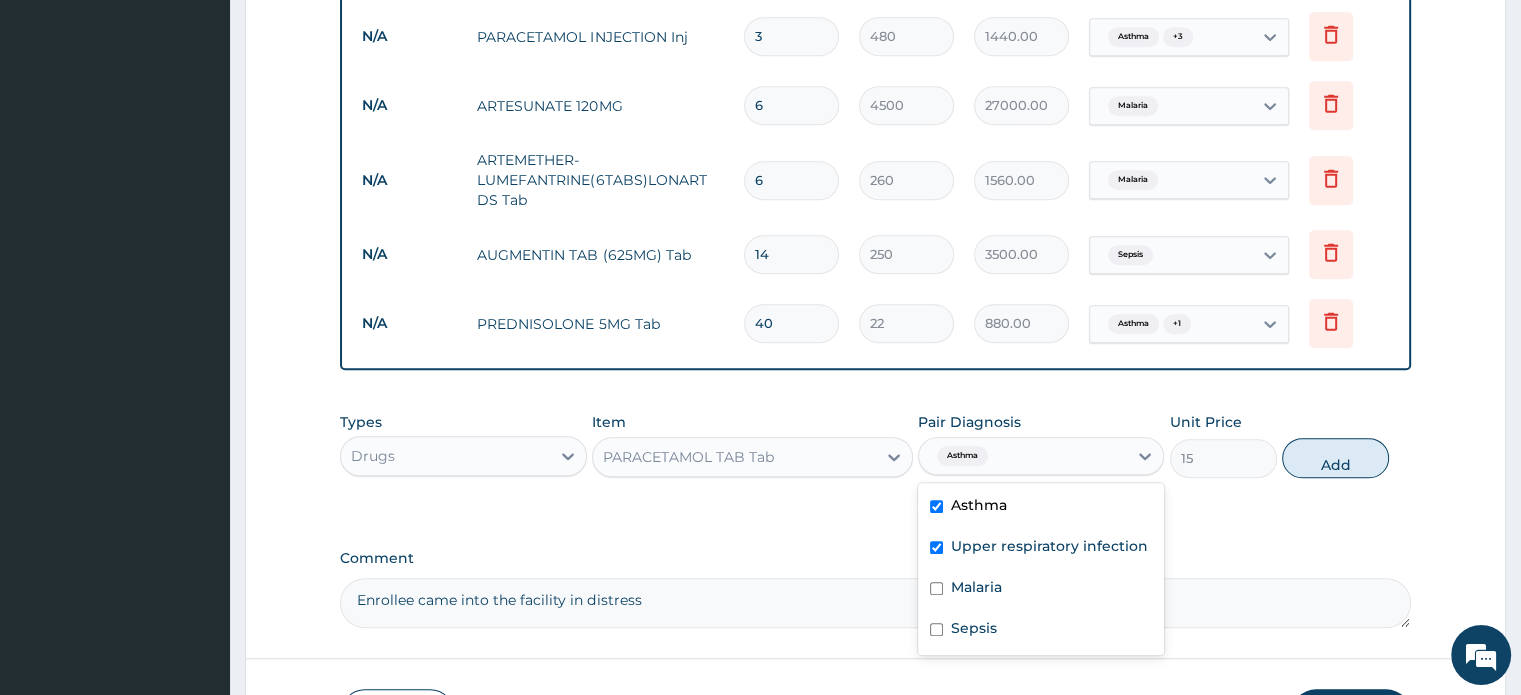 checkbox on "true" 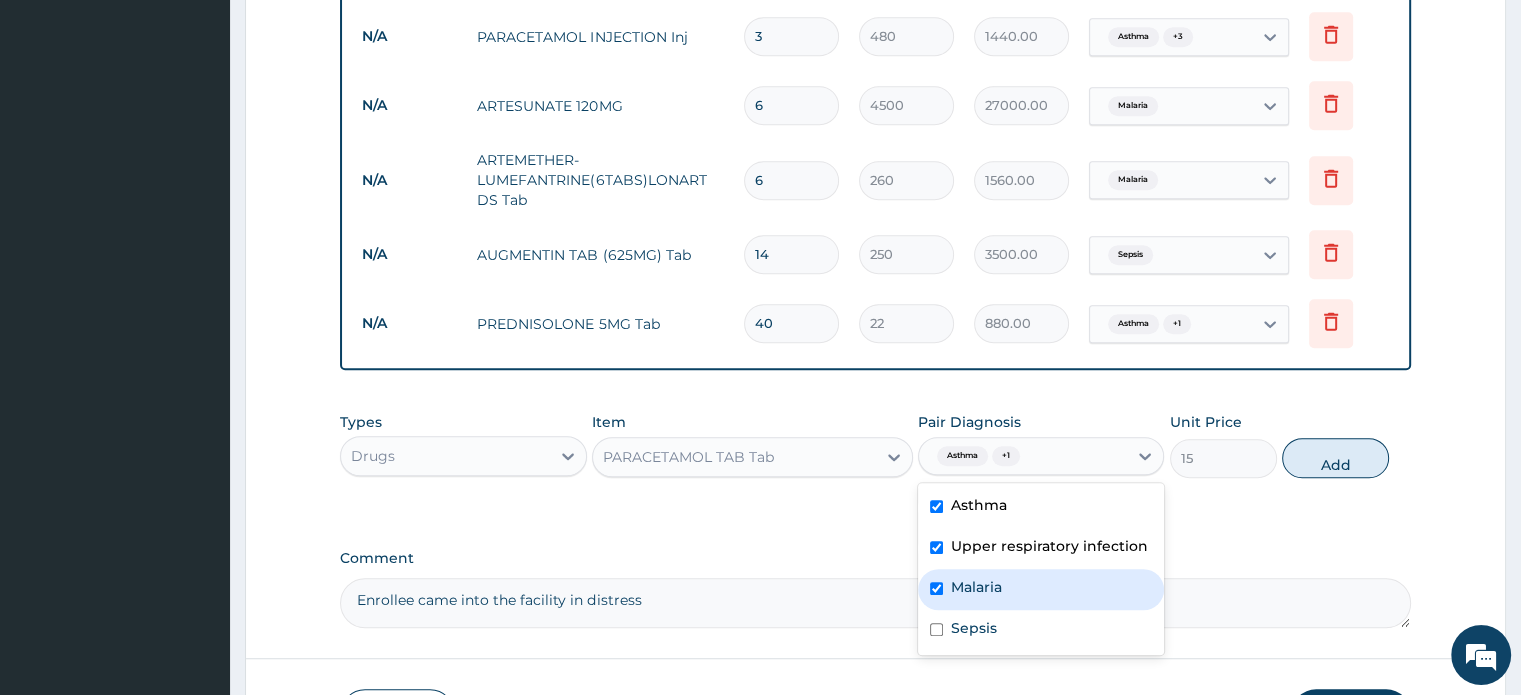 checkbox on "true" 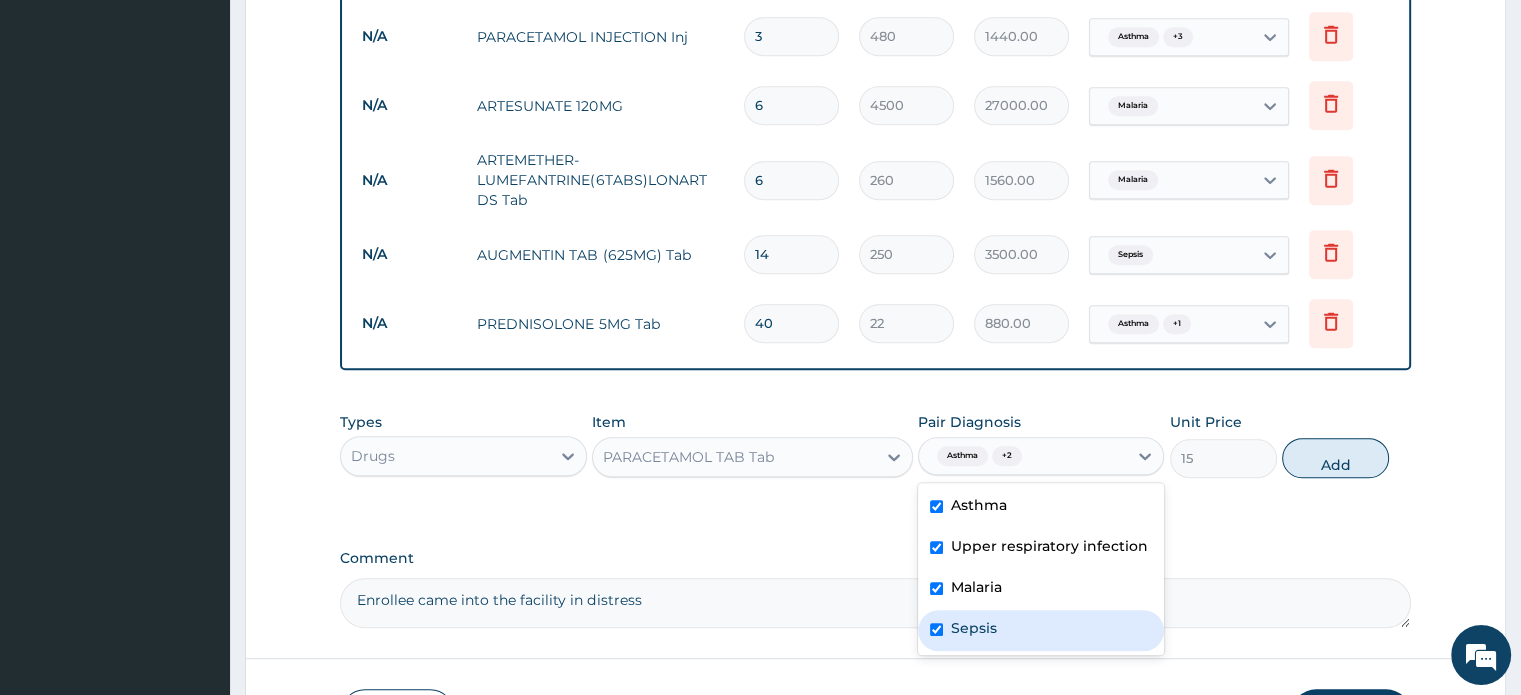 checkbox on "true" 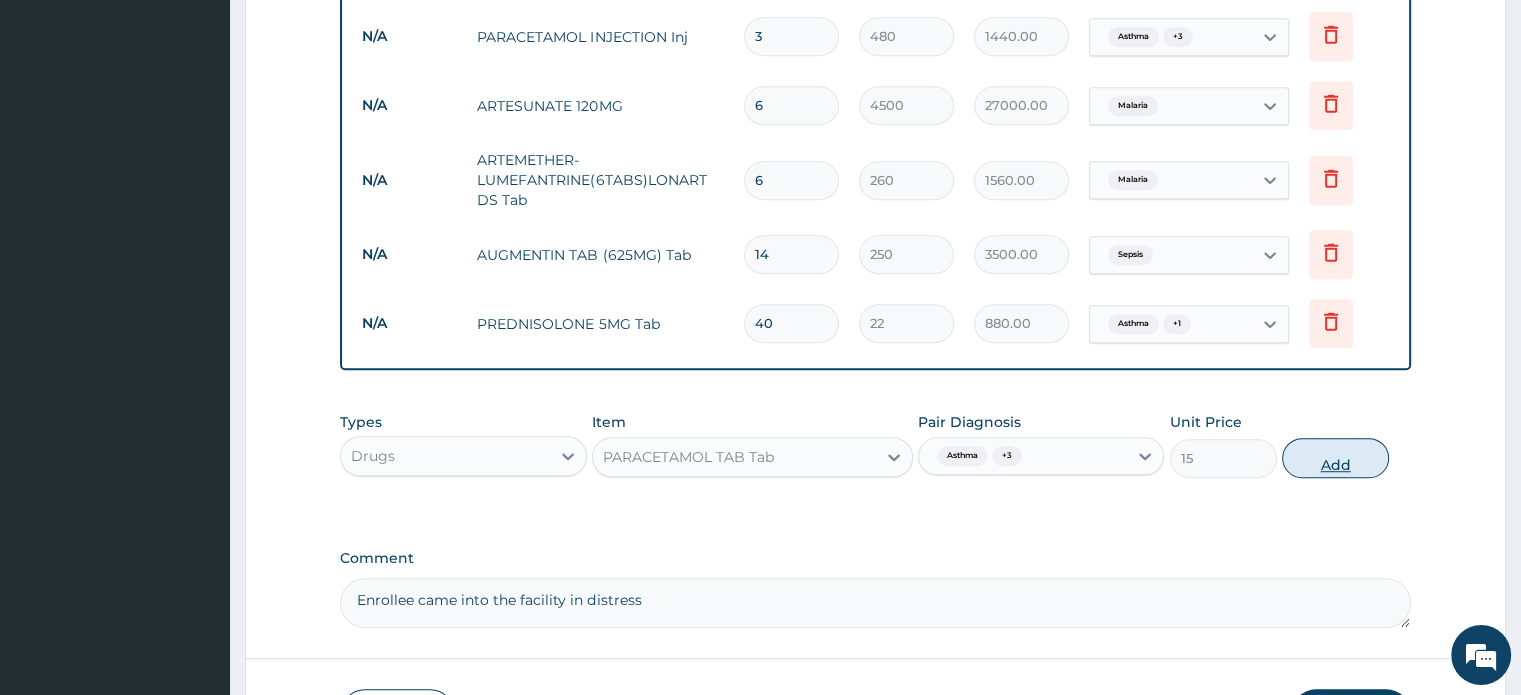 click on "Add" at bounding box center (1335, 458) 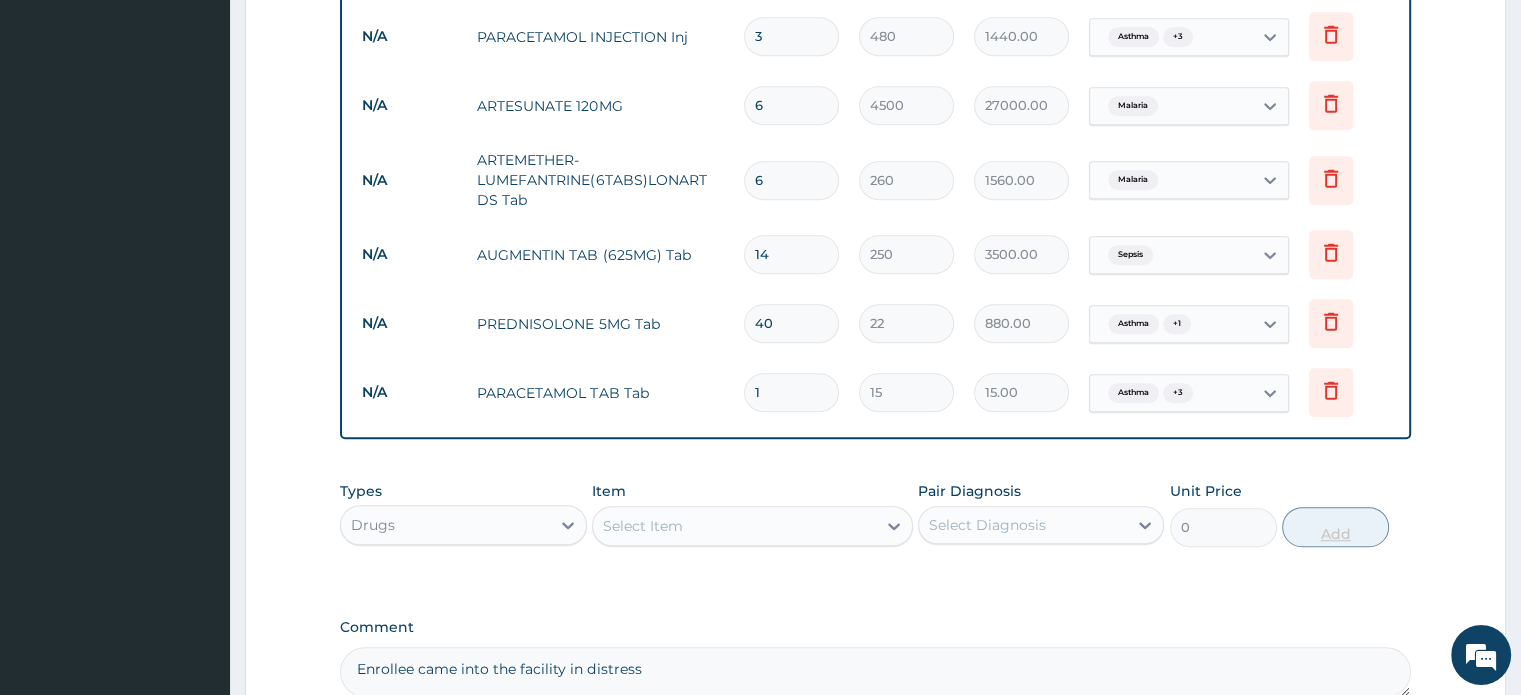 type 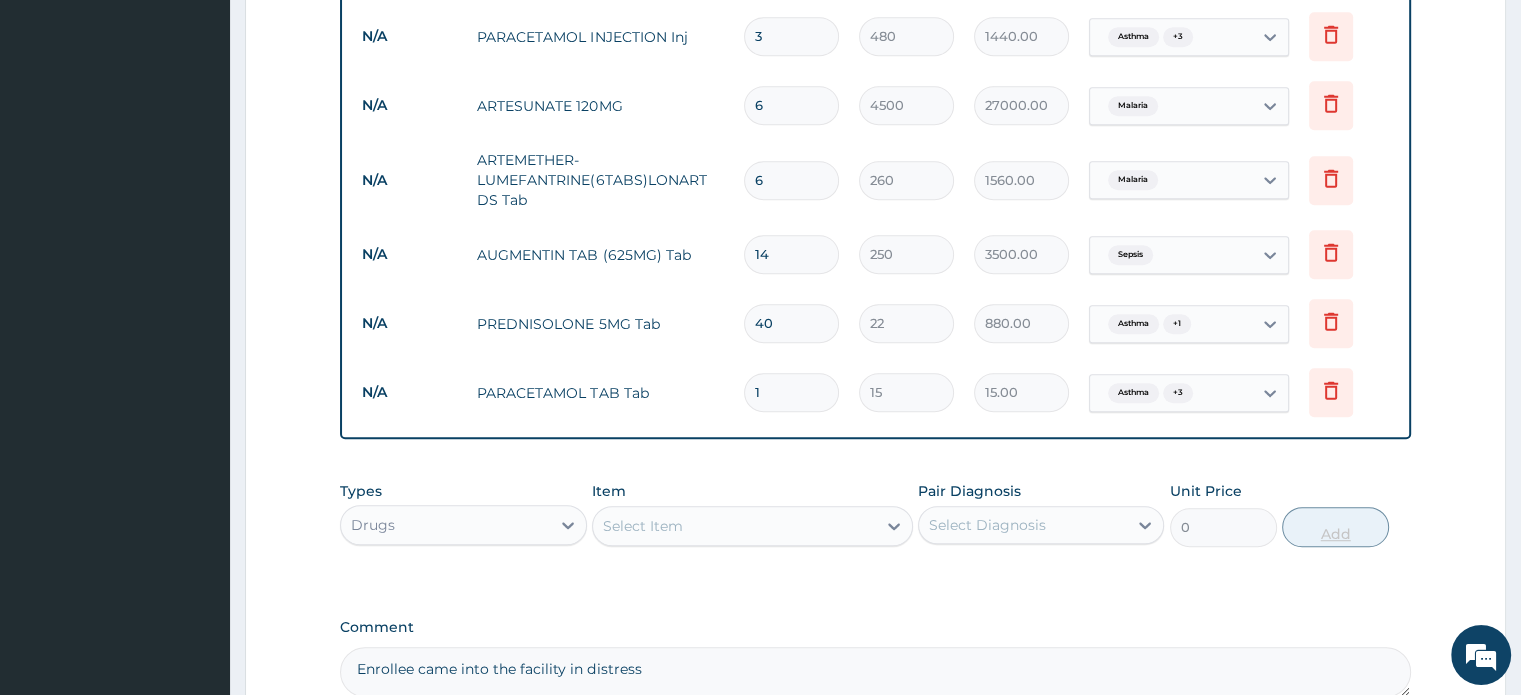 type on "0.00" 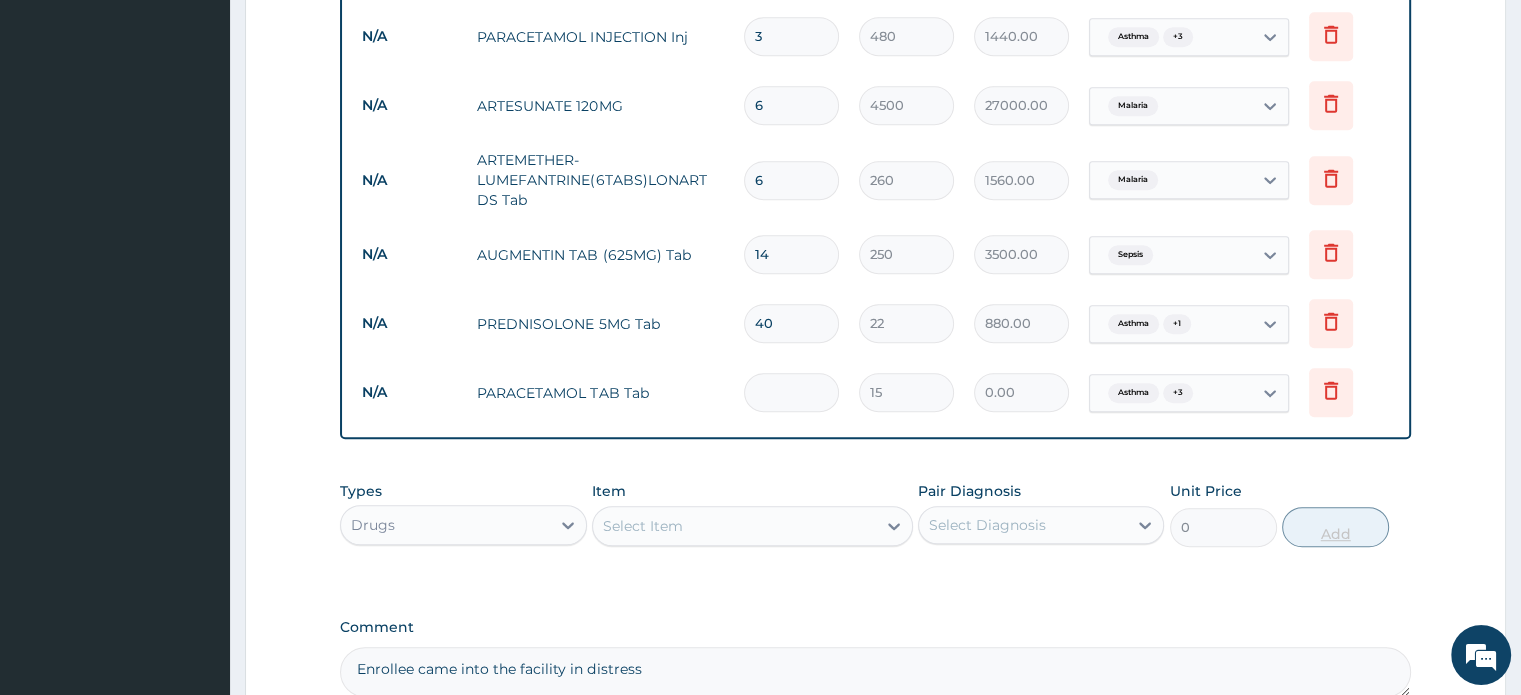 type on "3" 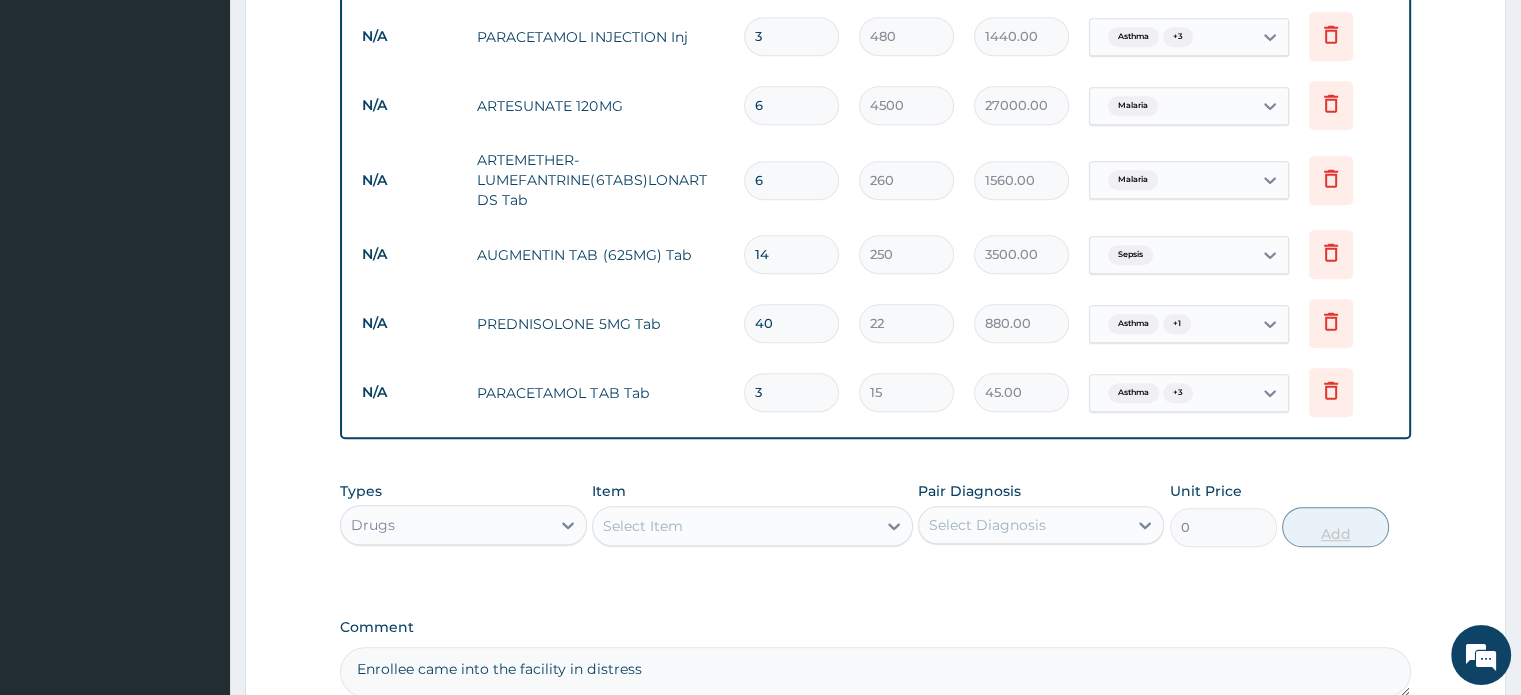 type on "30" 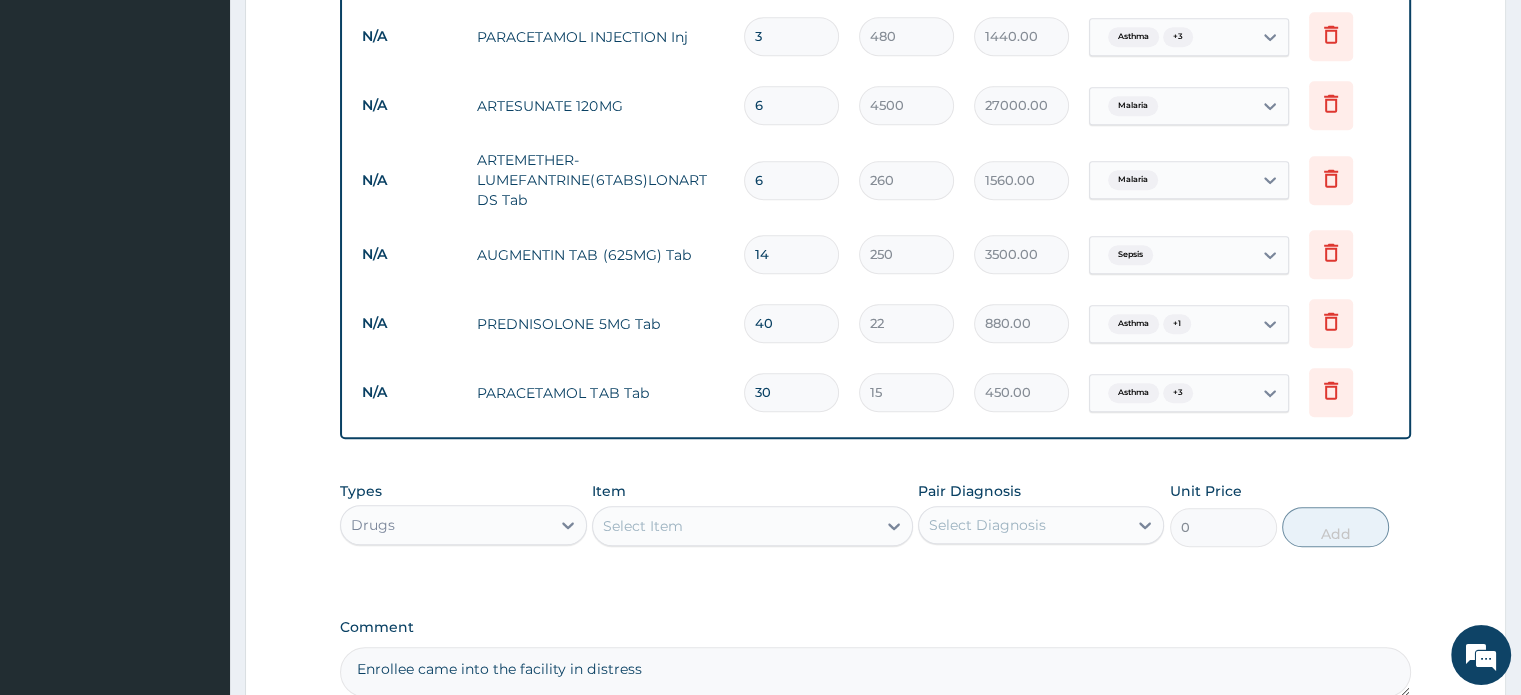 type on "30" 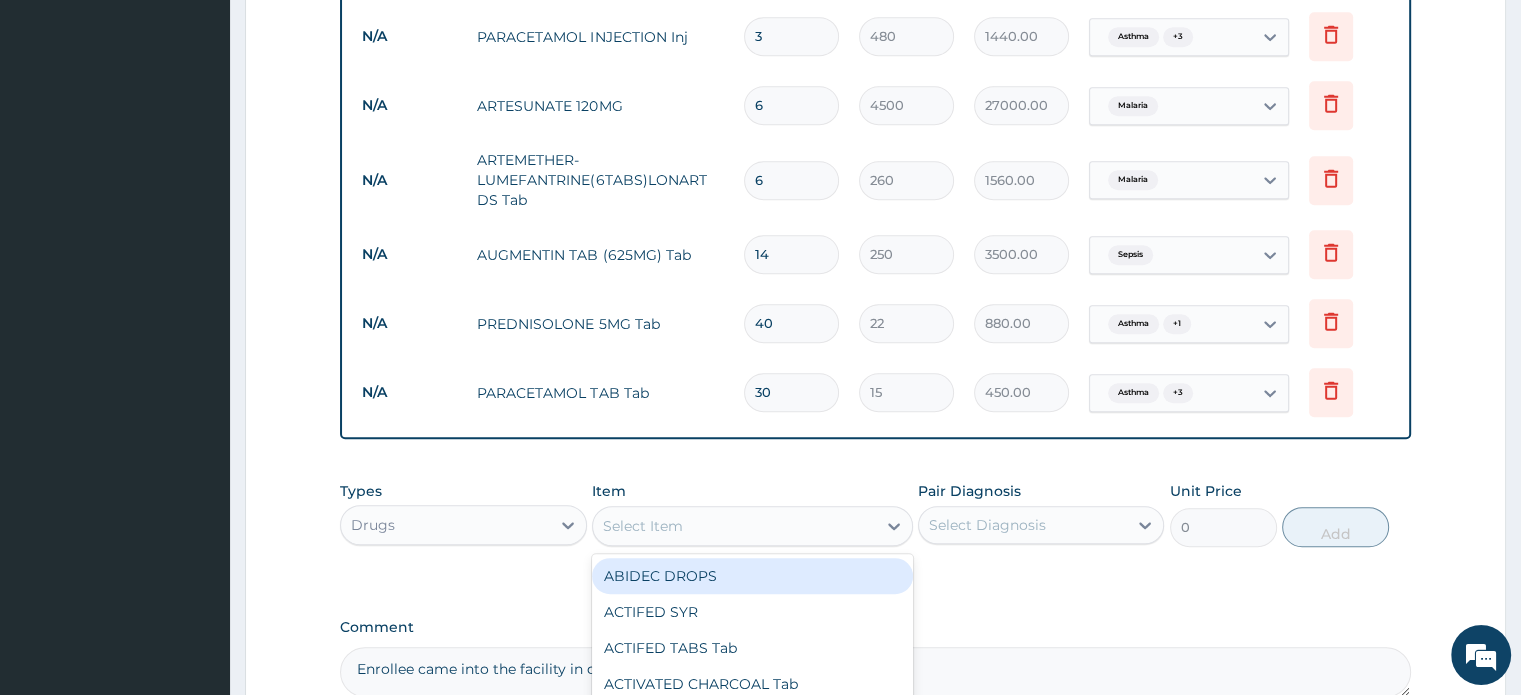 click on "Select Item" at bounding box center [734, 526] 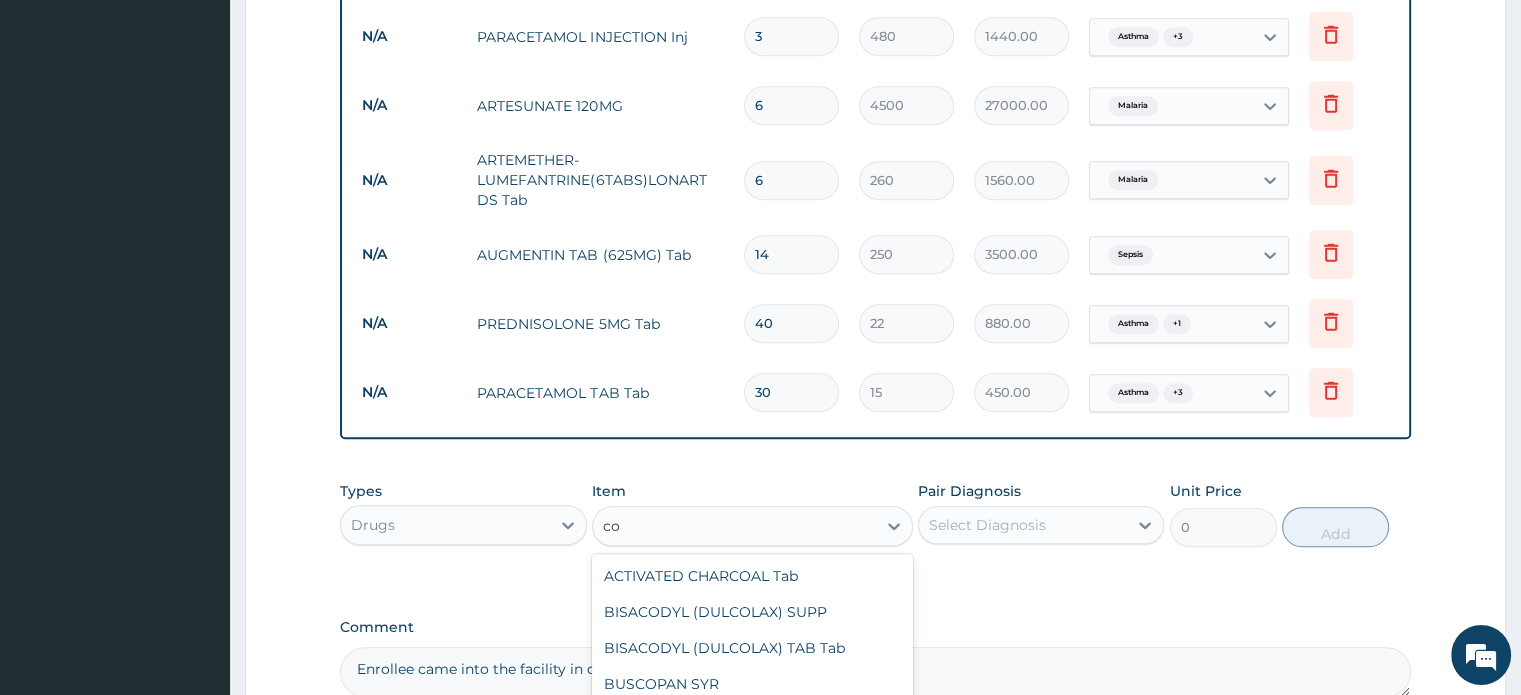type on "c" 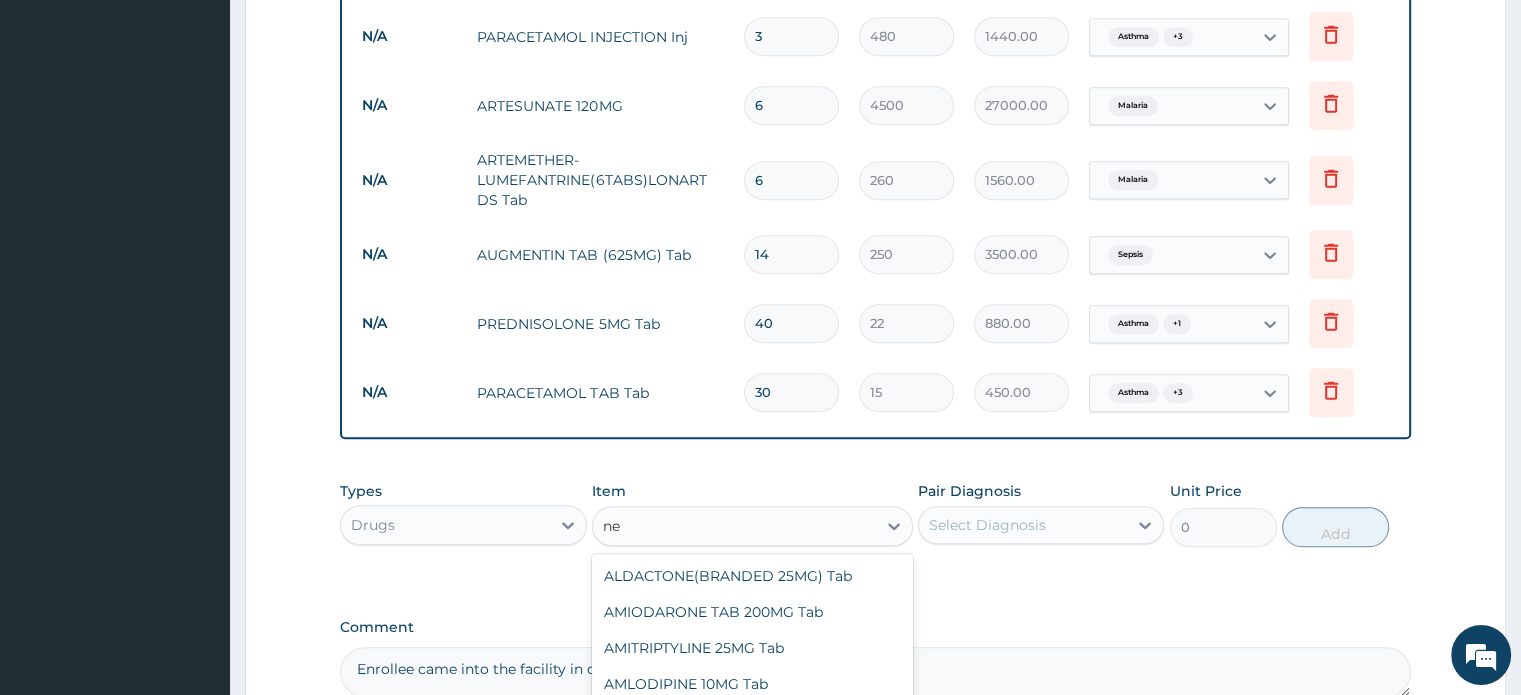 type on "n" 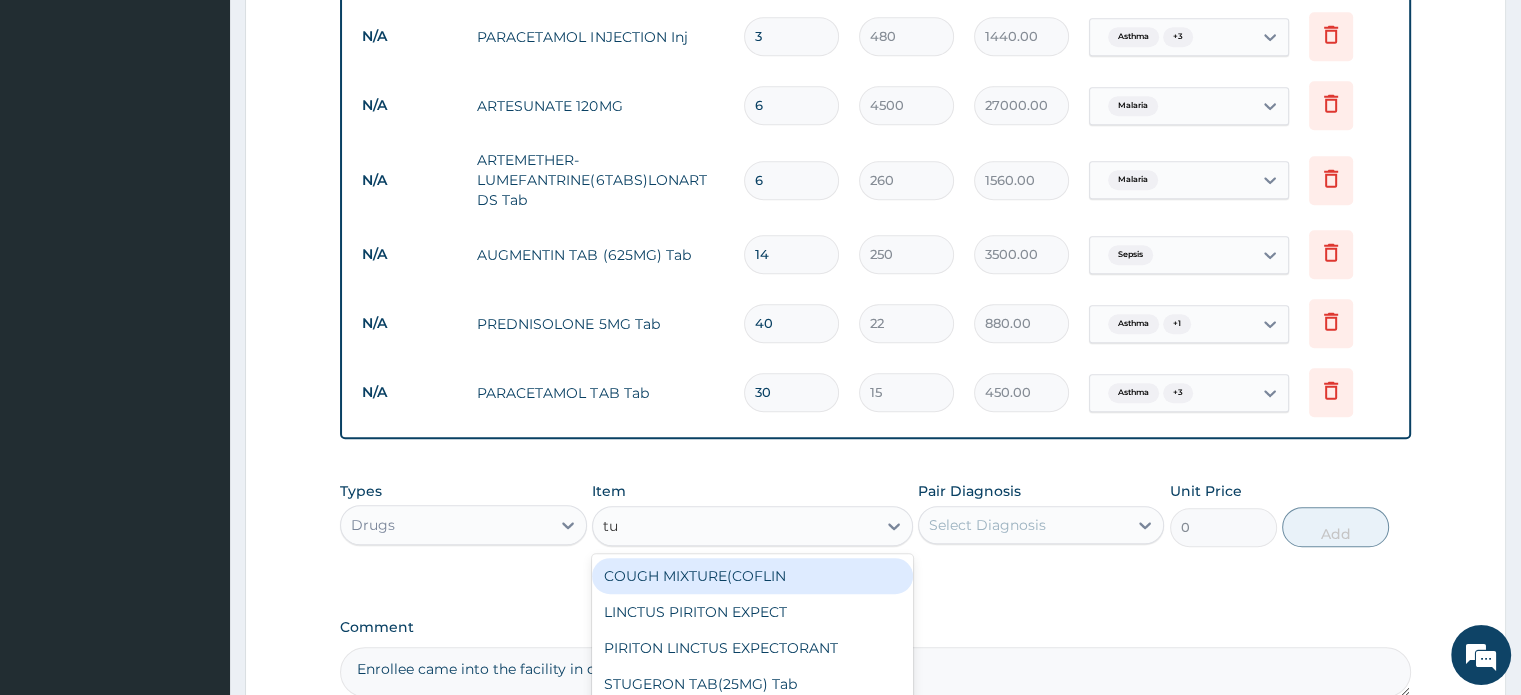 type on "t" 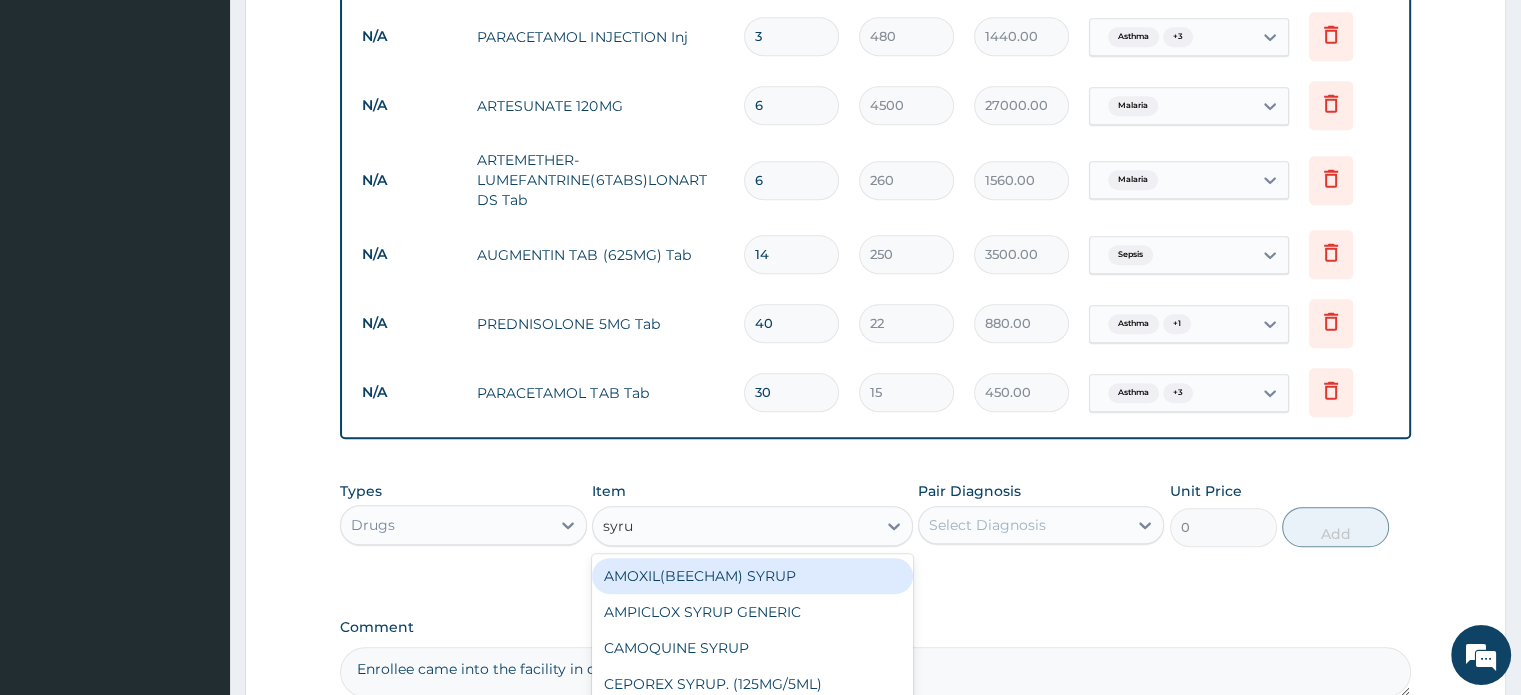 type on "syr" 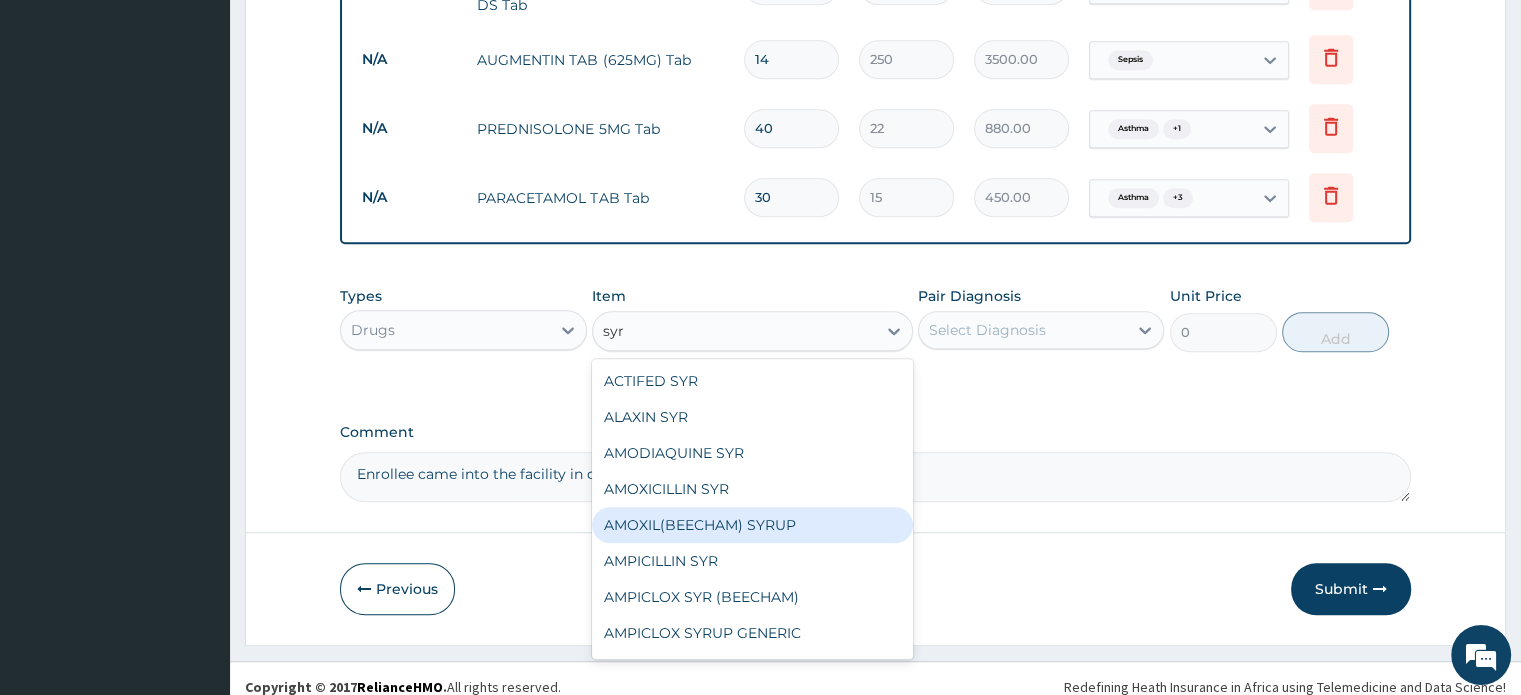 scroll, scrollTop: 1424, scrollLeft: 0, axis: vertical 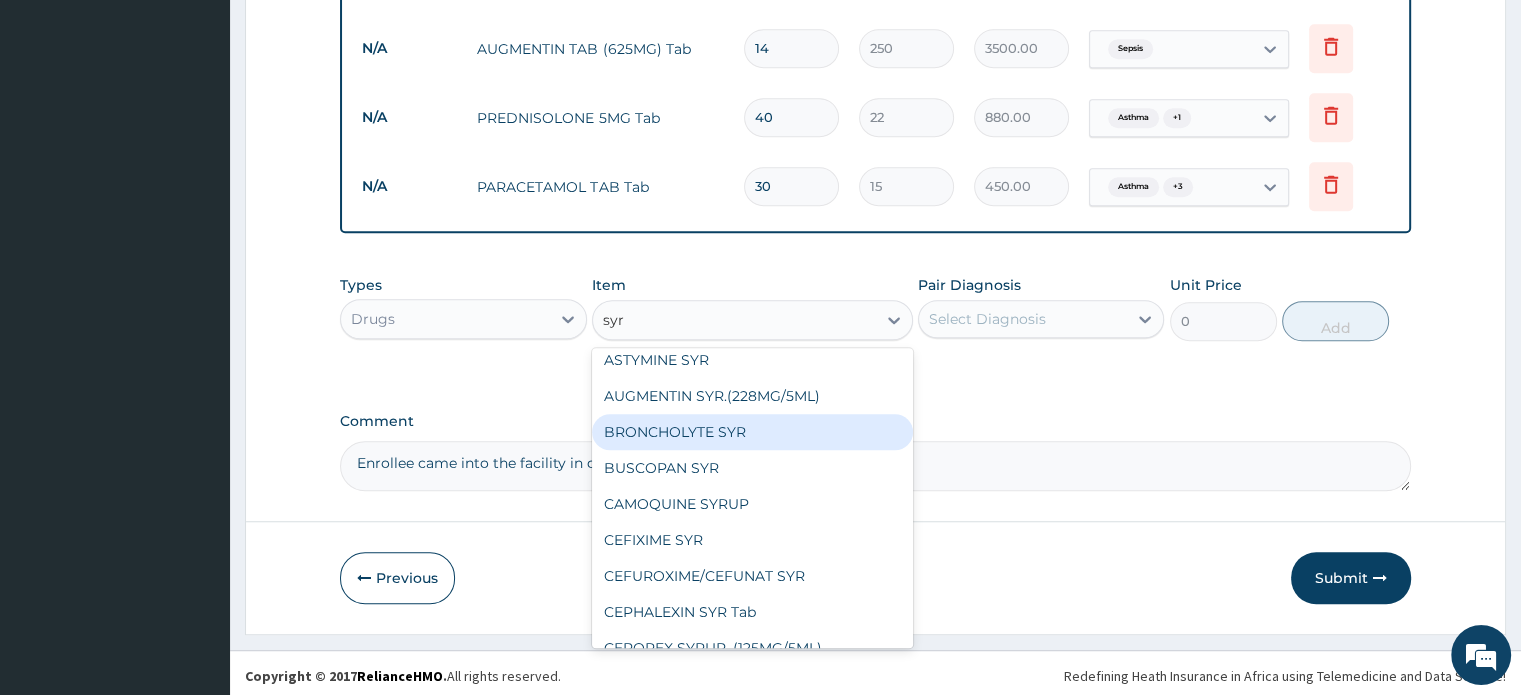 click on "BRONCHOLYTE SYR" at bounding box center [752, 432] 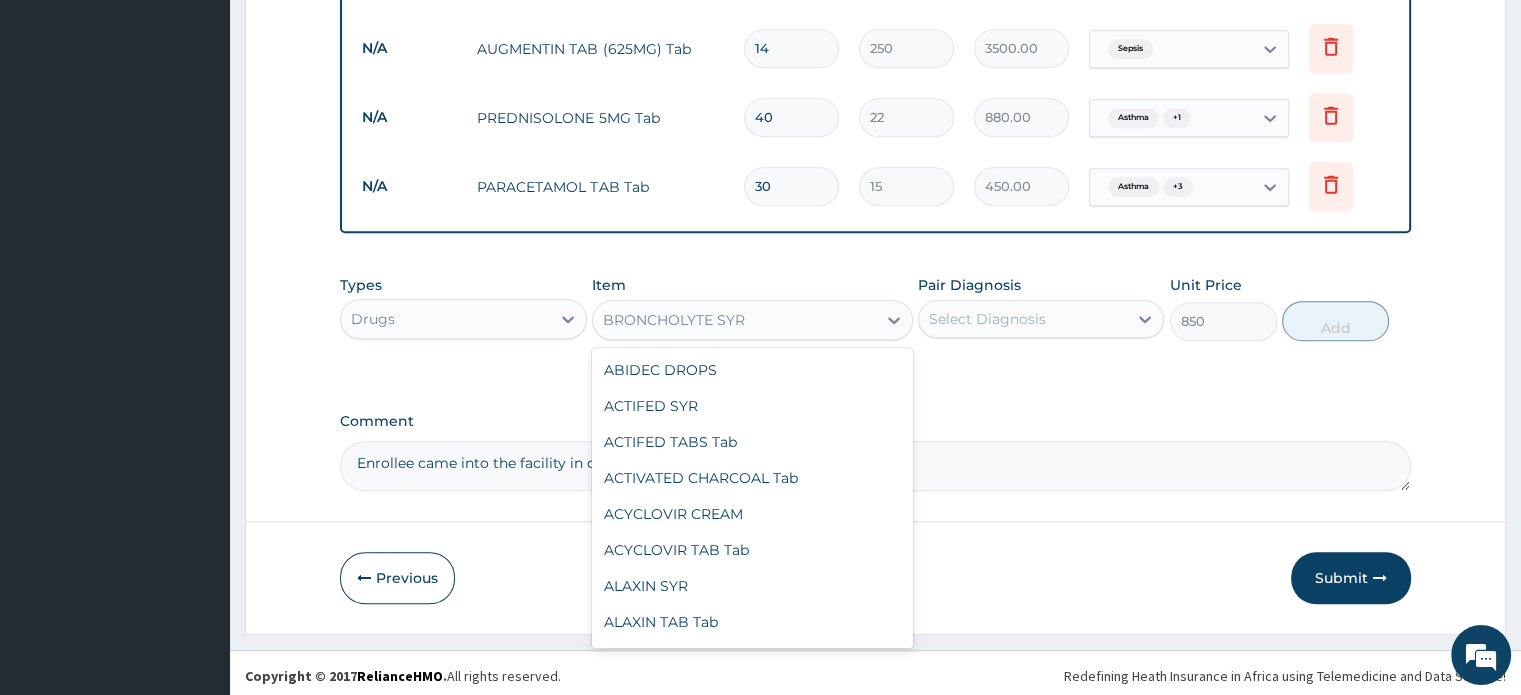 click on "BRONCHOLYTE SYR" at bounding box center (734, 320) 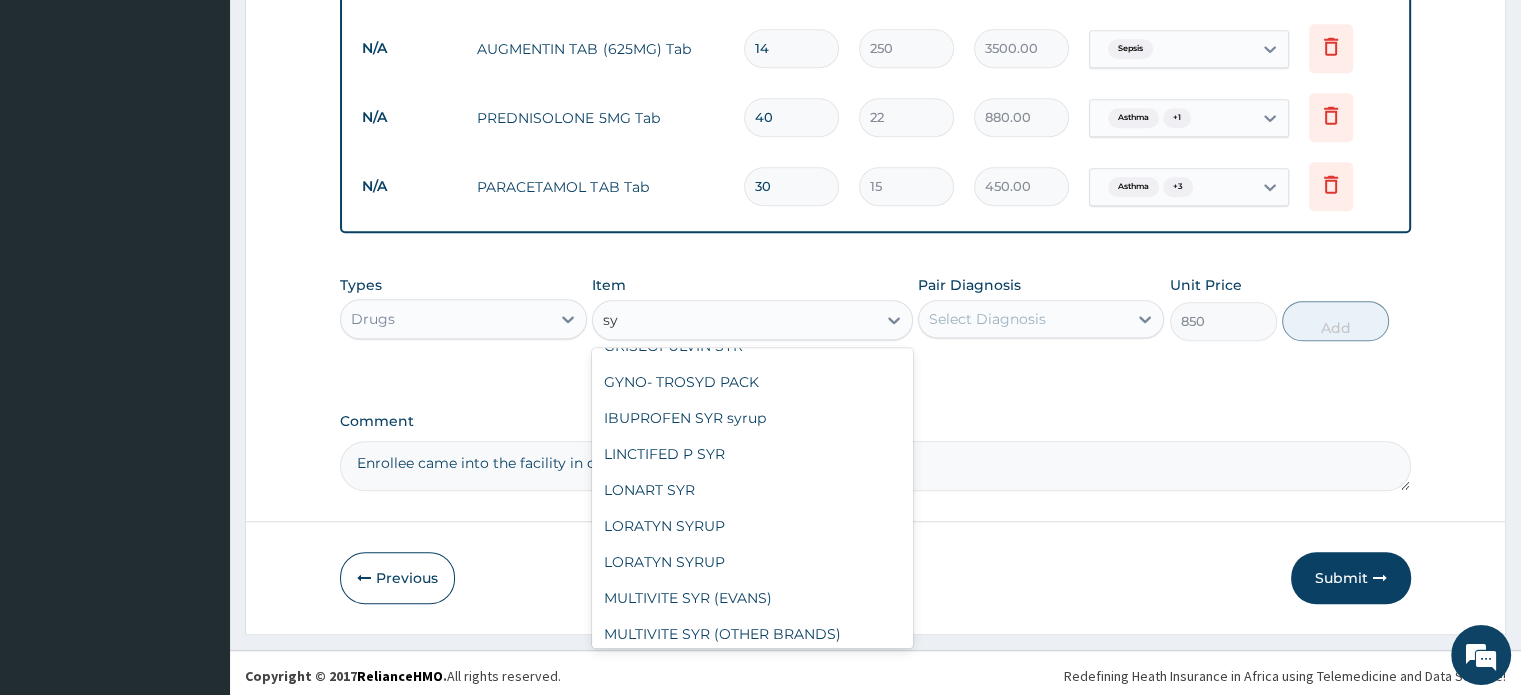 scroll, scrollTop: 400, scrollLeft: 0, axis: vertical 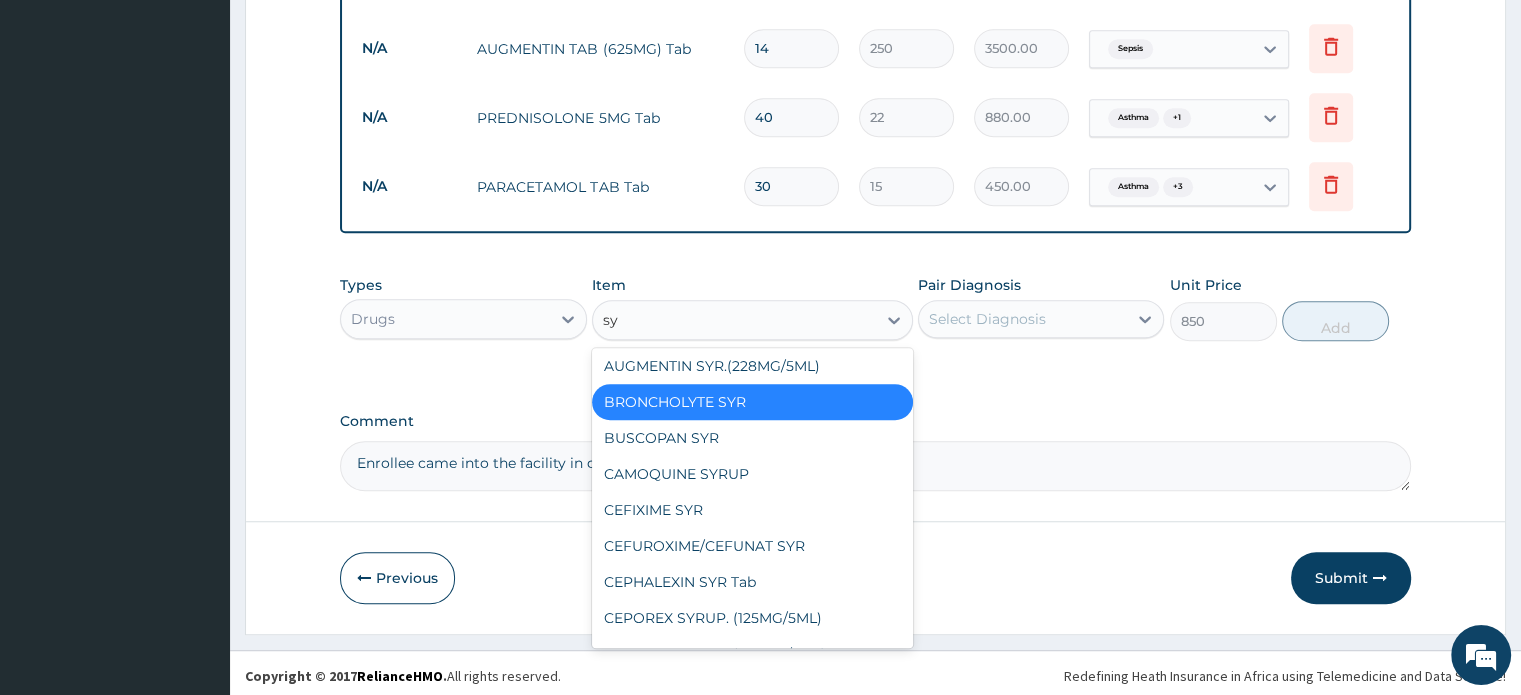type on "syr" 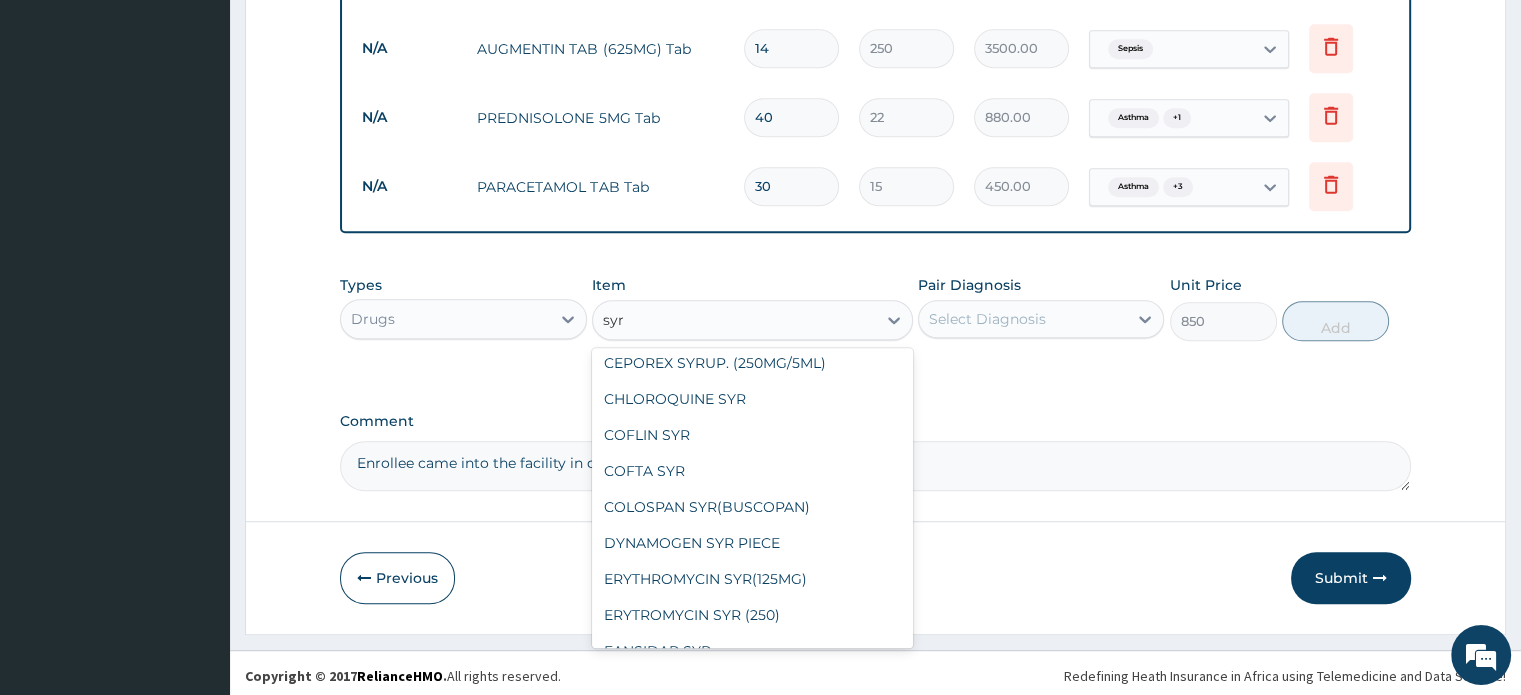 scroll, scrollTop: 692, scrollLeft: 0, axis: vertical 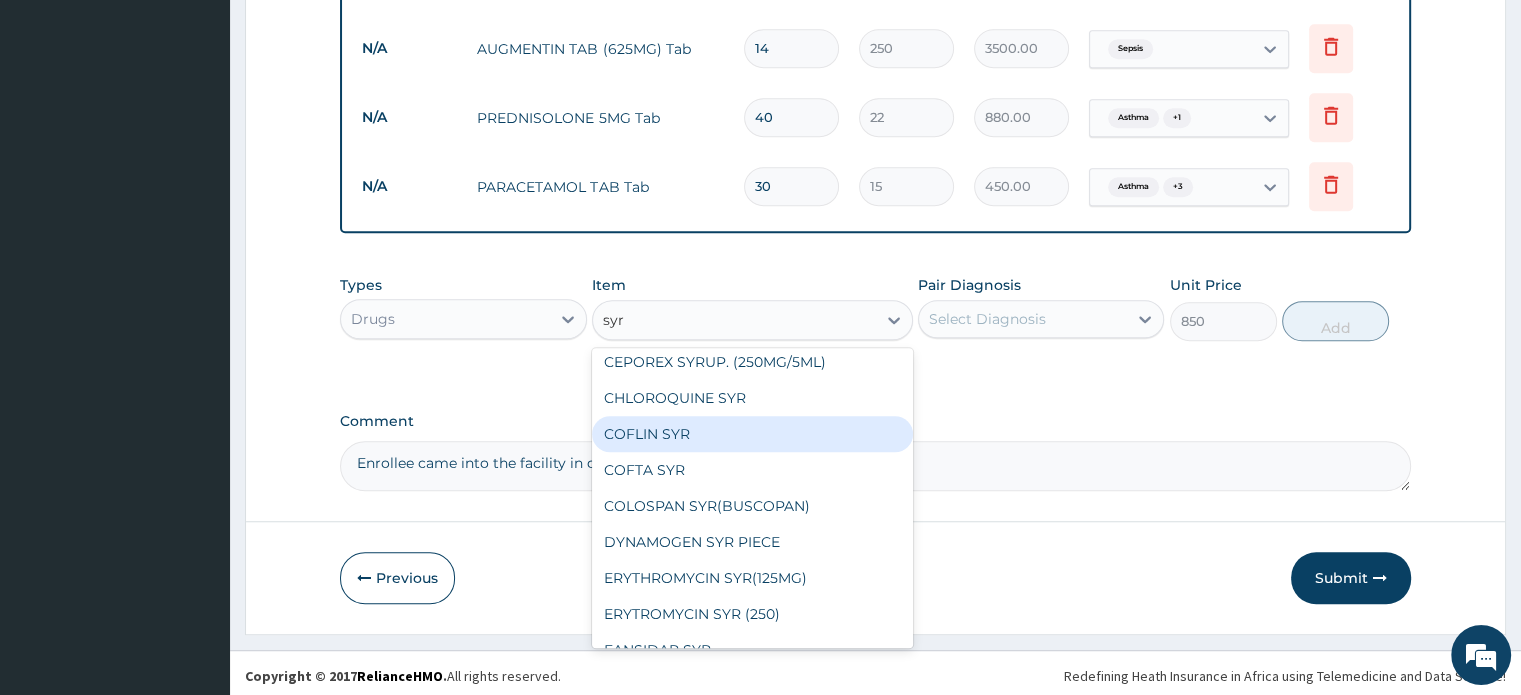 click on "COFLIN SYR" at bounding box center (752, 434) 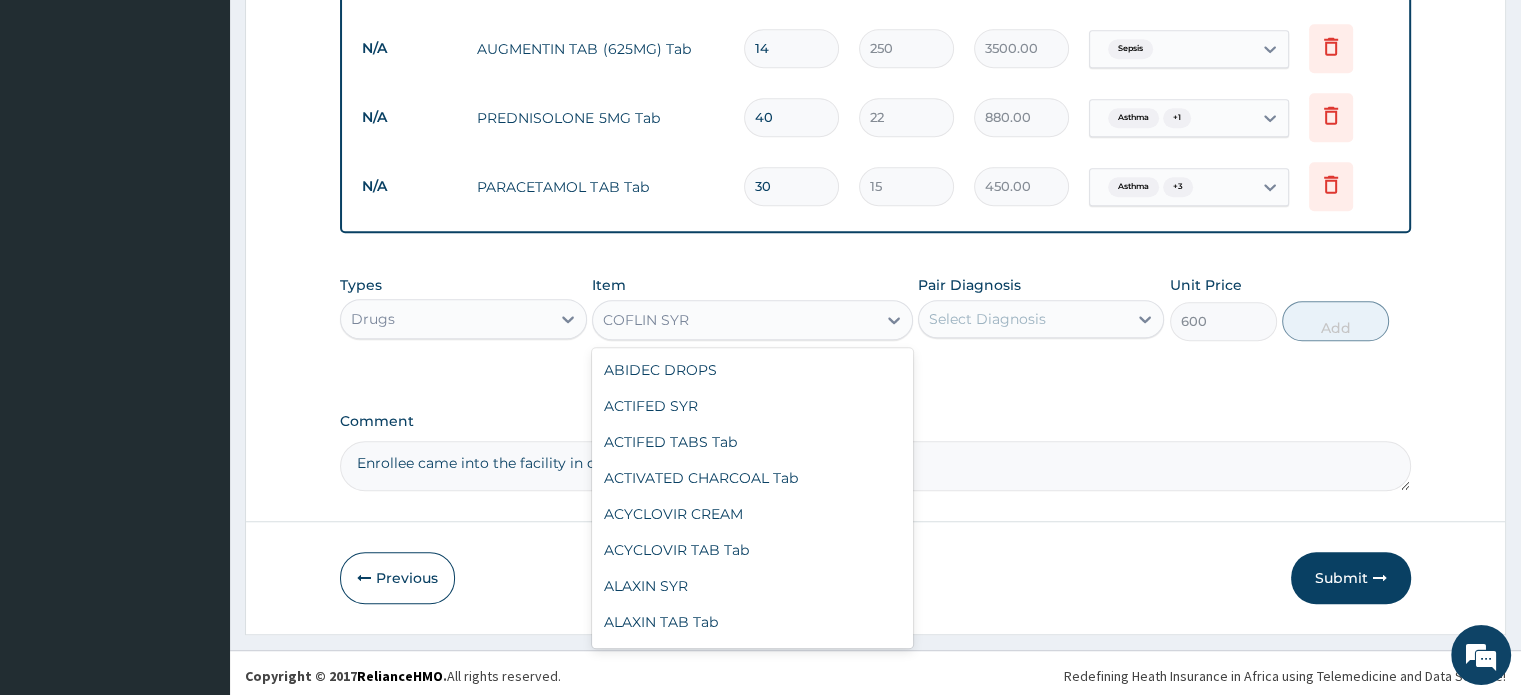 click on "COFLIN SYR" at bounding box center (734, 320) 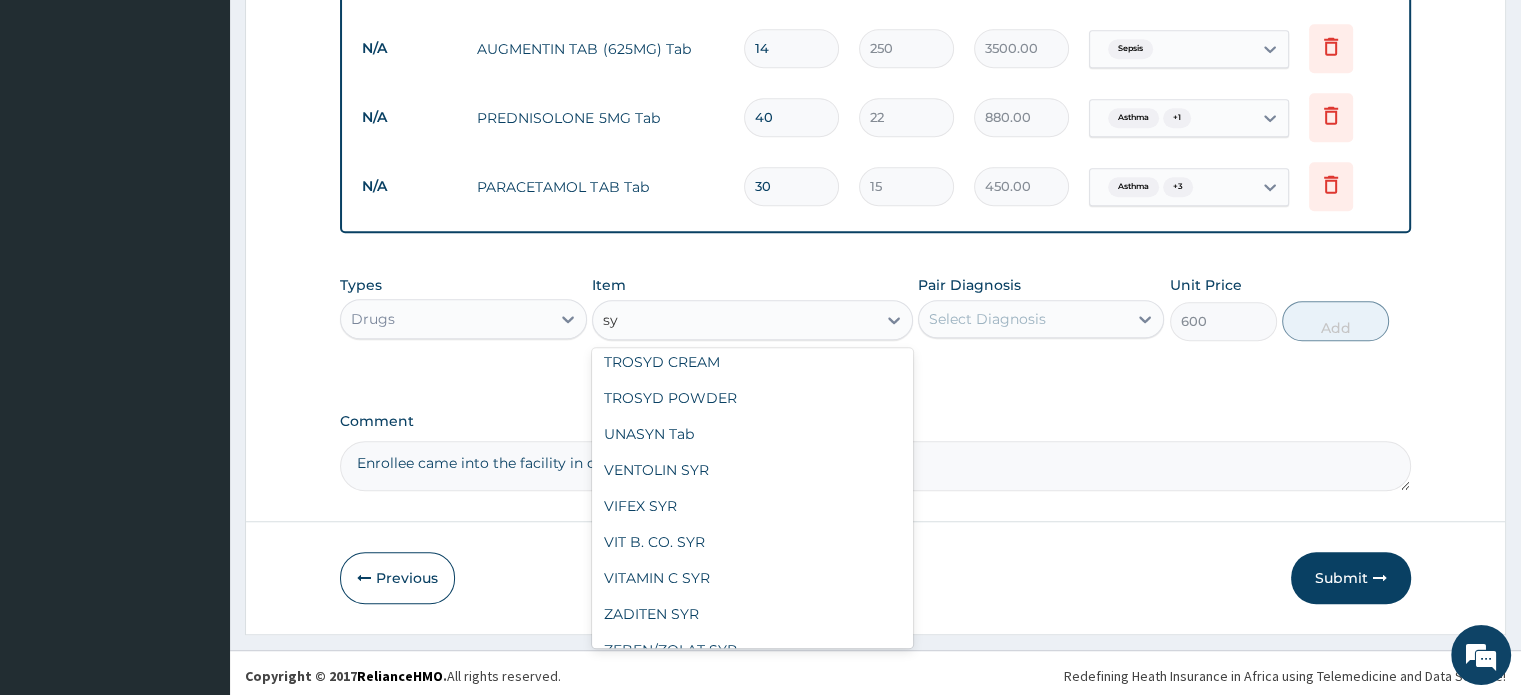 scroll, scrollTop: 508, scrollLeft: 0, axis: vertical 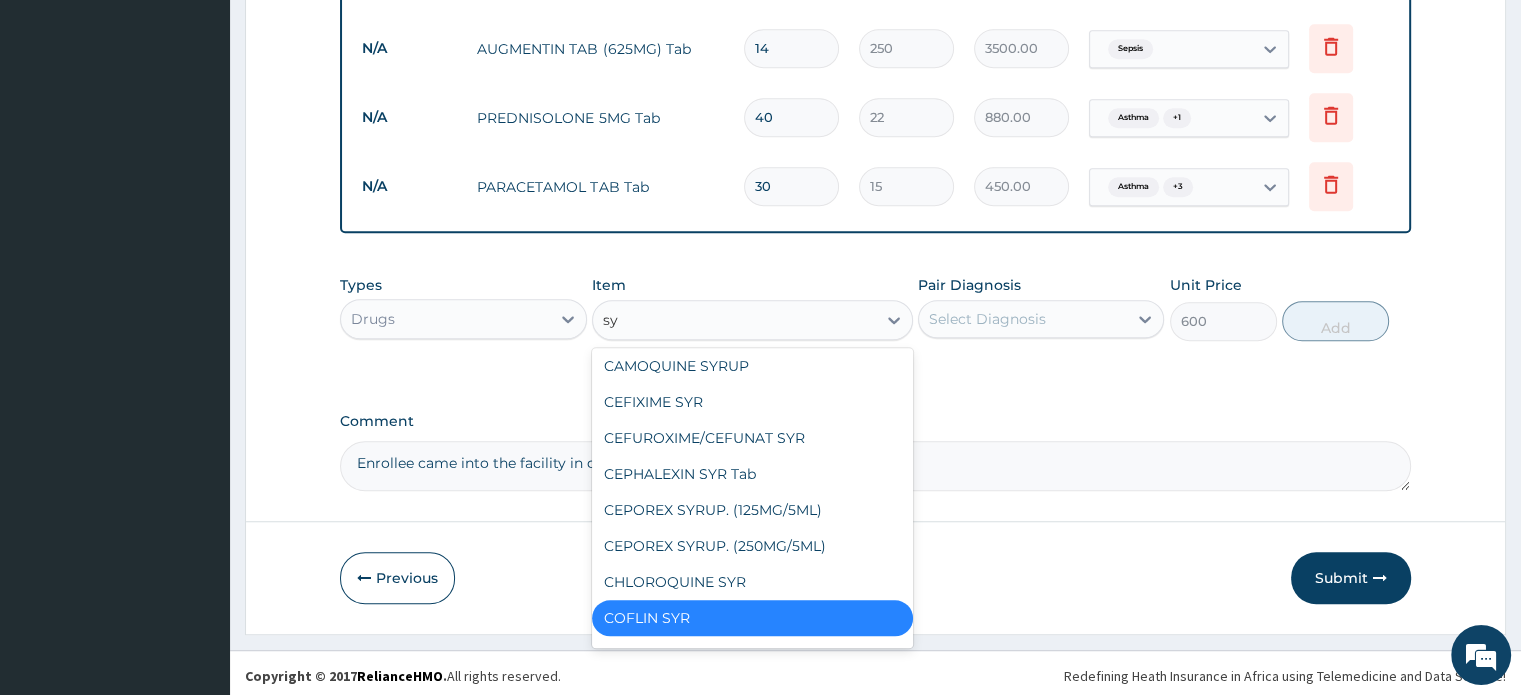 type on "syr" 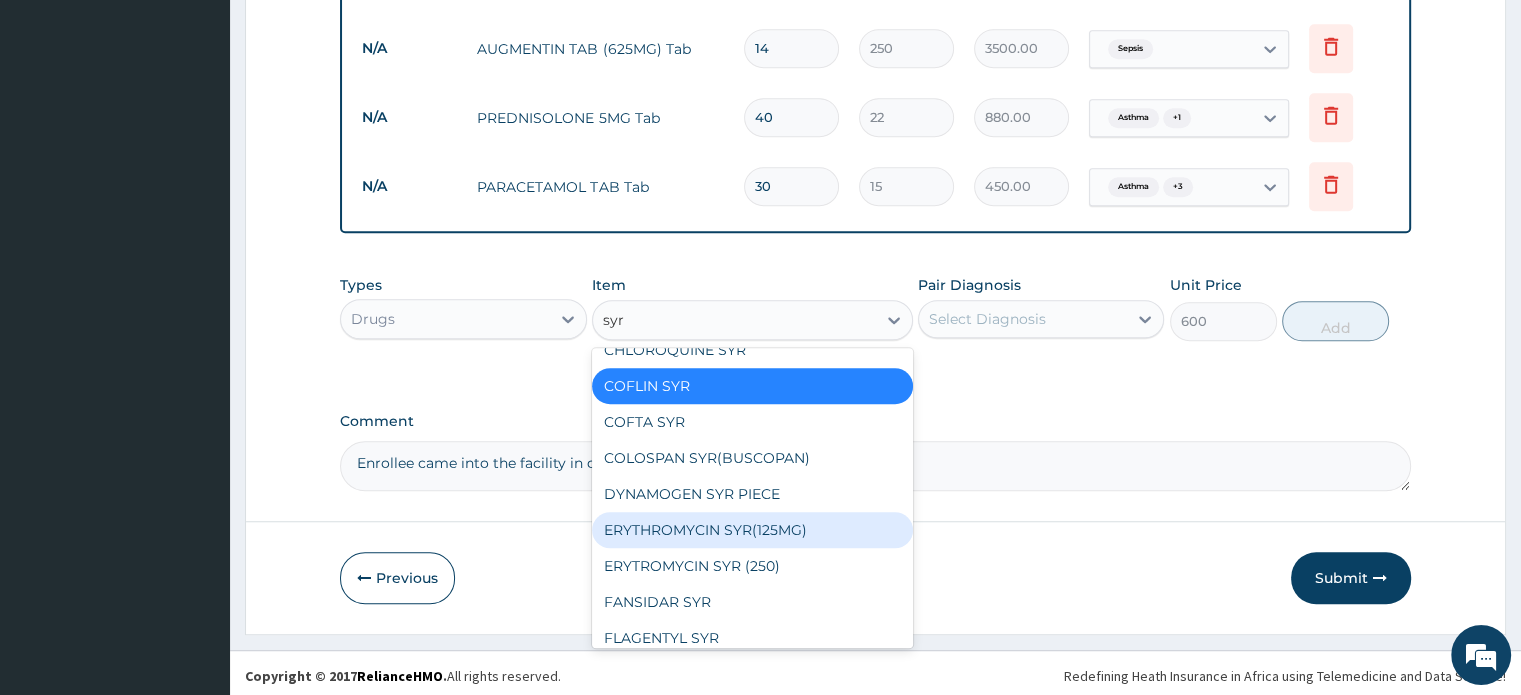 scroll, scrollTop: 720, scrollLeft: 0, axis: vertical 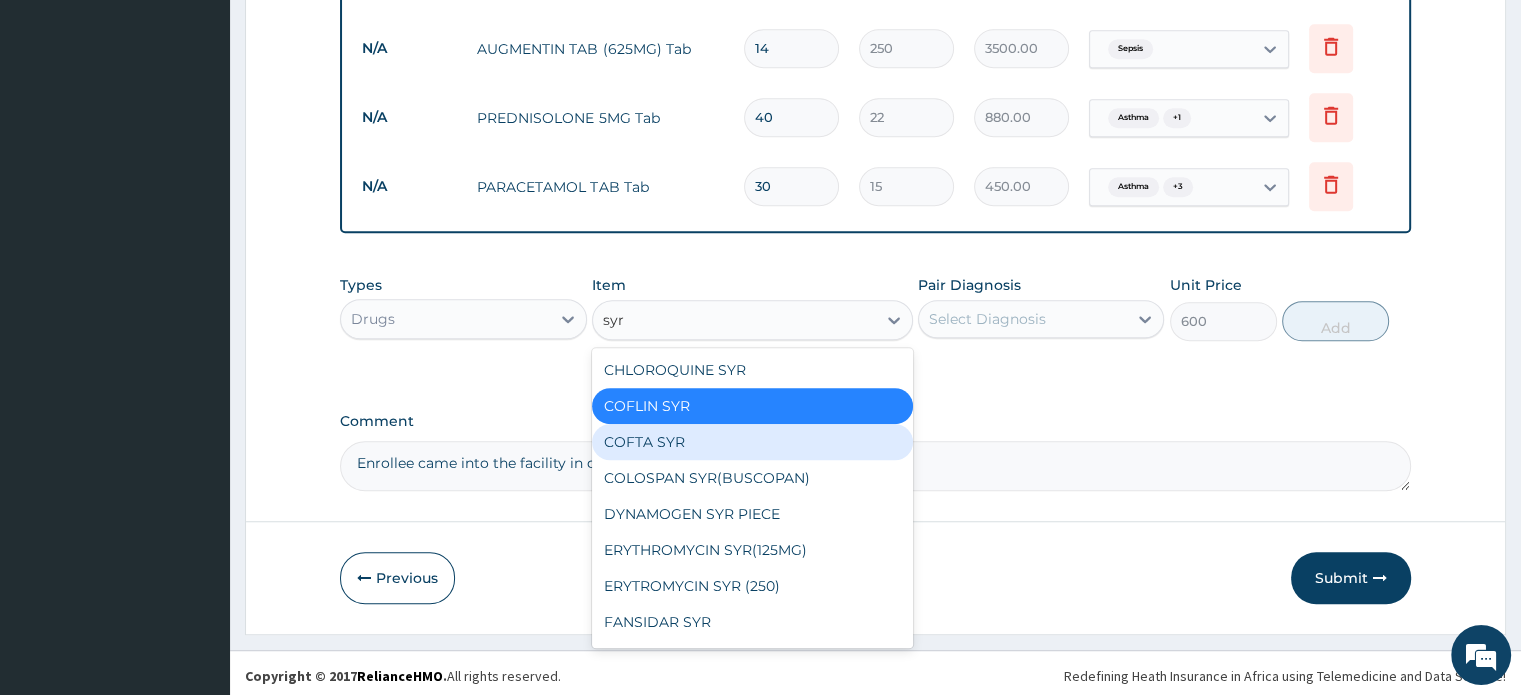 click on "COFTA SYR" at bounding box center [752, 442] 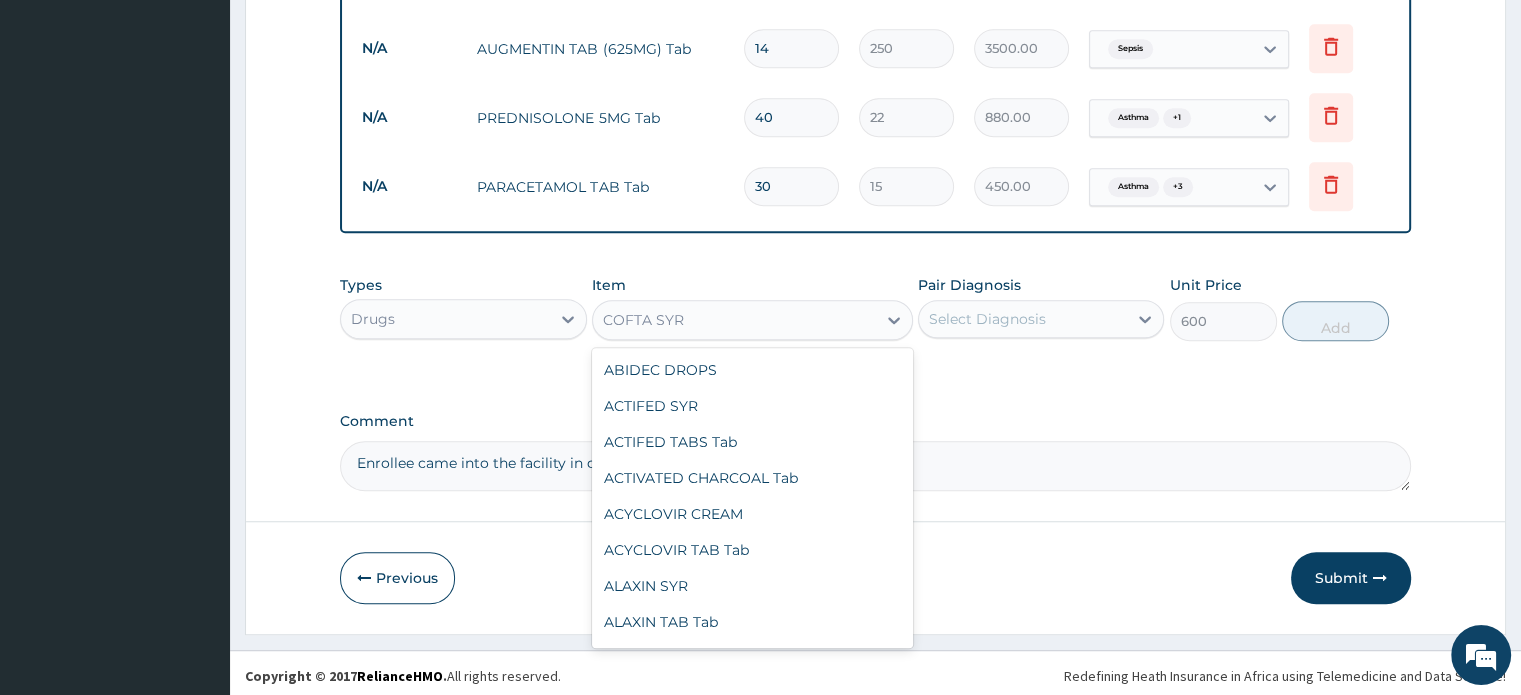 click on "COFTA SYR" at bounding box center (734, 320) 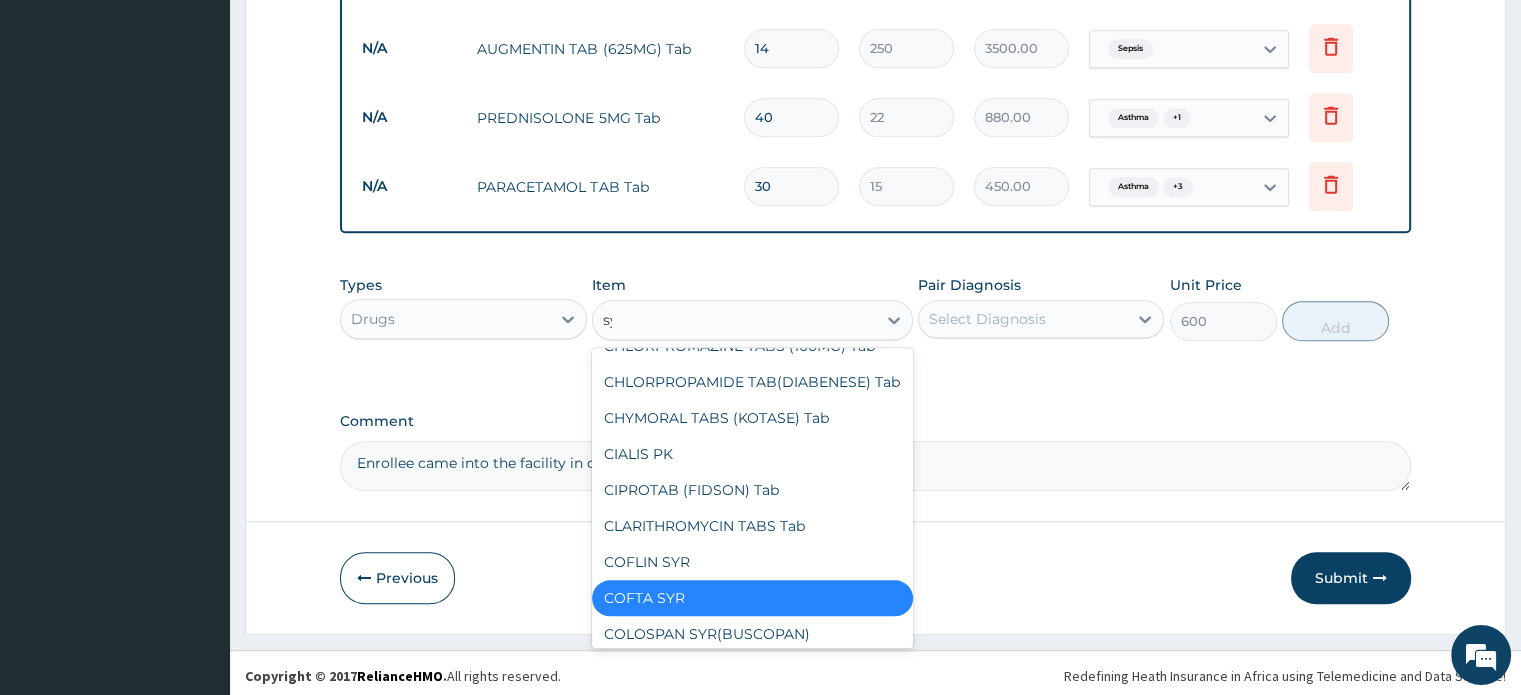 type on "syr" 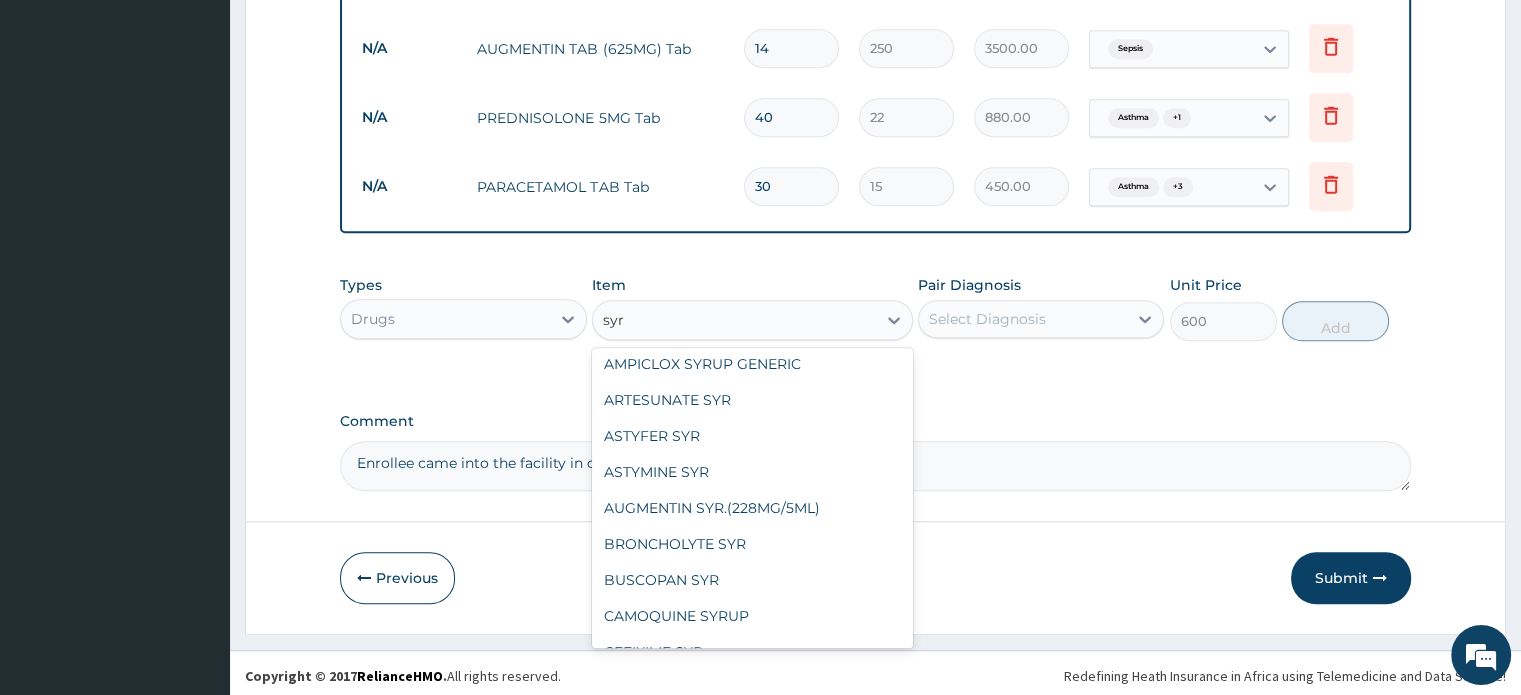 scroll, scrollTop: 263, scrollLeft: 0, axis: vertical 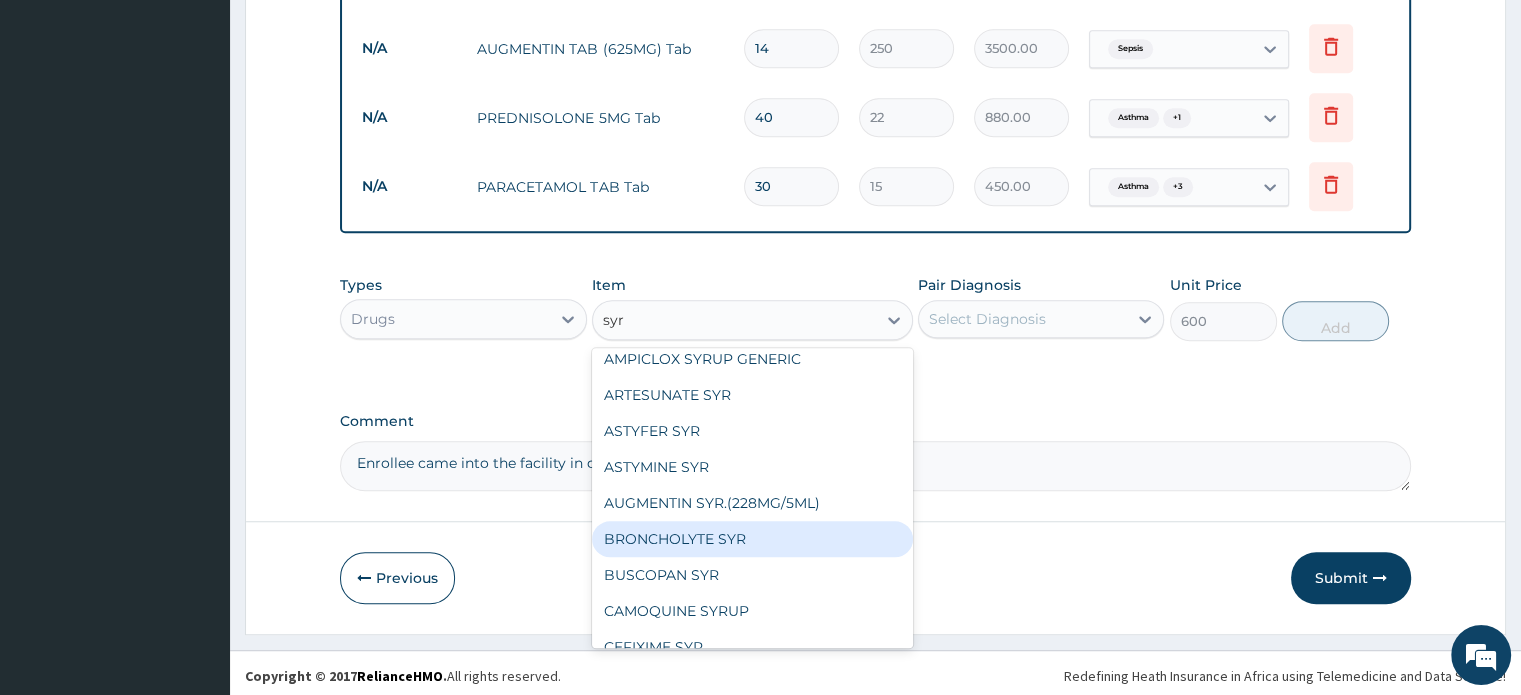 click on "BRONCHOLYTE SYR" at bounding box center [752, 539] 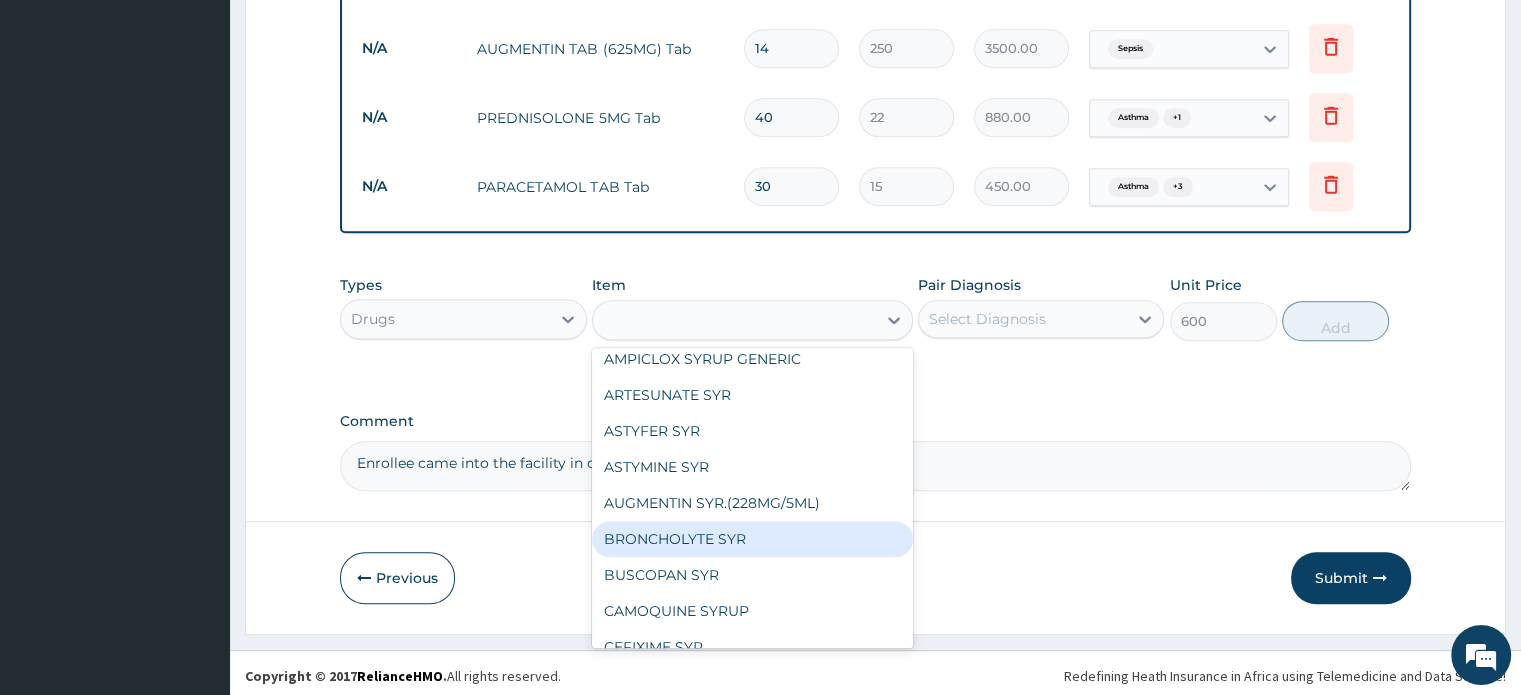 type on "850" 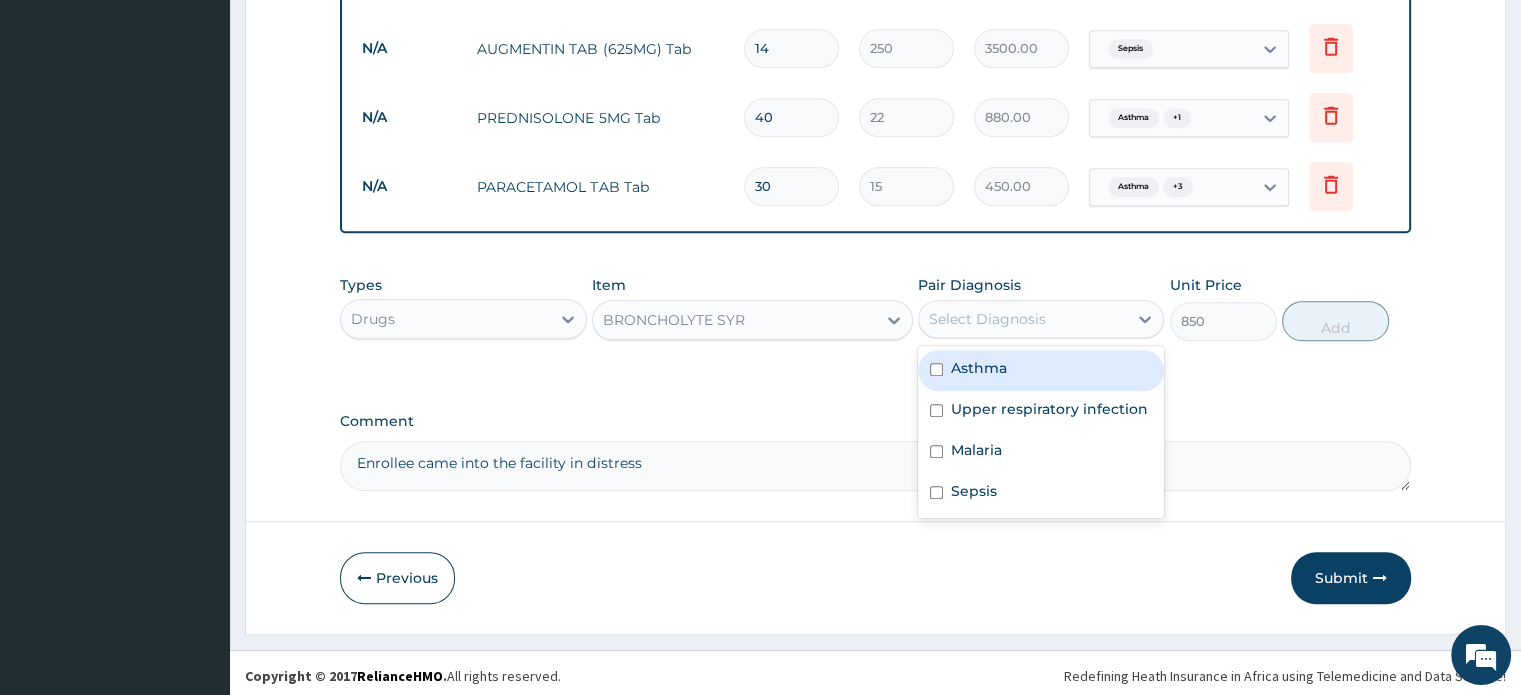 click on "Select Diagnosis" at bounding box center [1023, 319] 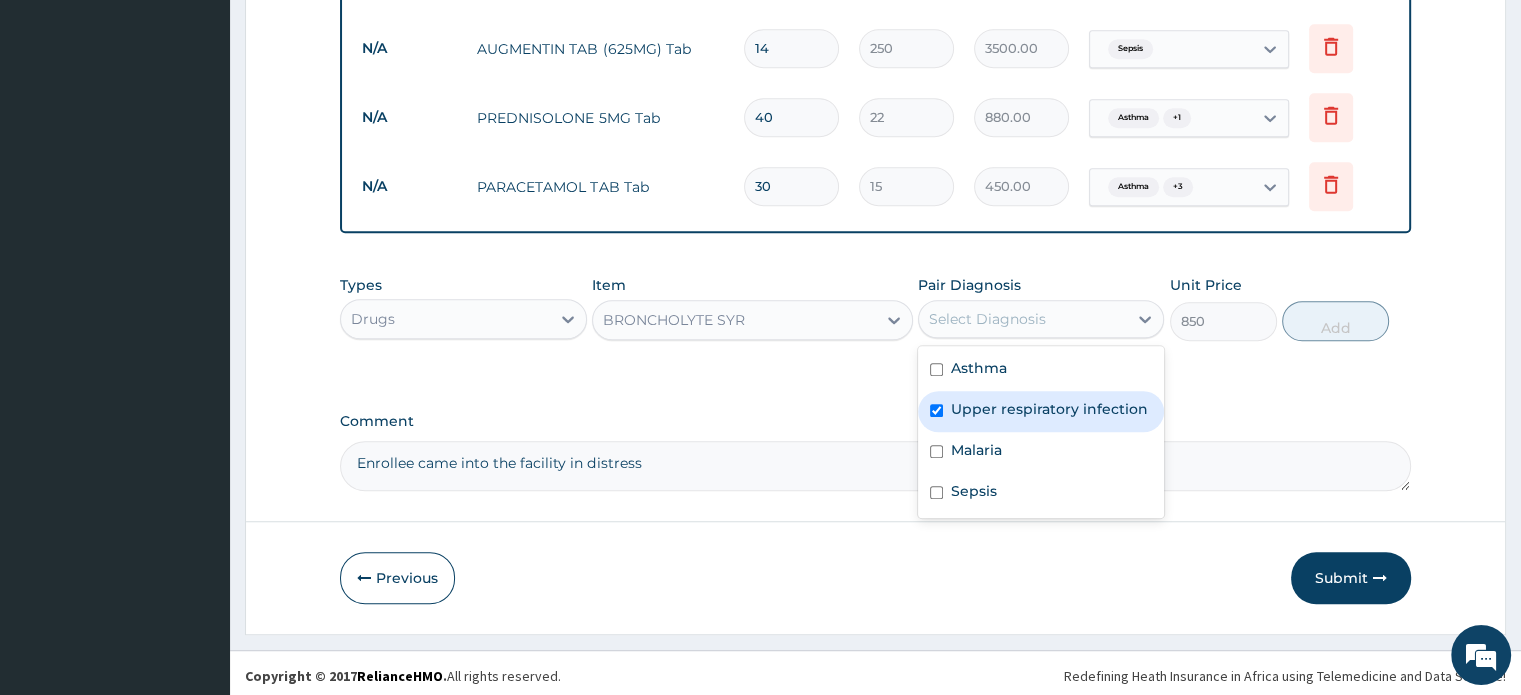 checkbox on "true" 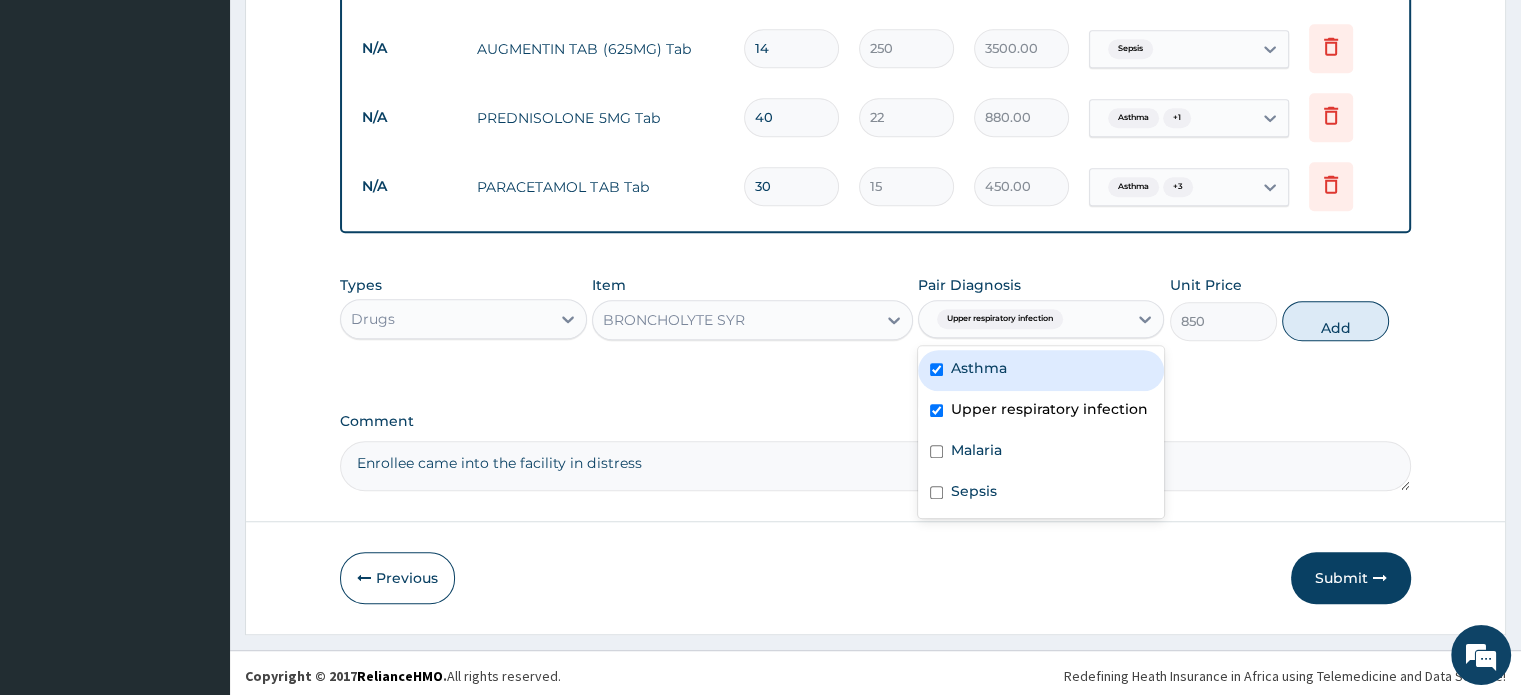 checkbox on "true" 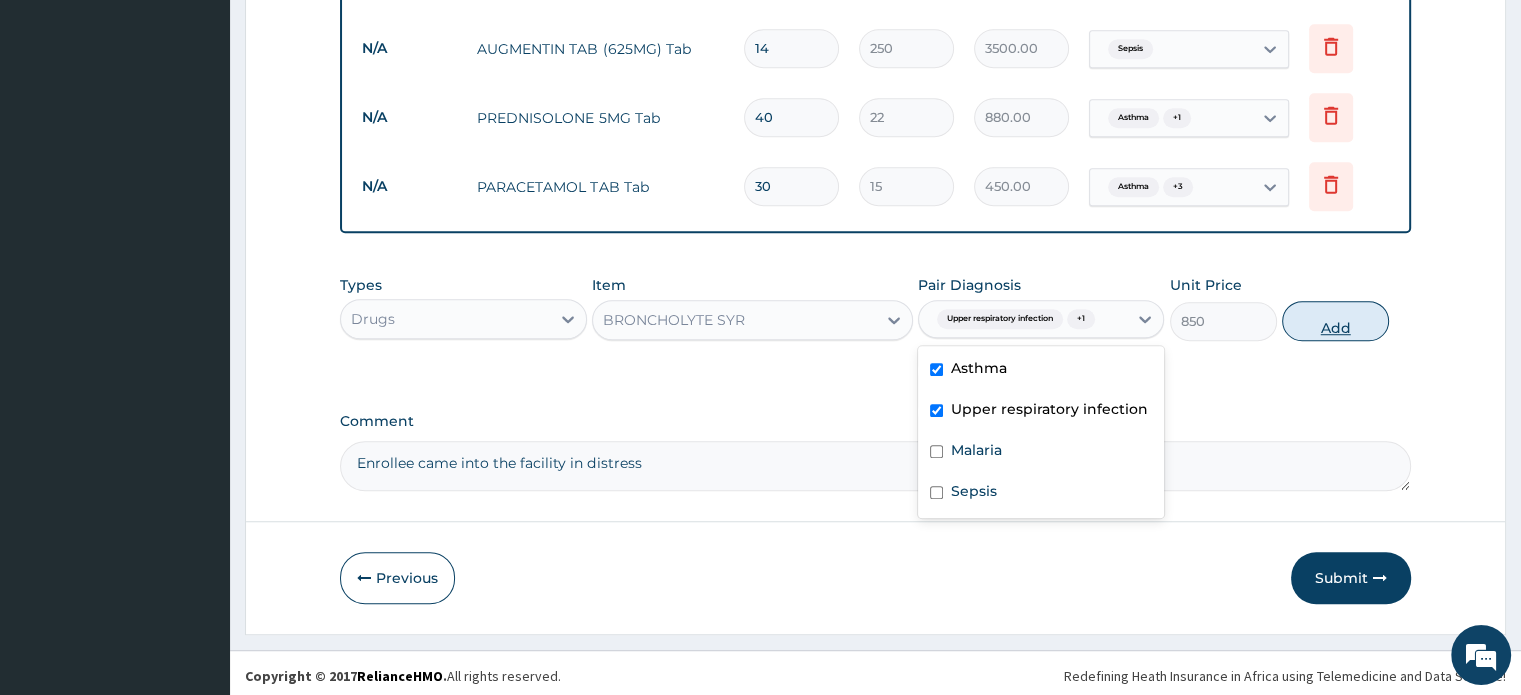 click on "Add" at bounding box center (1335, 321) 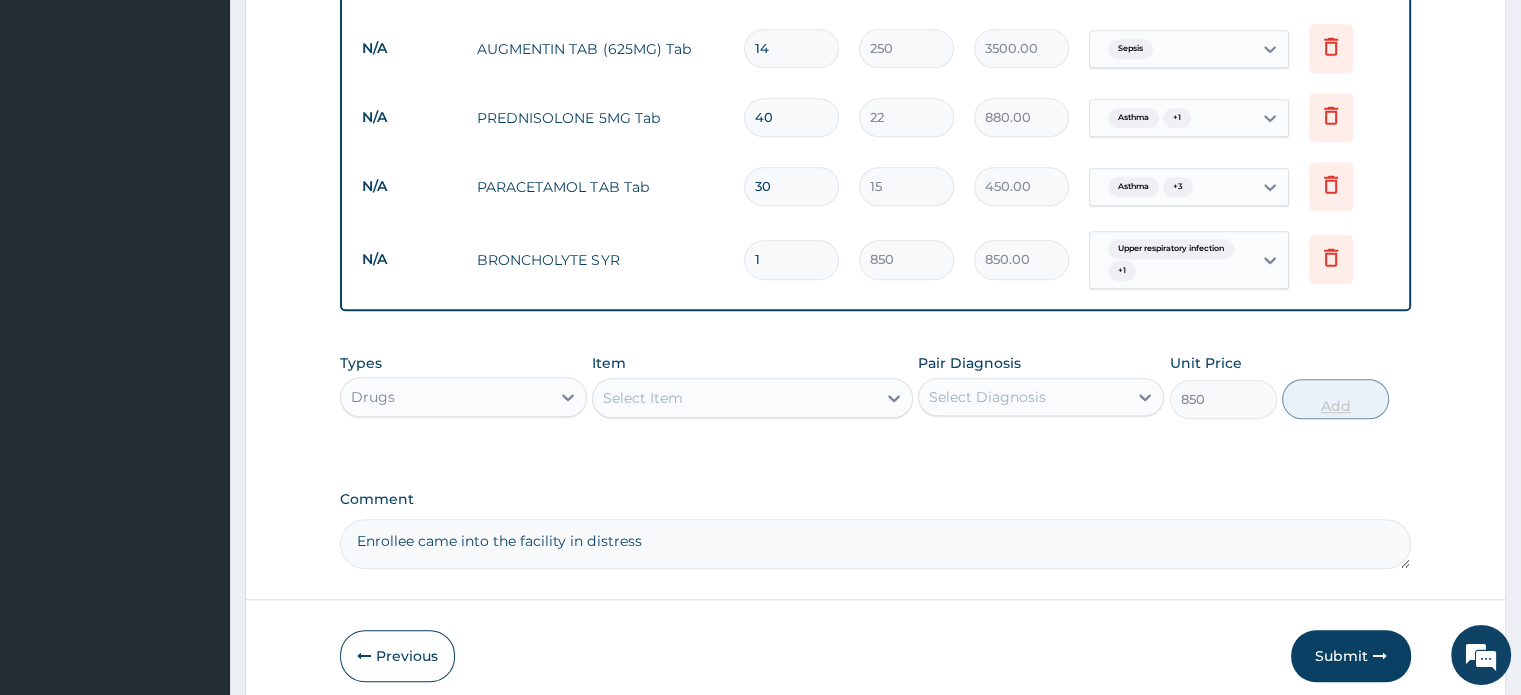type on "0" 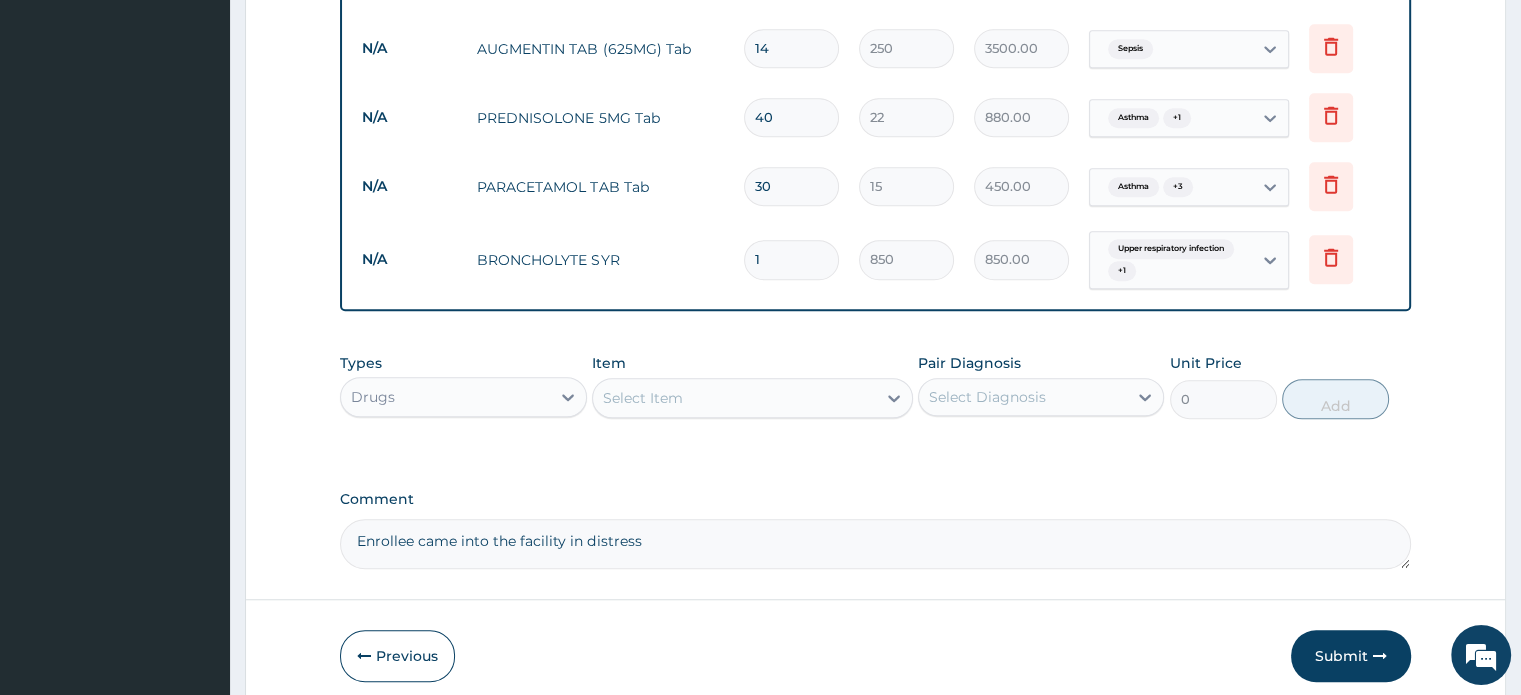click on "Types Drugs Item Select Item Pair Diagnosis Select Diagnosis Unit Price 0 Add" at bounding box center (875, 386) 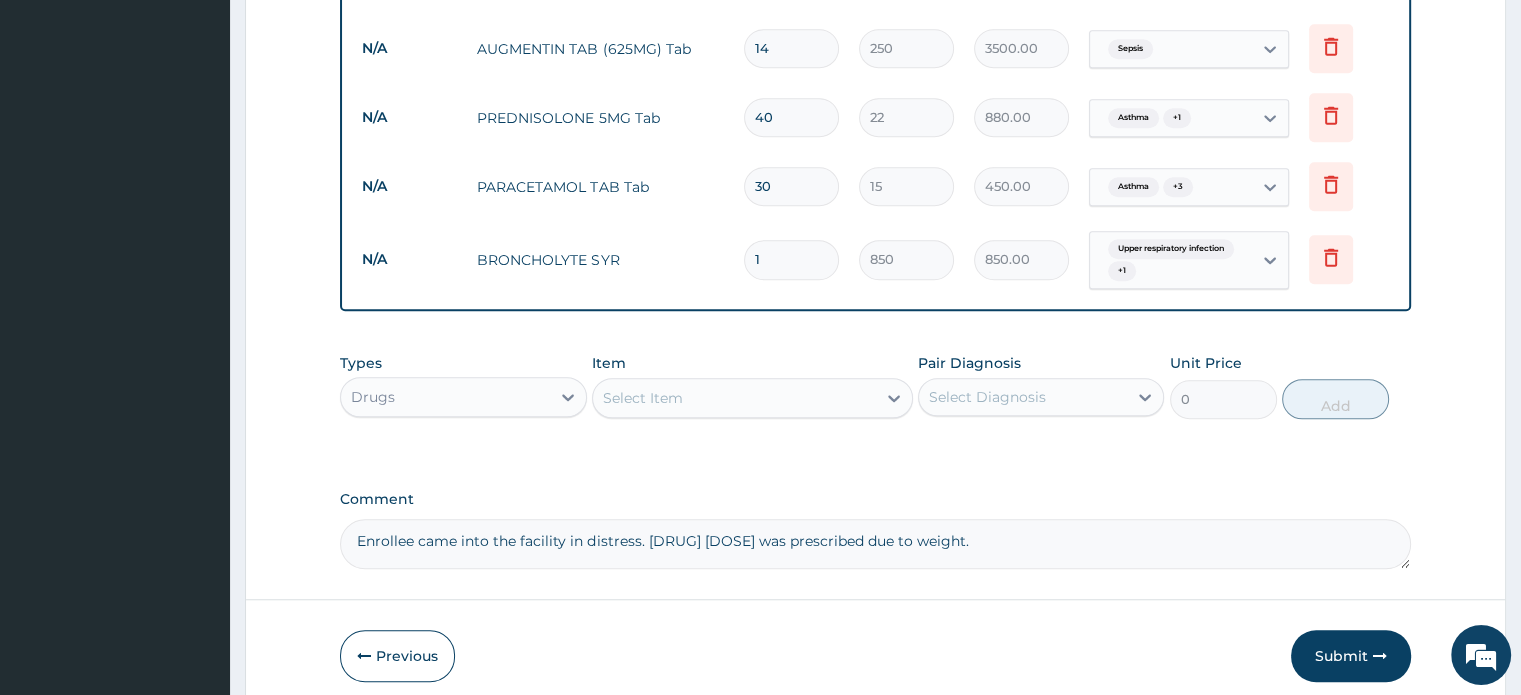 type on "Enrollee came into the facility in distress. [DRUG] [DOSE] was prescribed due to weight." 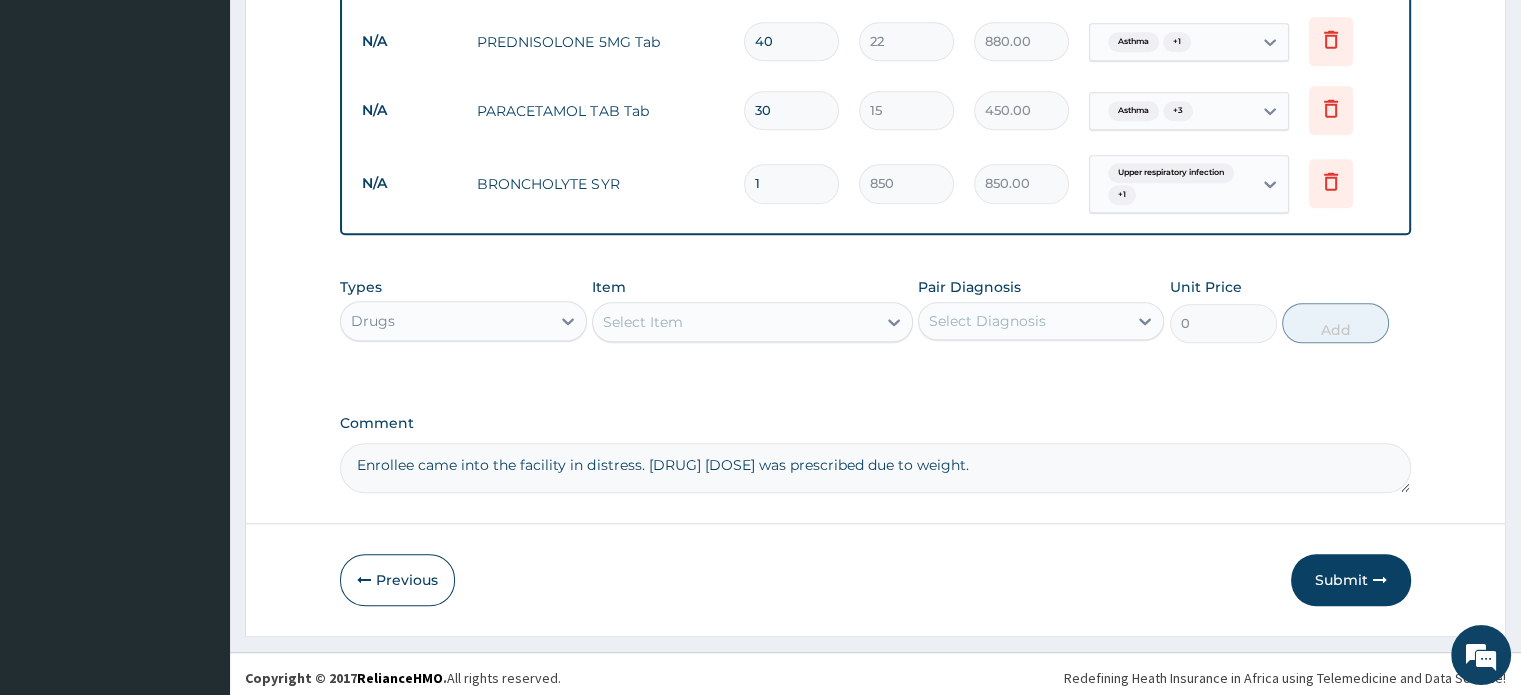 scroll, scrollTop: 1501, scrollLeft: 0, axis: vertical 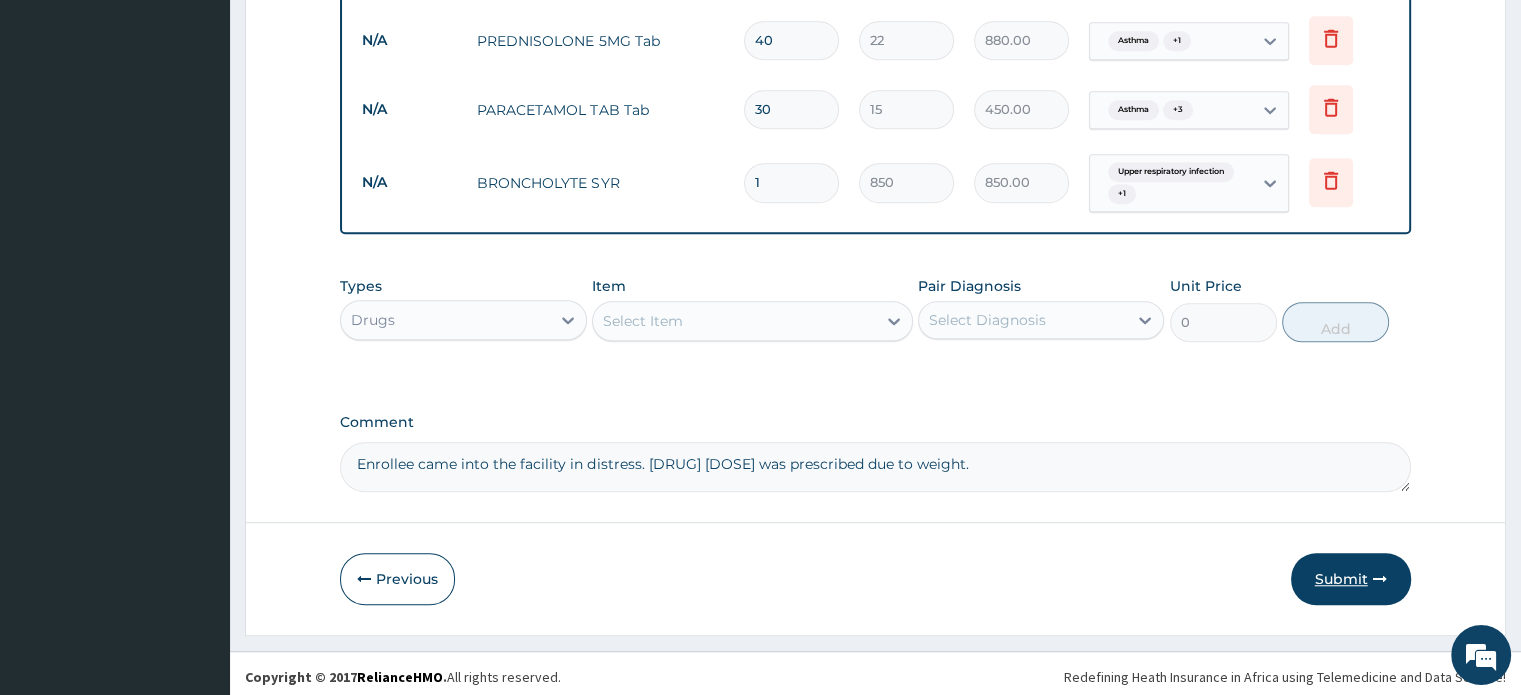 click on "Submit" at bounding box center (1351, 579) 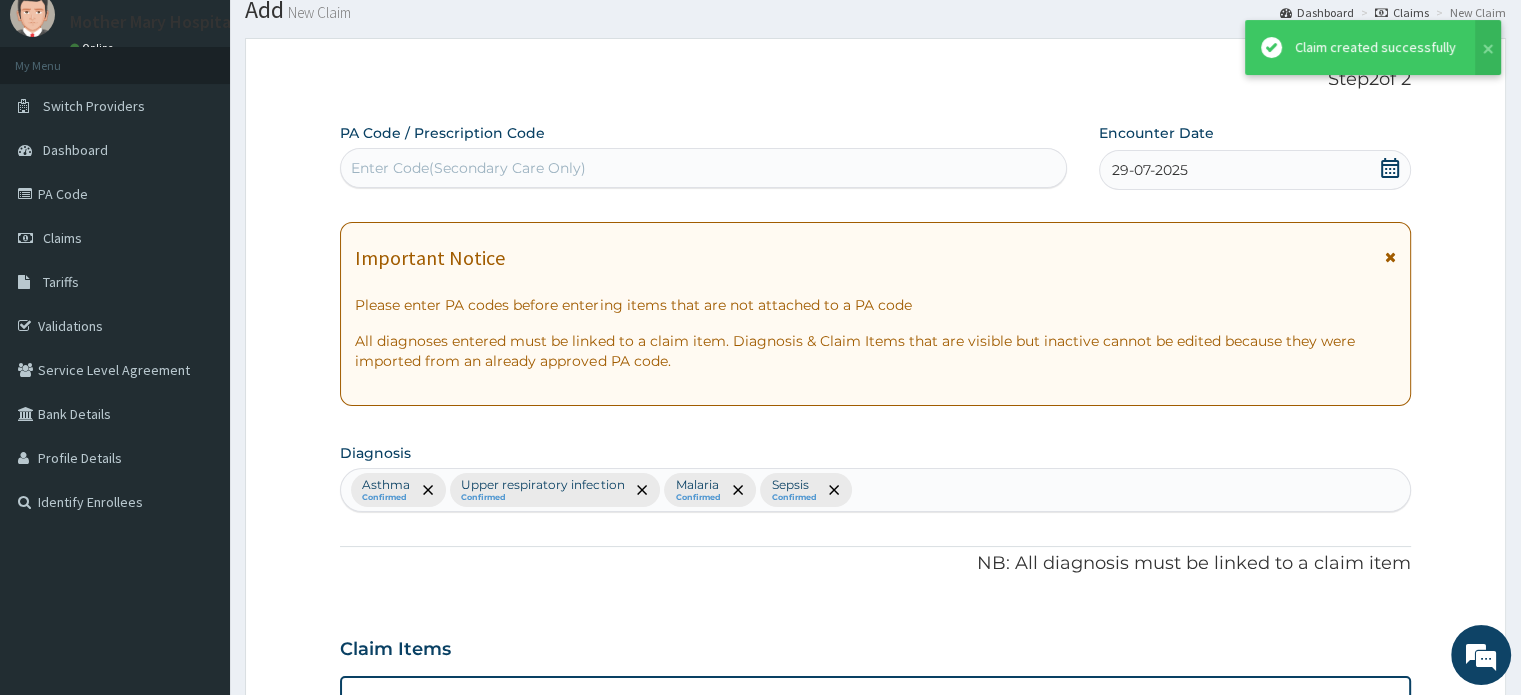 scroll, scrollTop: 1501, scrollLeft: 0, axis: vertical 